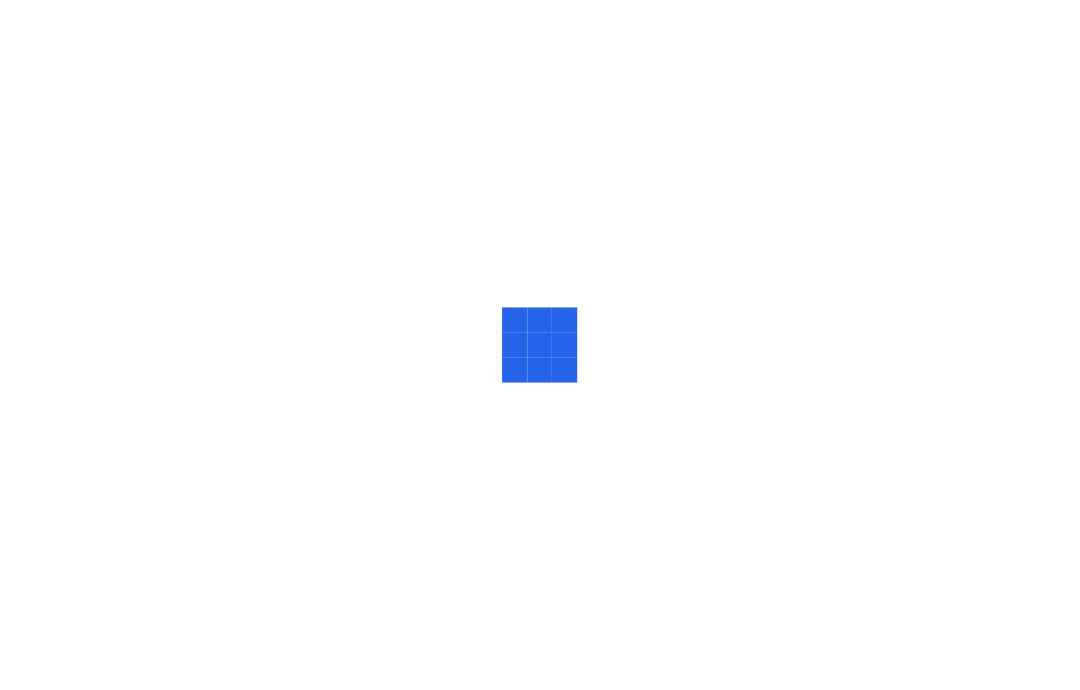 scroll, scrollTop: 0, scrollLeft: 0, axis: both 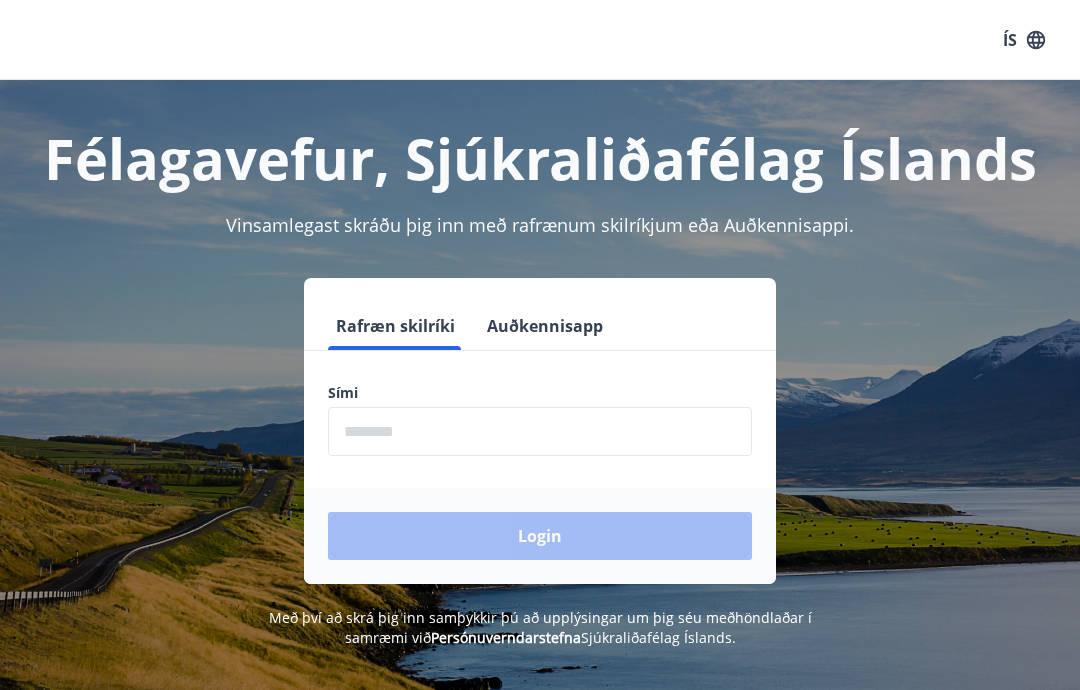 click at bounding box center [540, 431] 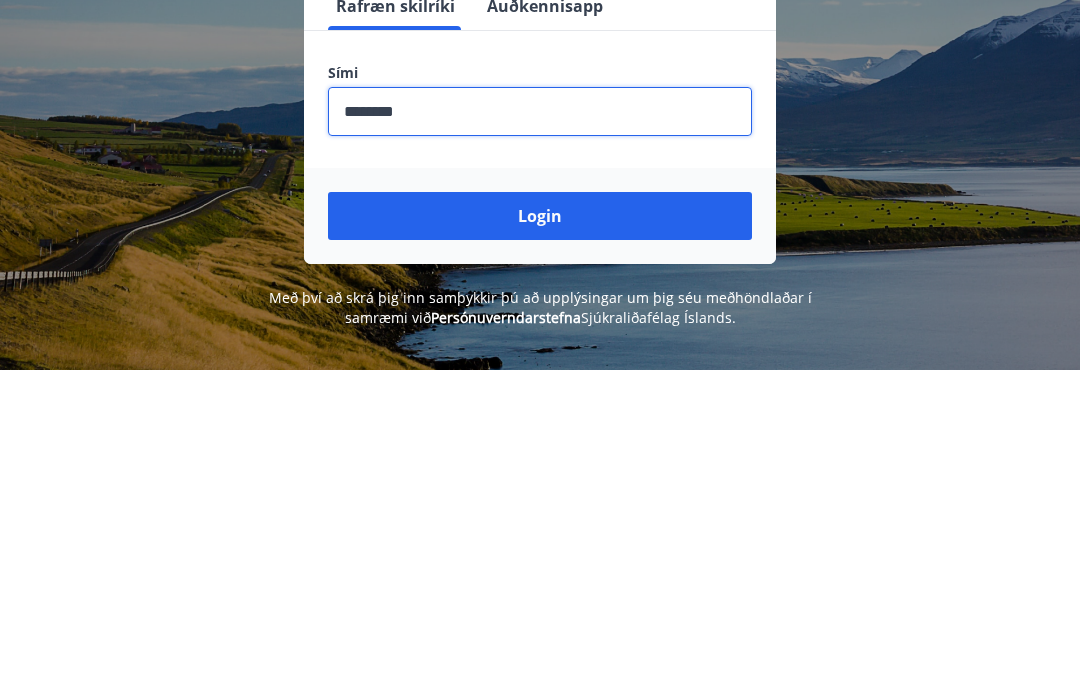 type on "********" 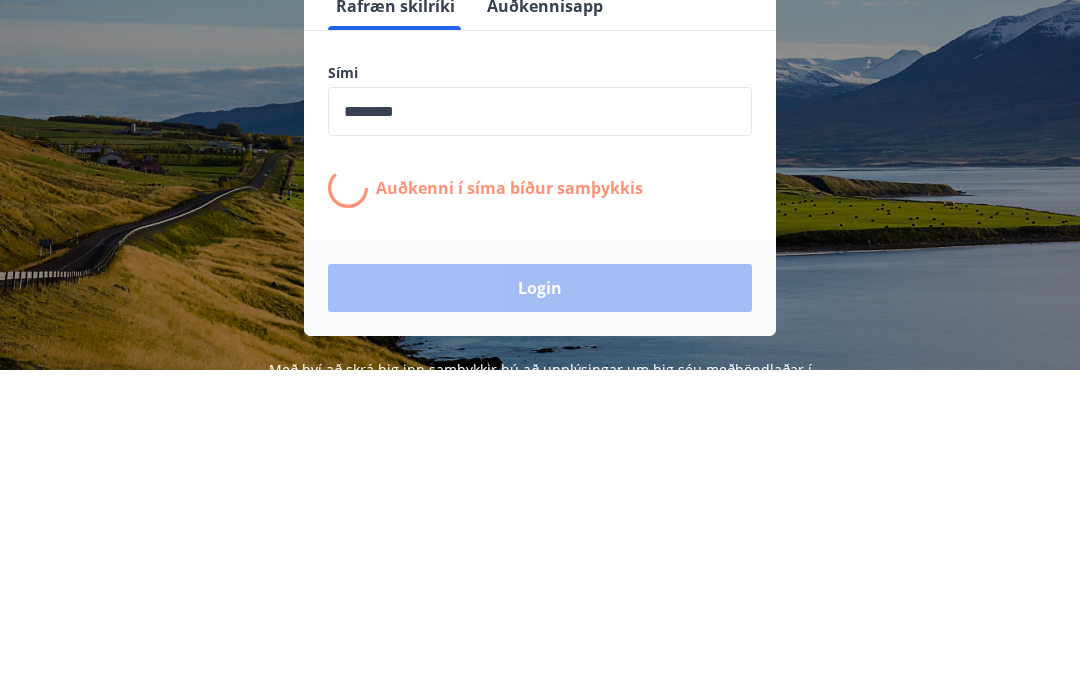 scroll, scrollTop: 320, scrollLeft: 0, axis: vertical 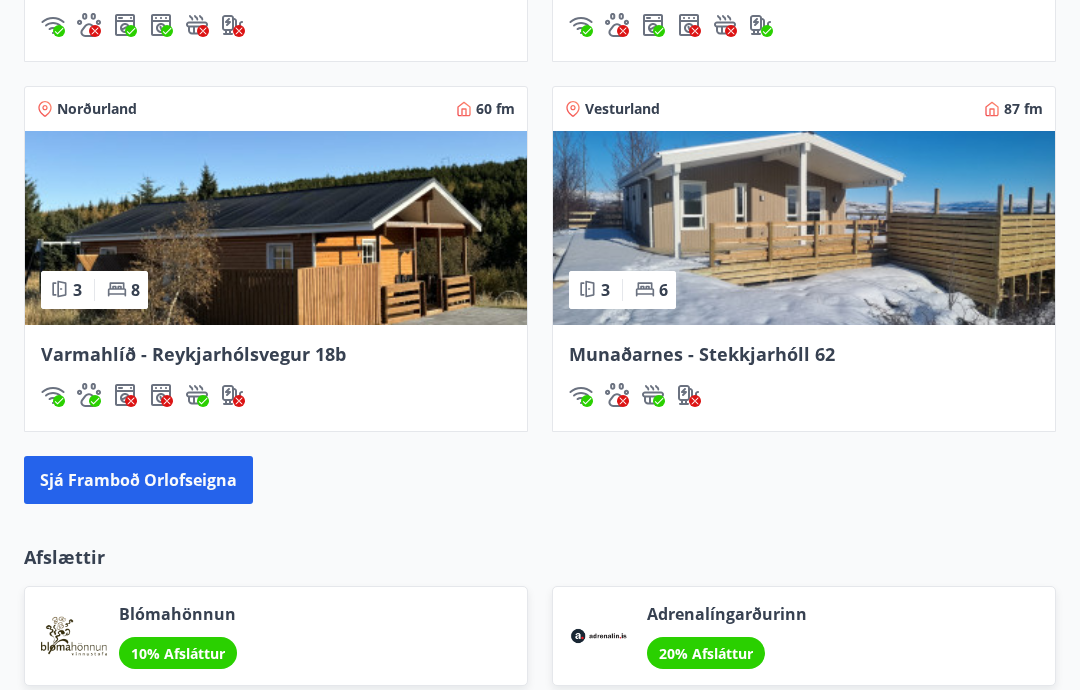 click on "Munaðarnes - Stekkjarhóll 62" at bounding box center [702, 354] 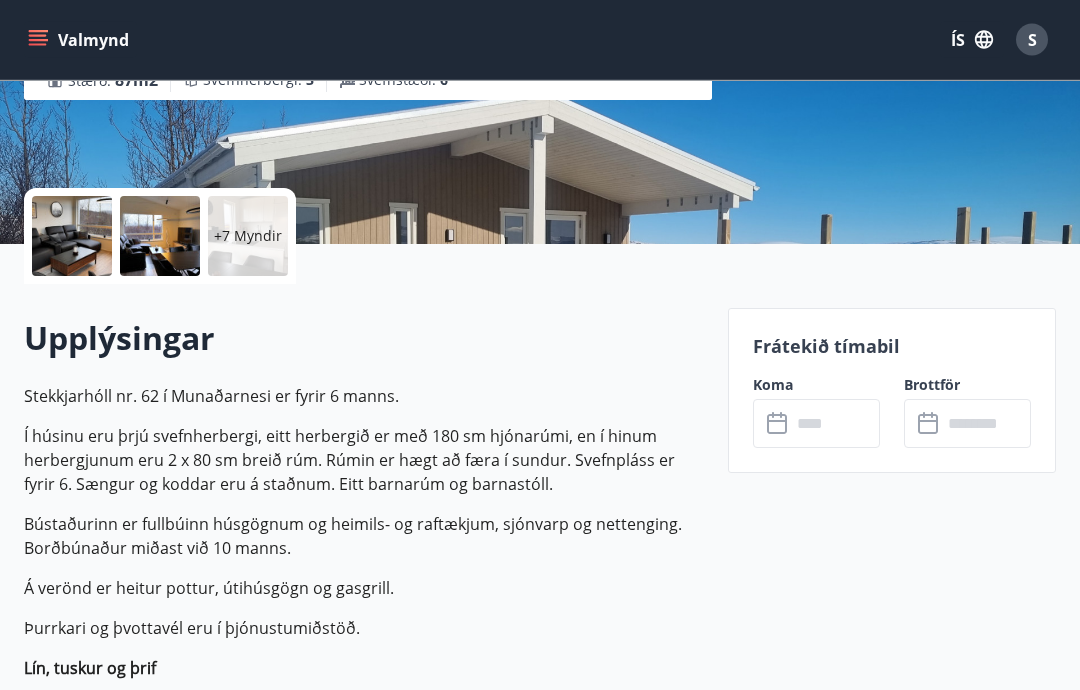 scroll, scrollTop: 357, scrollLeft: 0, axis: vertical 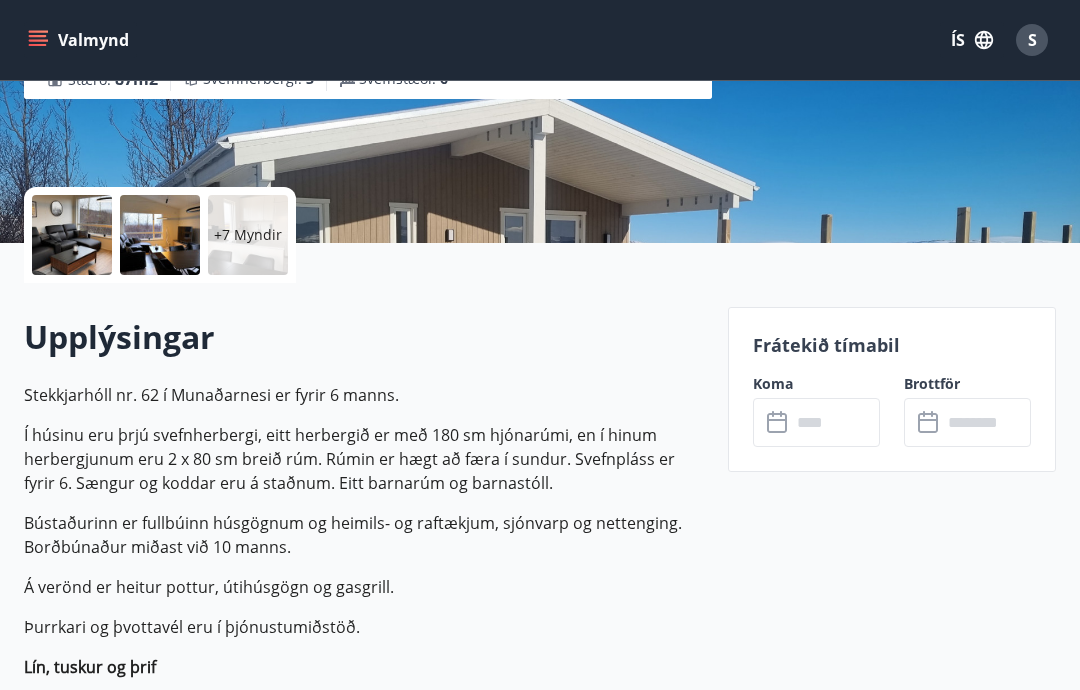 click at bounding box center [835, 422] 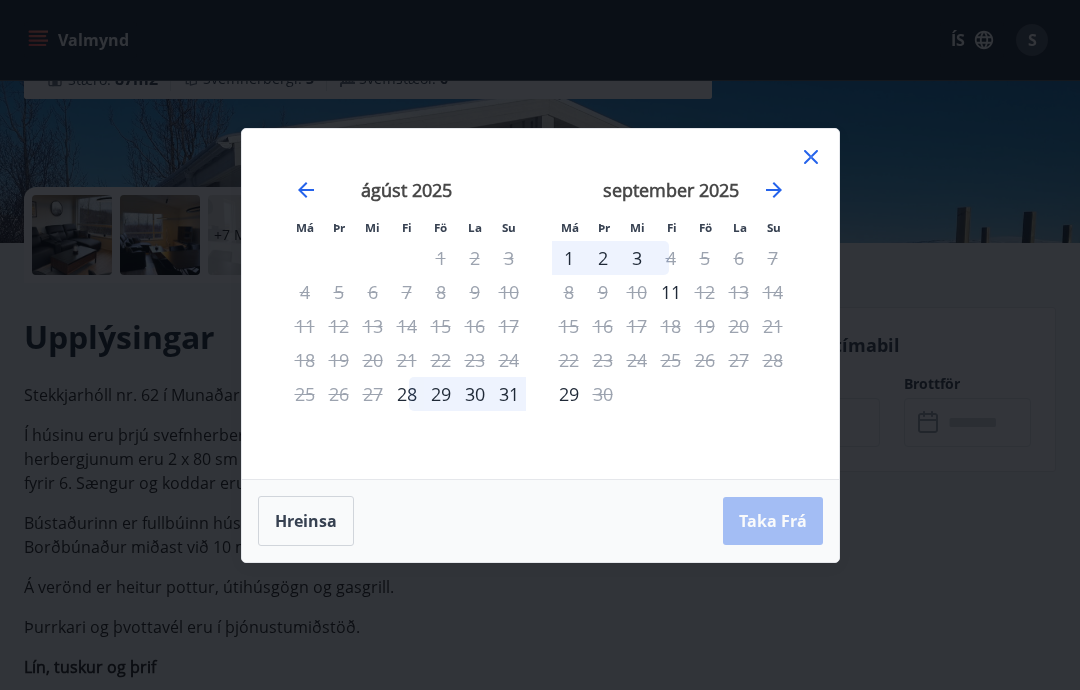 click 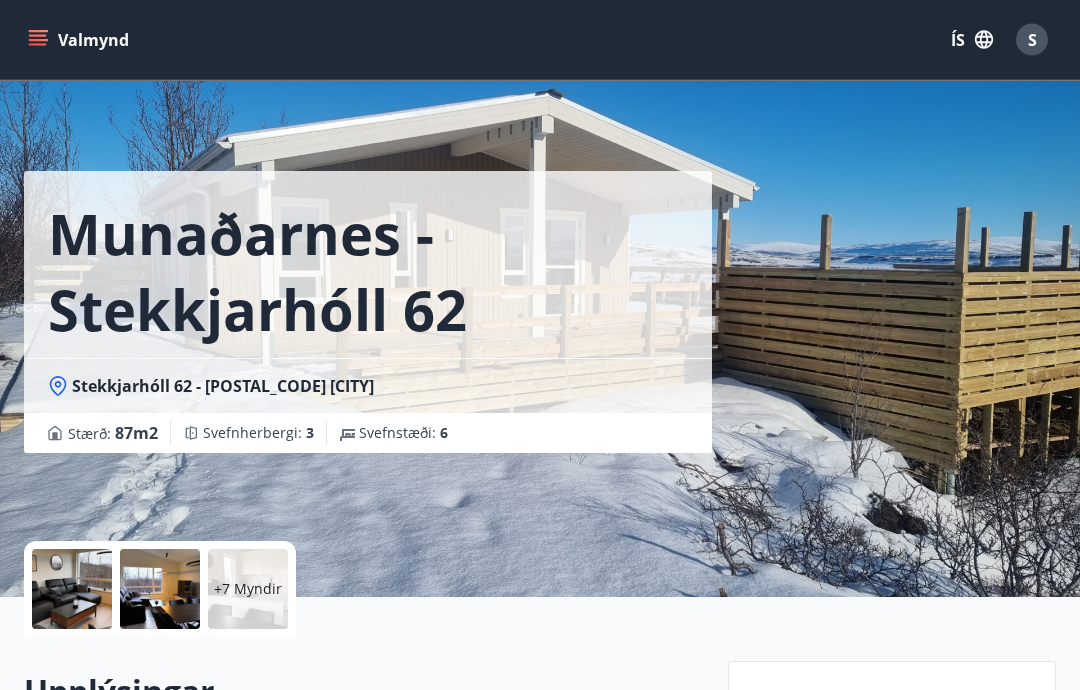 scroll, scrollTop: 0, scrollLeft: 0, axis: both 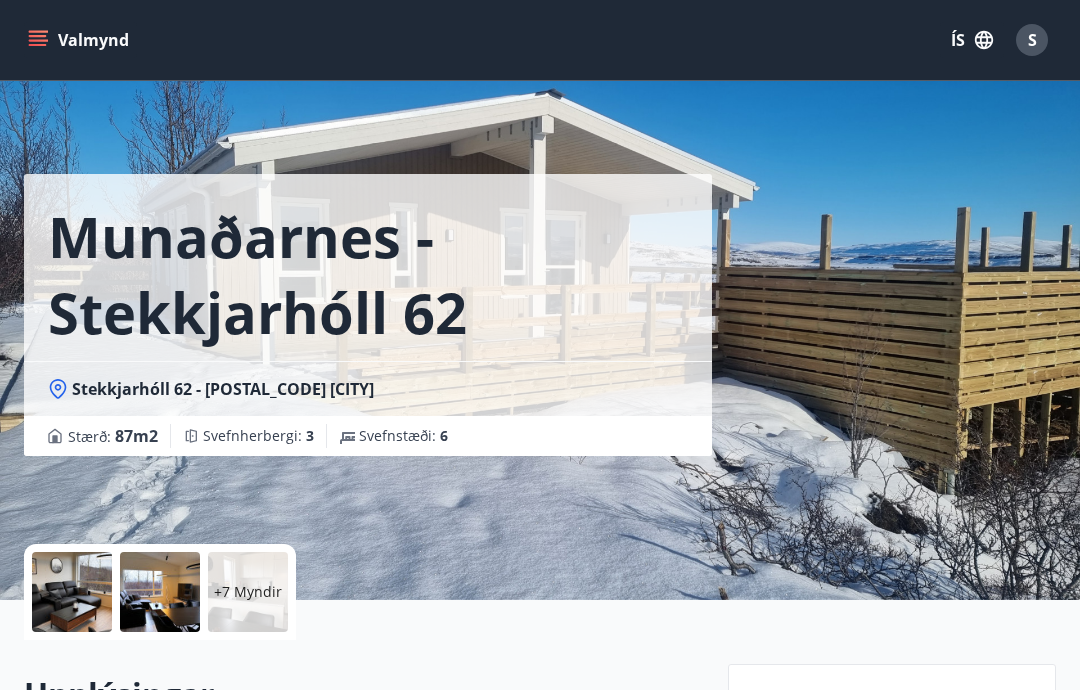 click on "+7 Myndir" at bounding box center [248, 592] 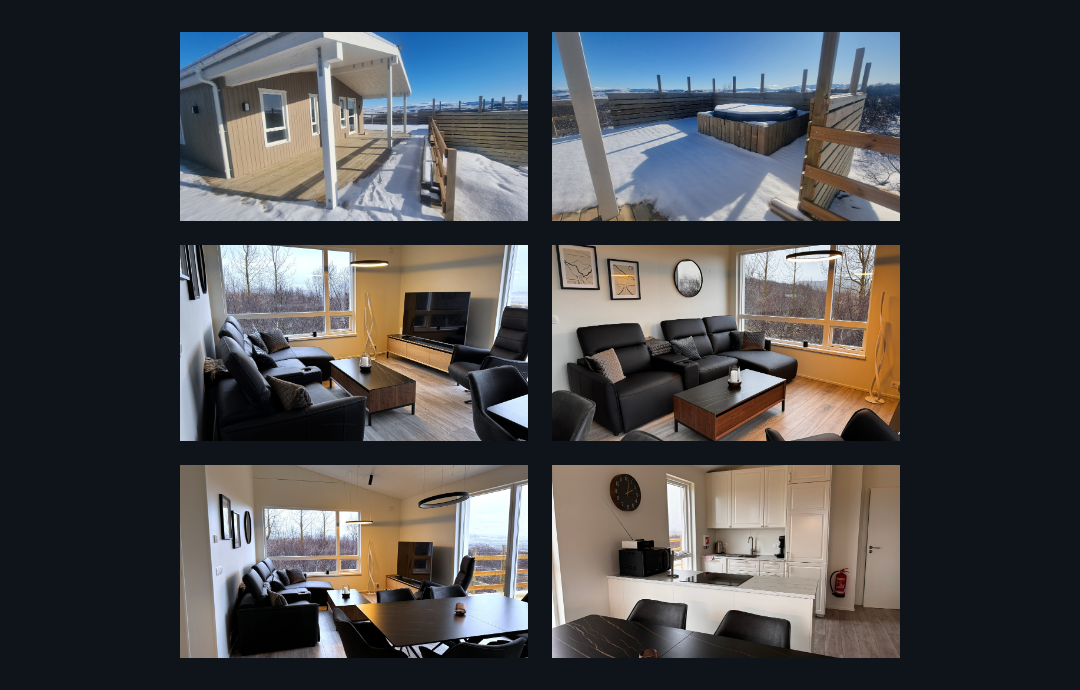 scroll, scrollTop: -11, scrollLeft: 0, axis: vertical 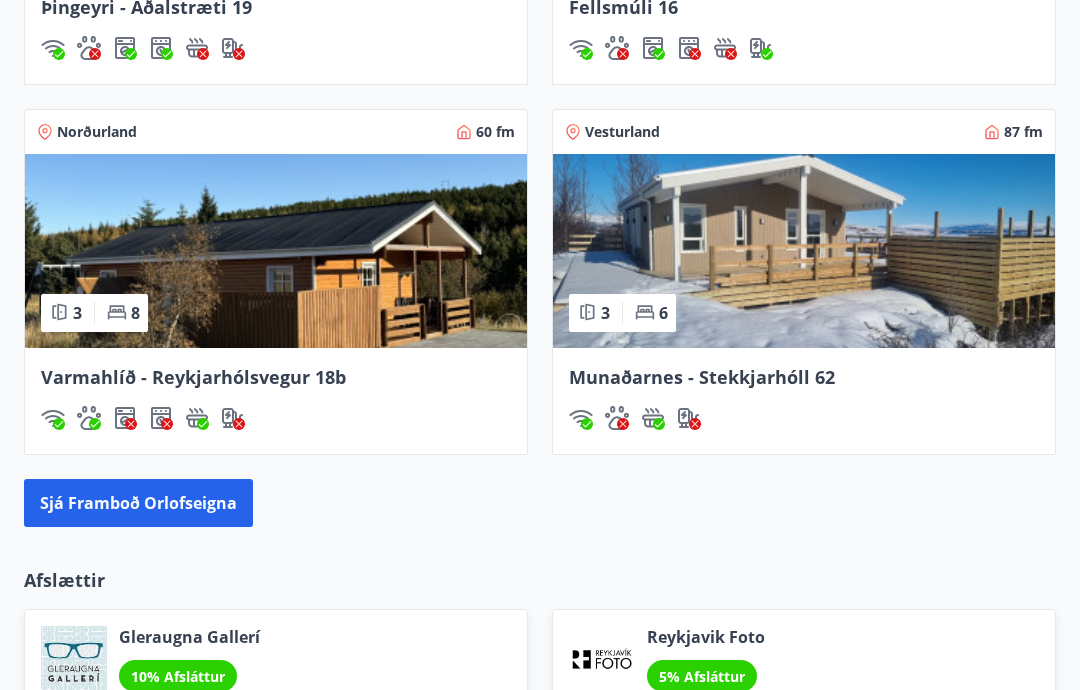 click on "Sjá framboð orlofseigna" at bounding box center (138, 503) 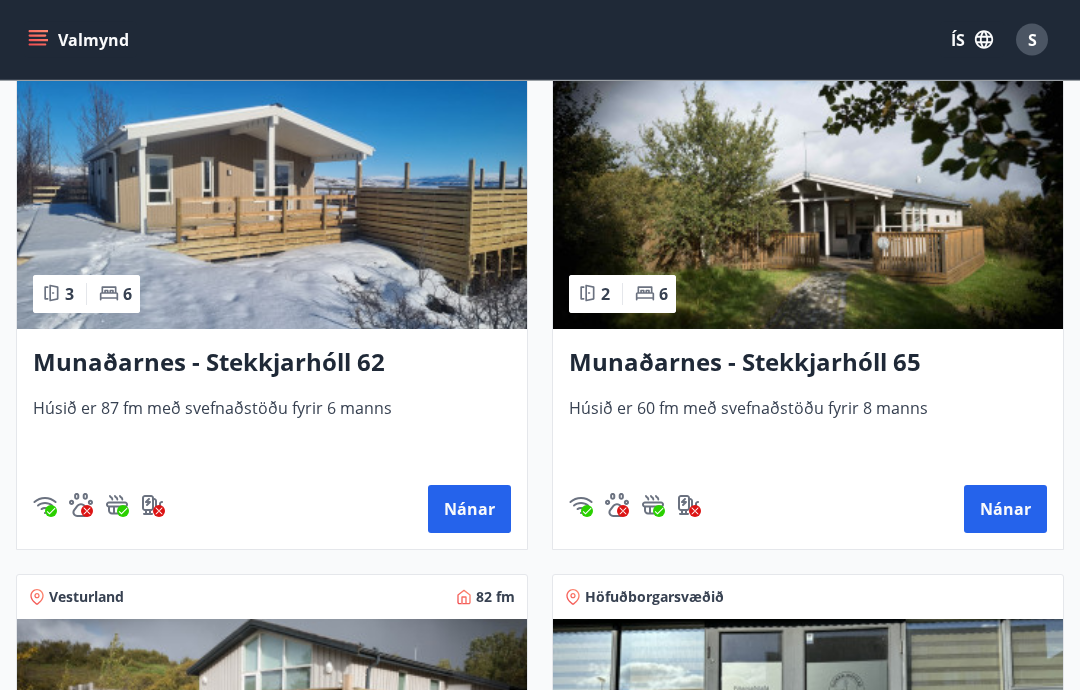 click on "Munaðarnes - Stekkjarhóll 65" at bounding box center (808, 364) 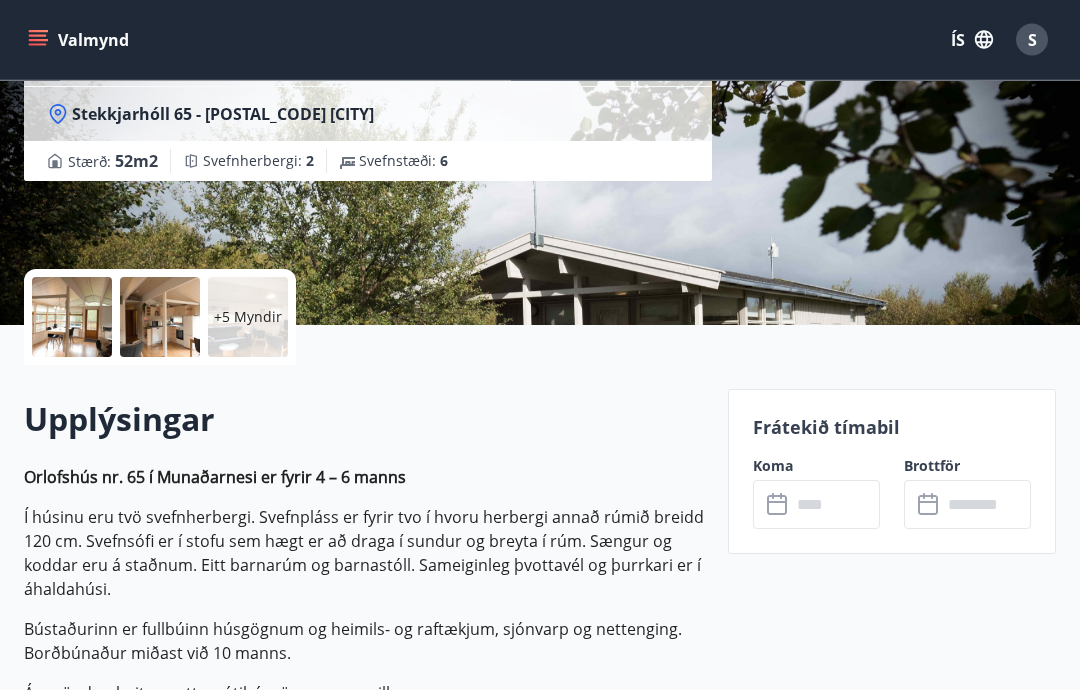 scroll, scrollTop: 275, scrollLeft: 0, axis: vertical 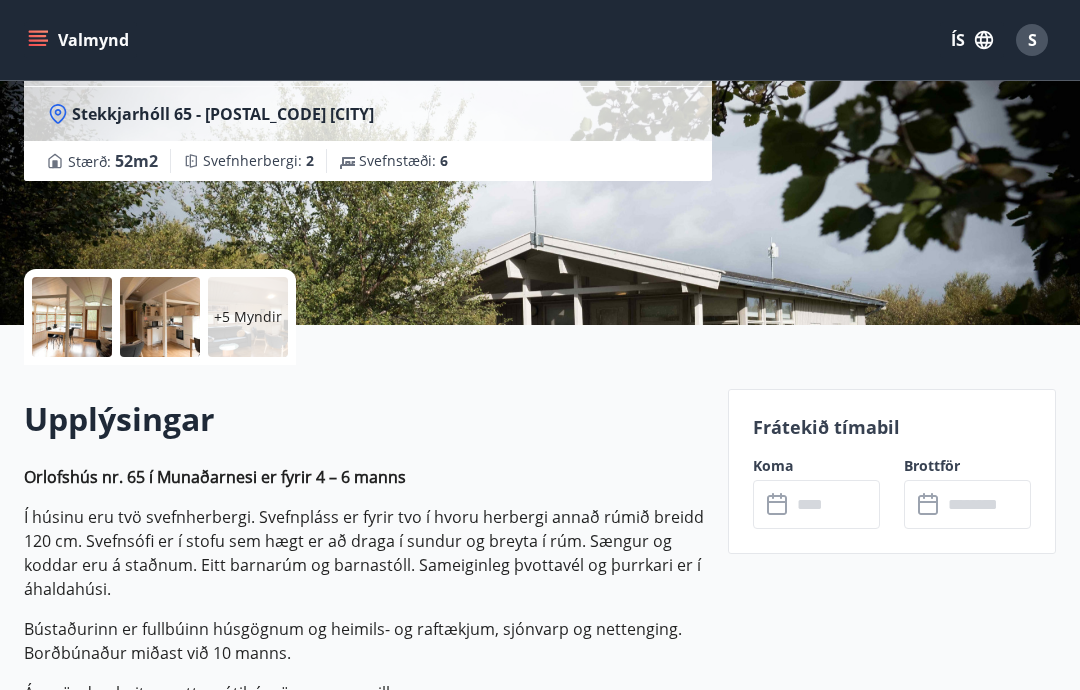 click at bounding box center [835, 504] 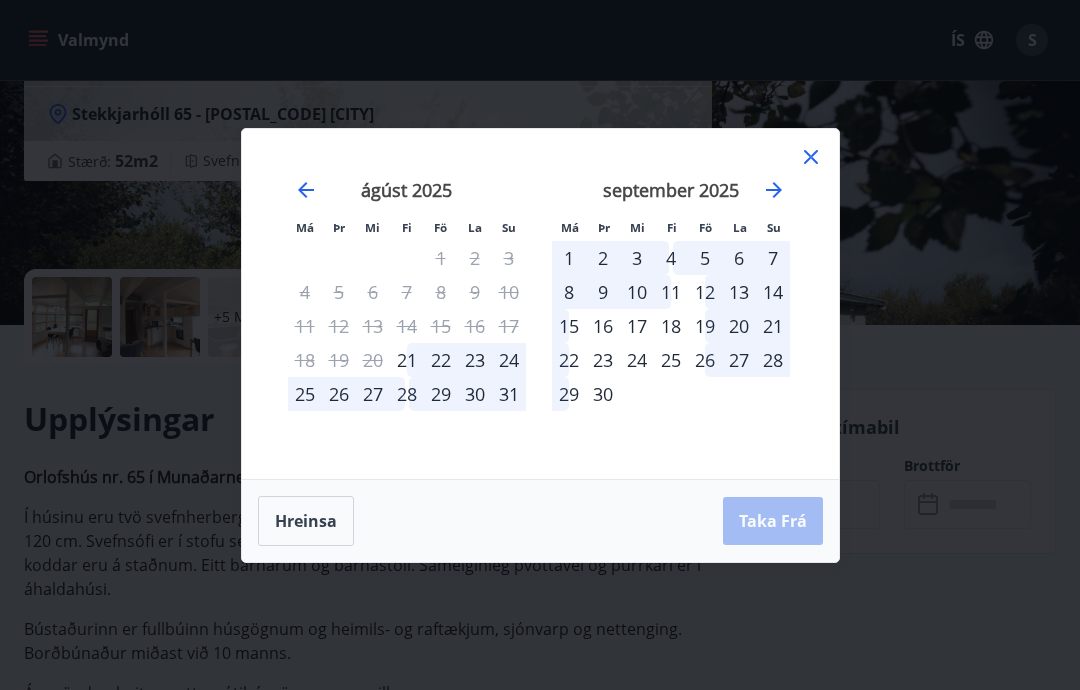 click 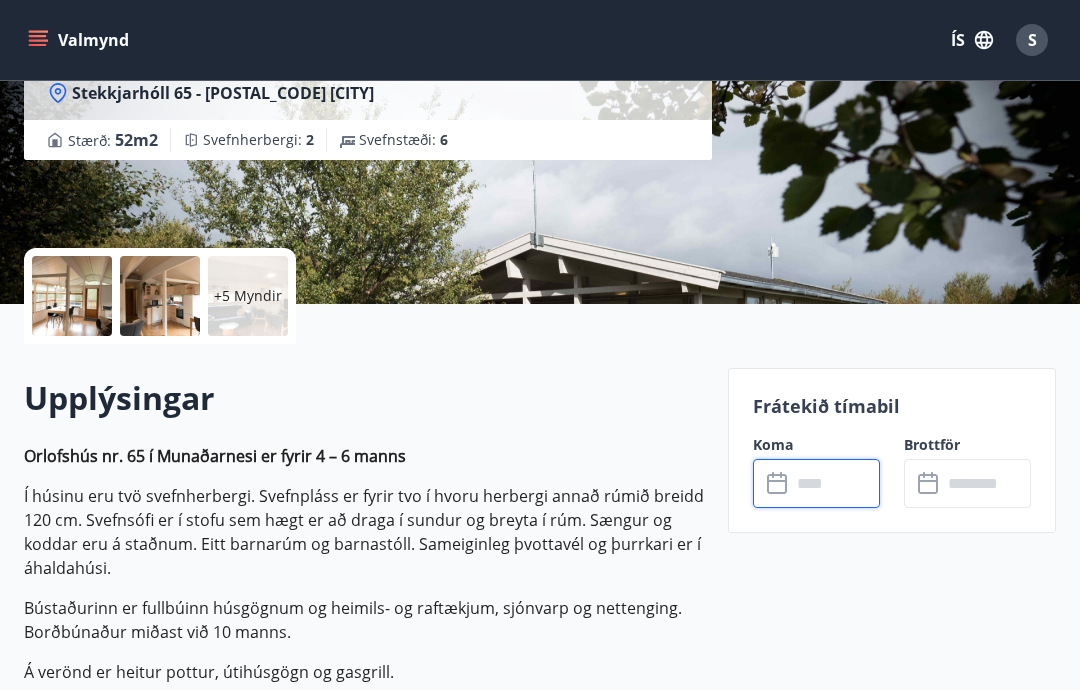scroll, scrollTop: 189, scrollLeft: 0, axis: vertical 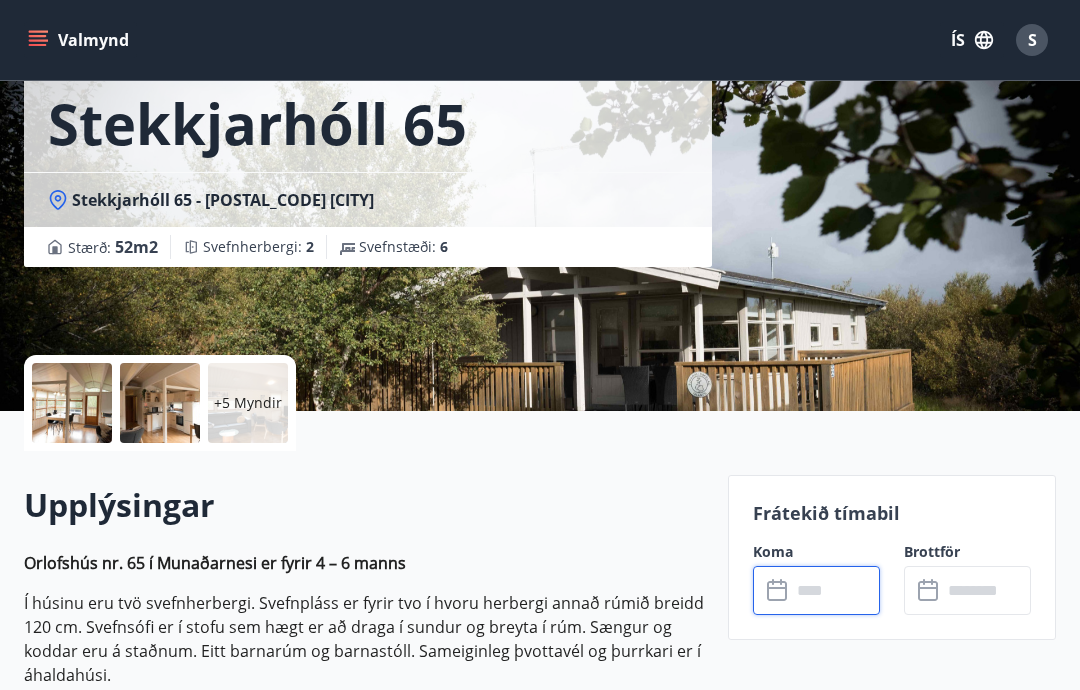 click on "+5 Myndir" at bounding box center (248, 403) 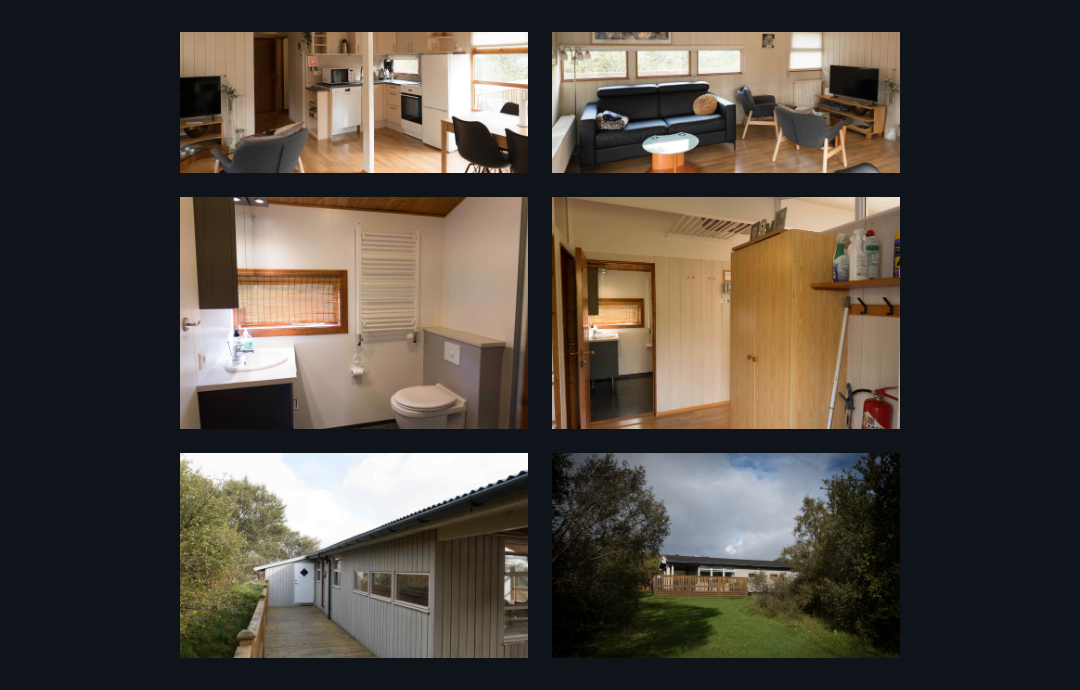 scroll, scrollTop: 681, scrollLeft: 0, axis: vertical 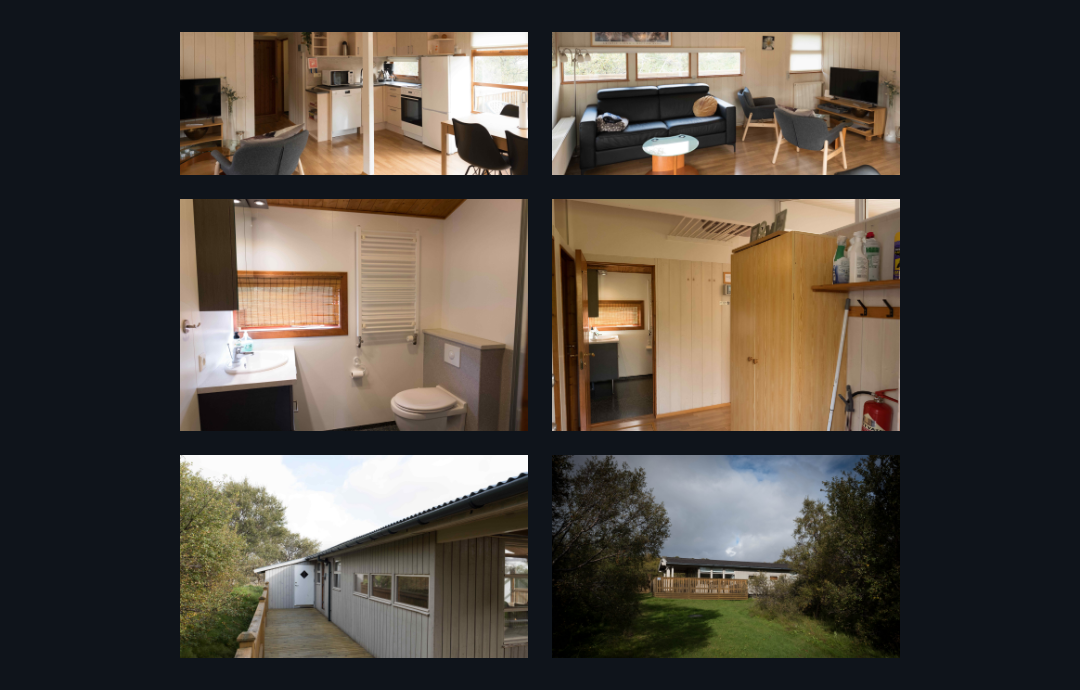 click at bounding box center (354, 315) 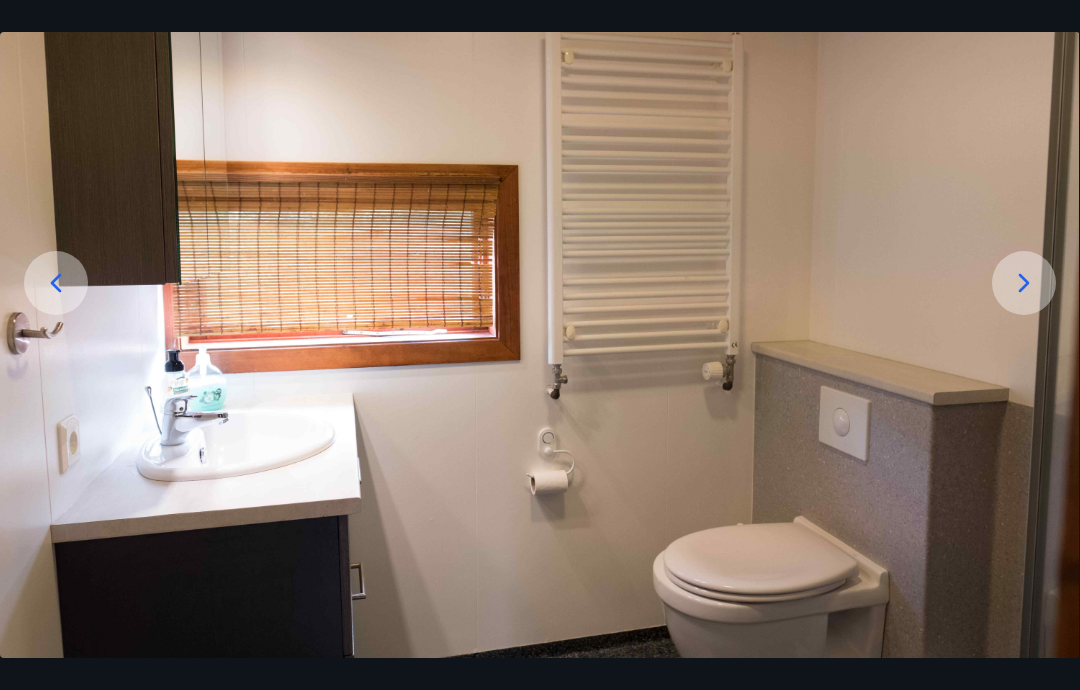 scroll, scrollTop: 174, scrollLeft: 0, axis: vertical 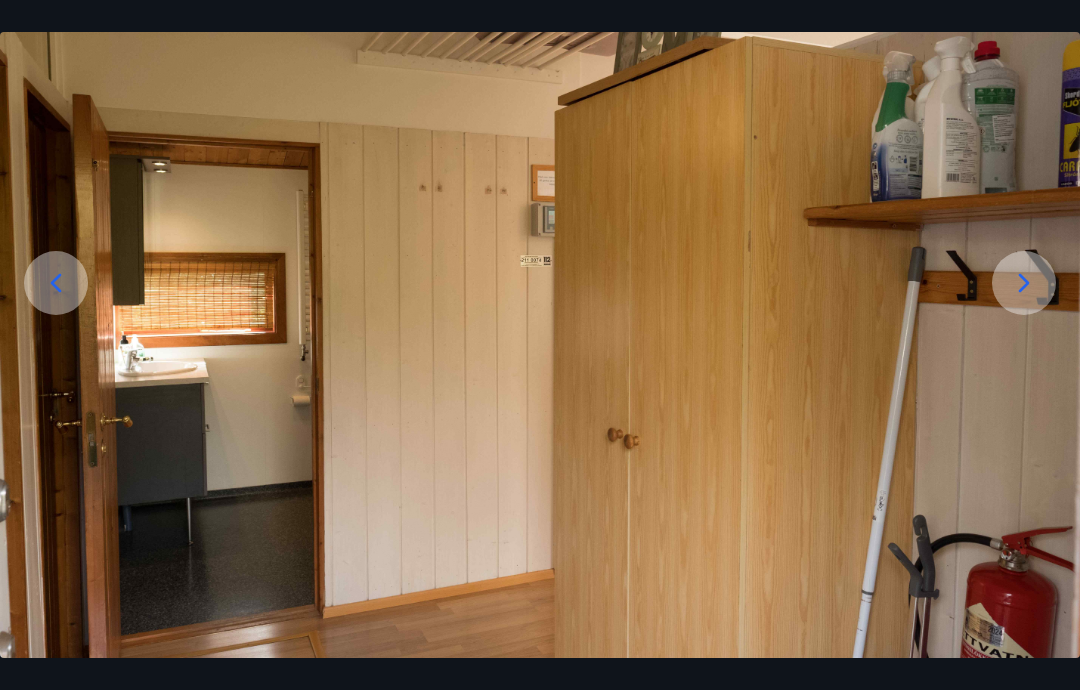 click 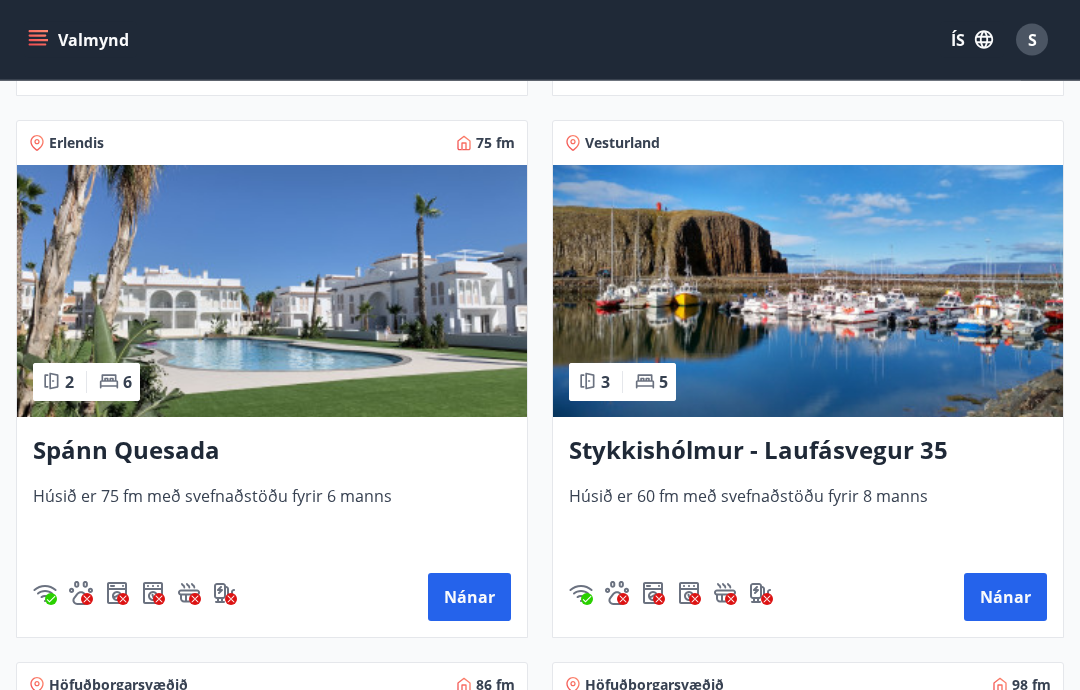 scroll, scrollTop: 1950, scrollLeft: 0, axis: vertical 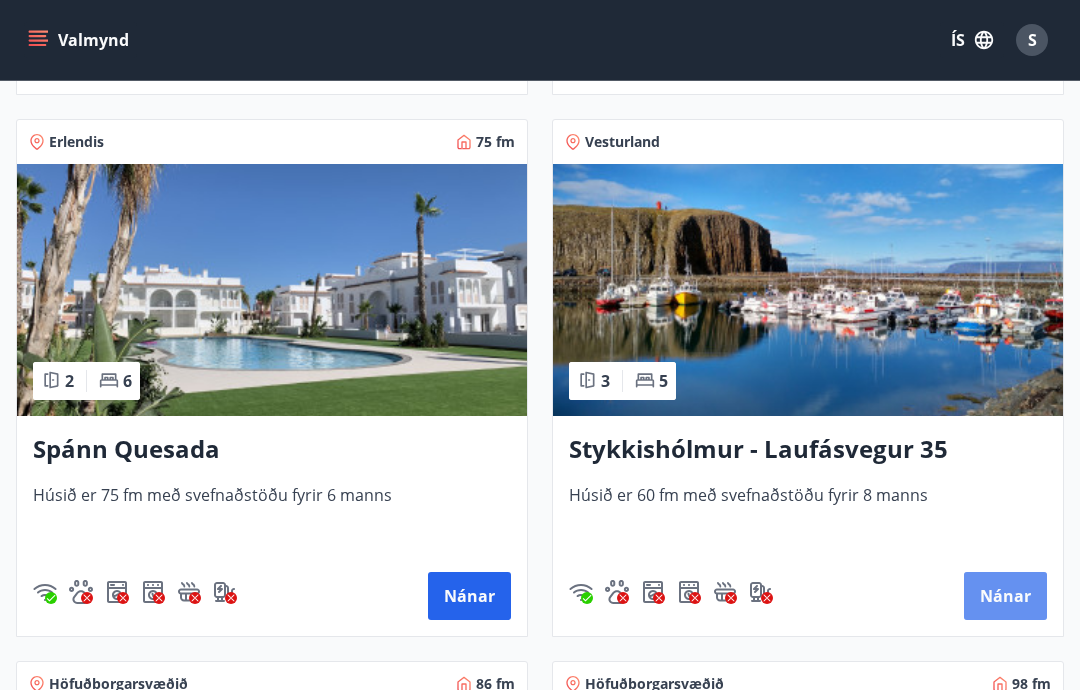 click on "Nánar" at bounding box center [1005, 596] 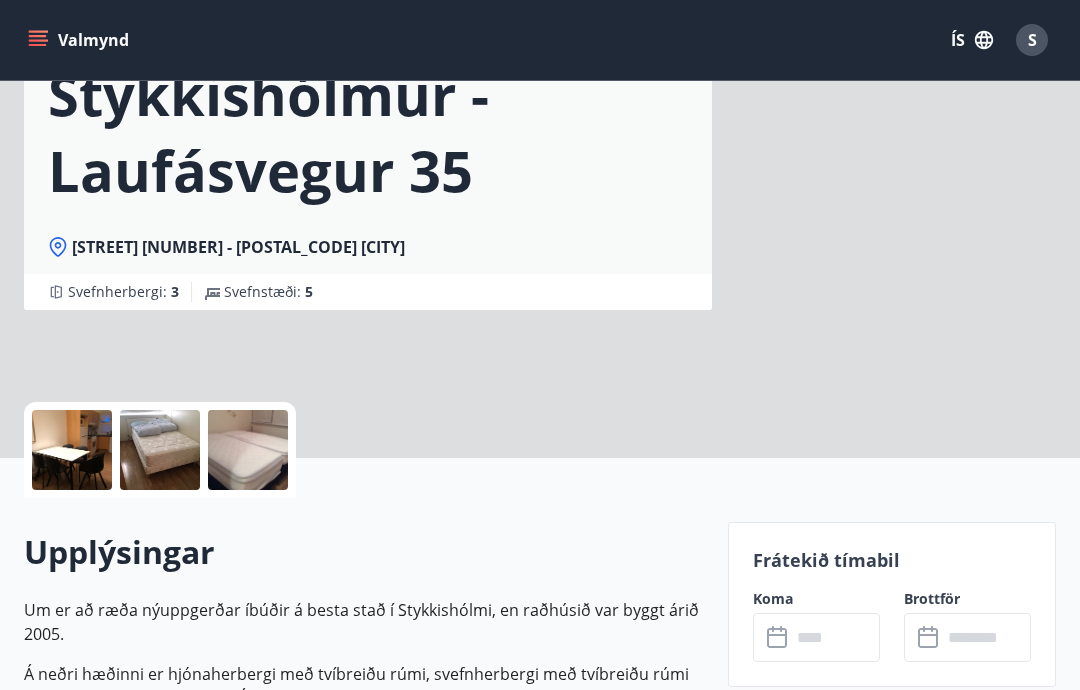 scroll, scrollTop: 0, scrollLeft: 0, axis: both 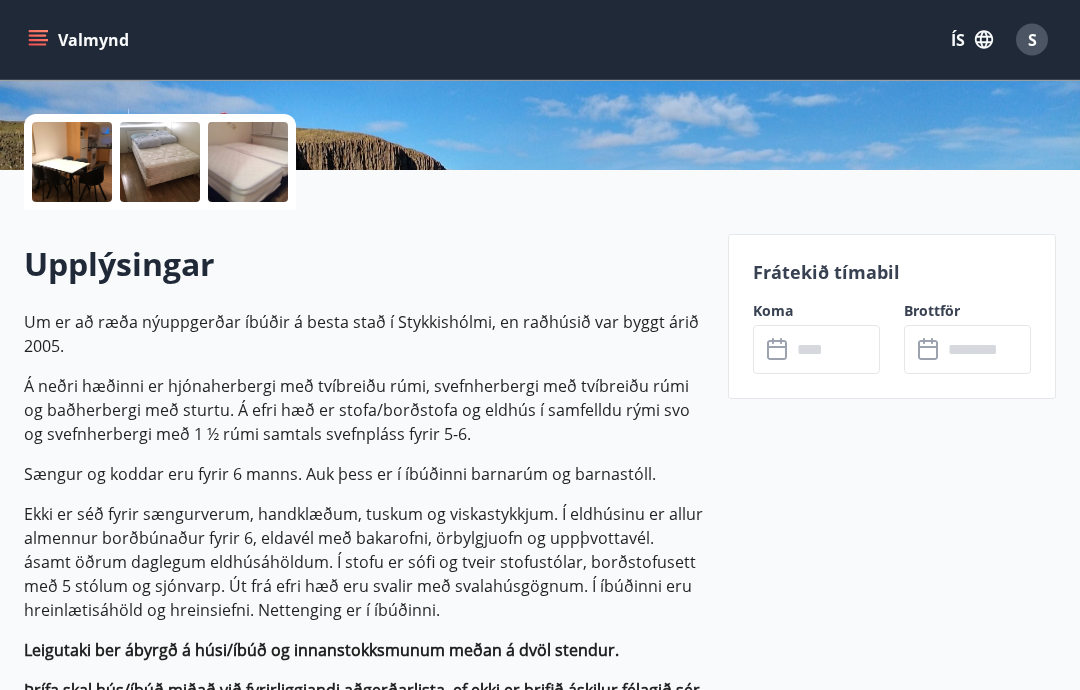click at bounding box center (835, 350) 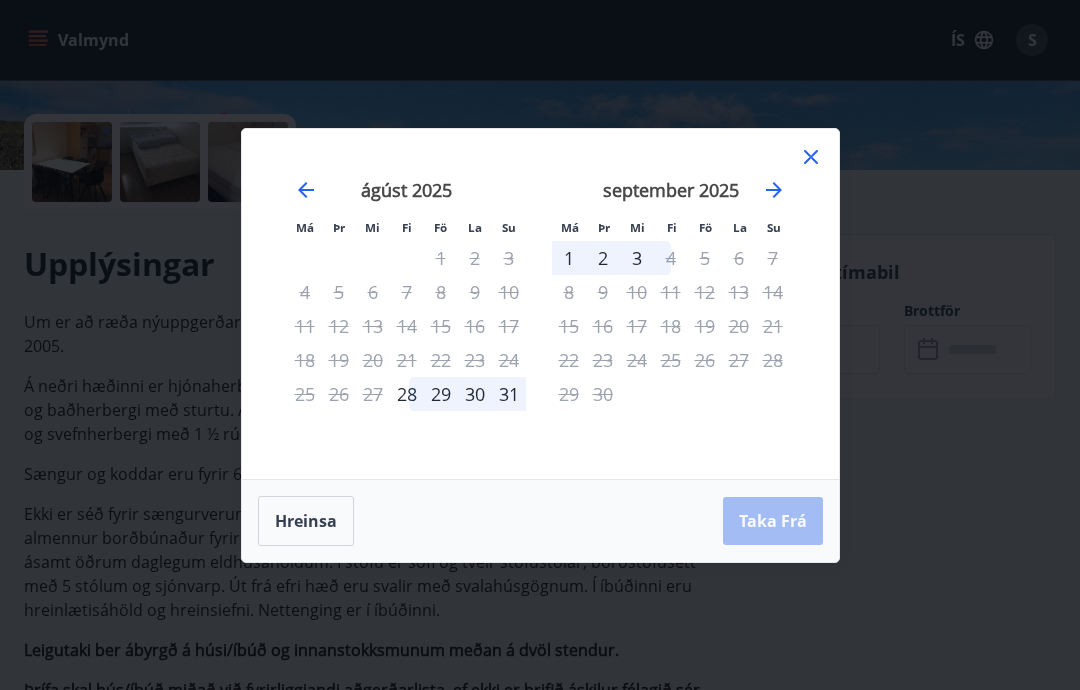 click 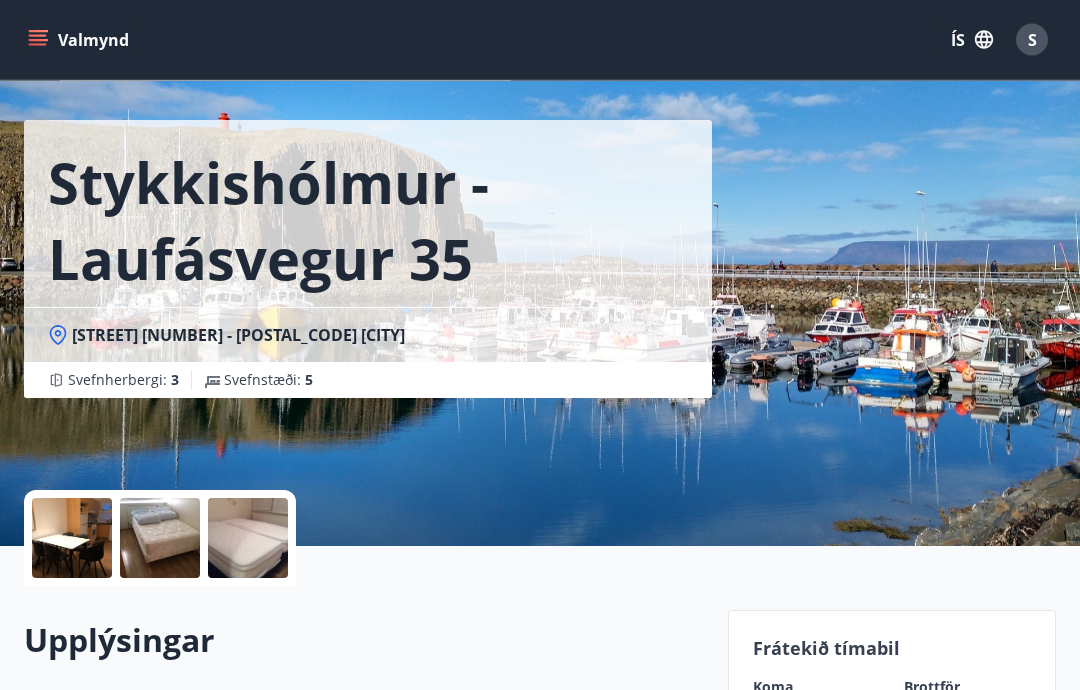 scroll, scrollTop: 0, scrollLeft: 0, axis: both 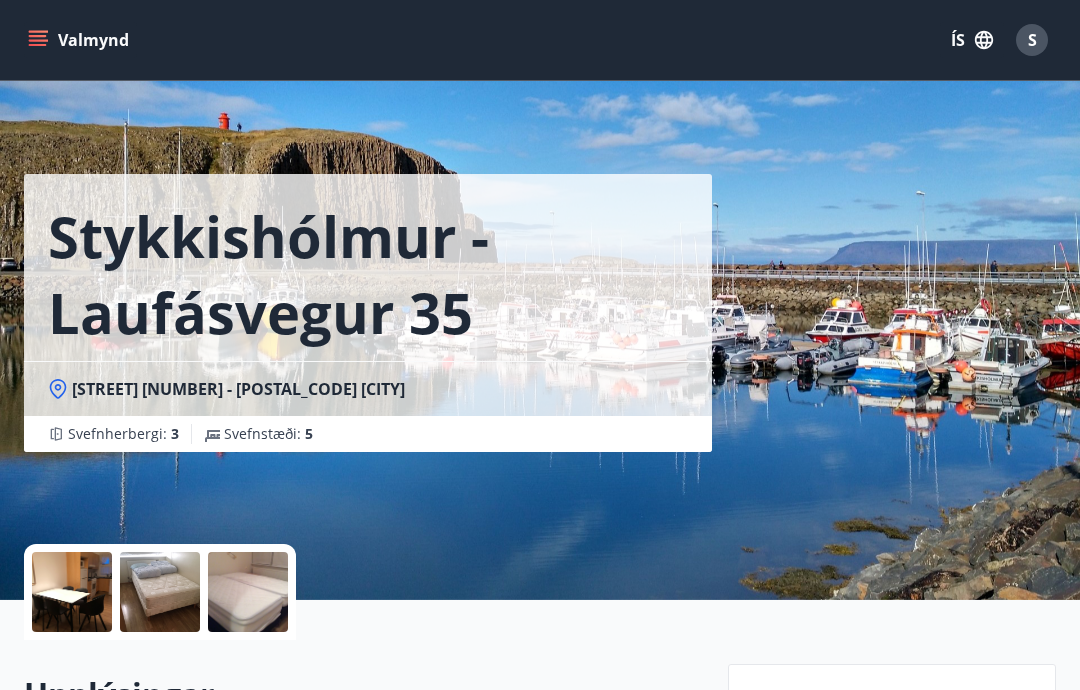 click at bounding box center (248, 592) 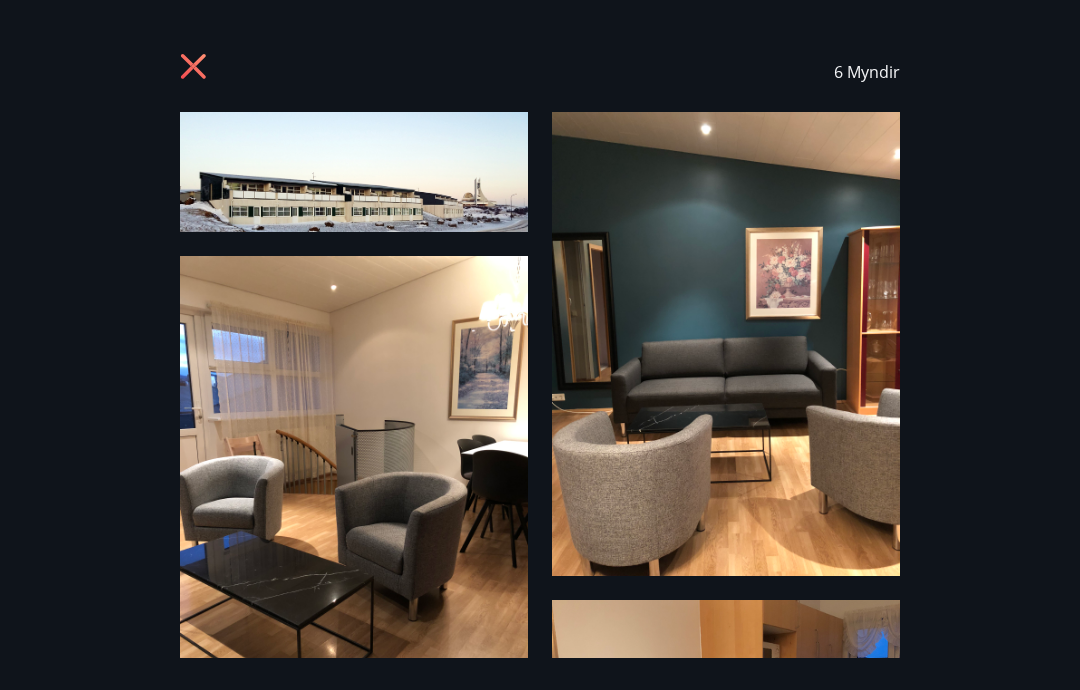 scroll, scrollTop: 0, scrollLeft: 0, axis: both 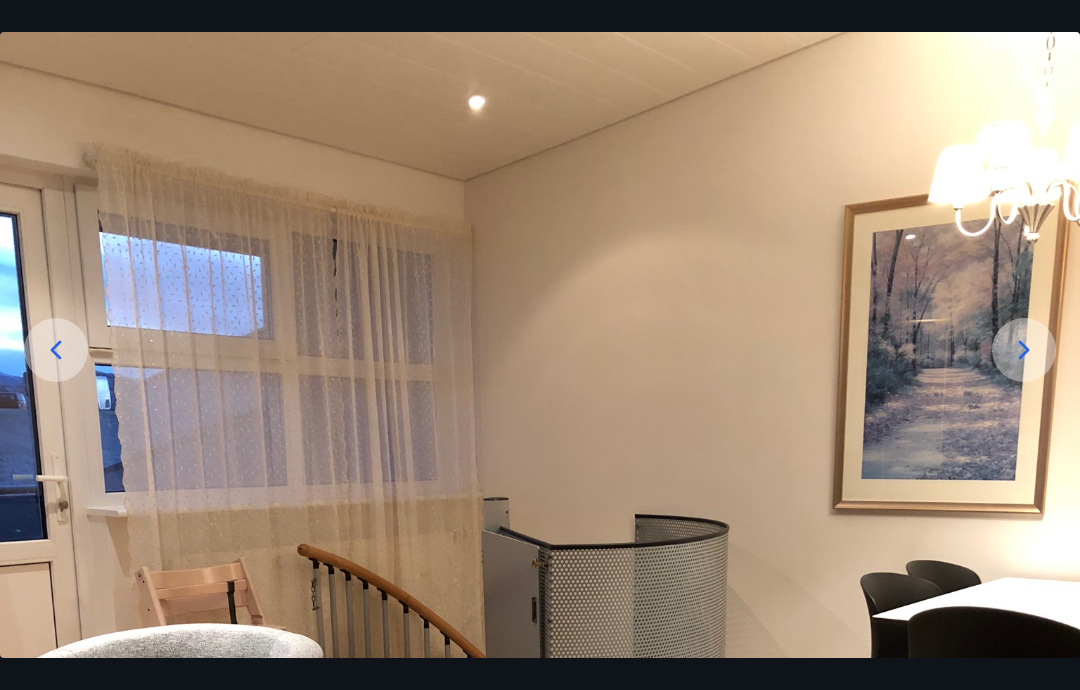 click 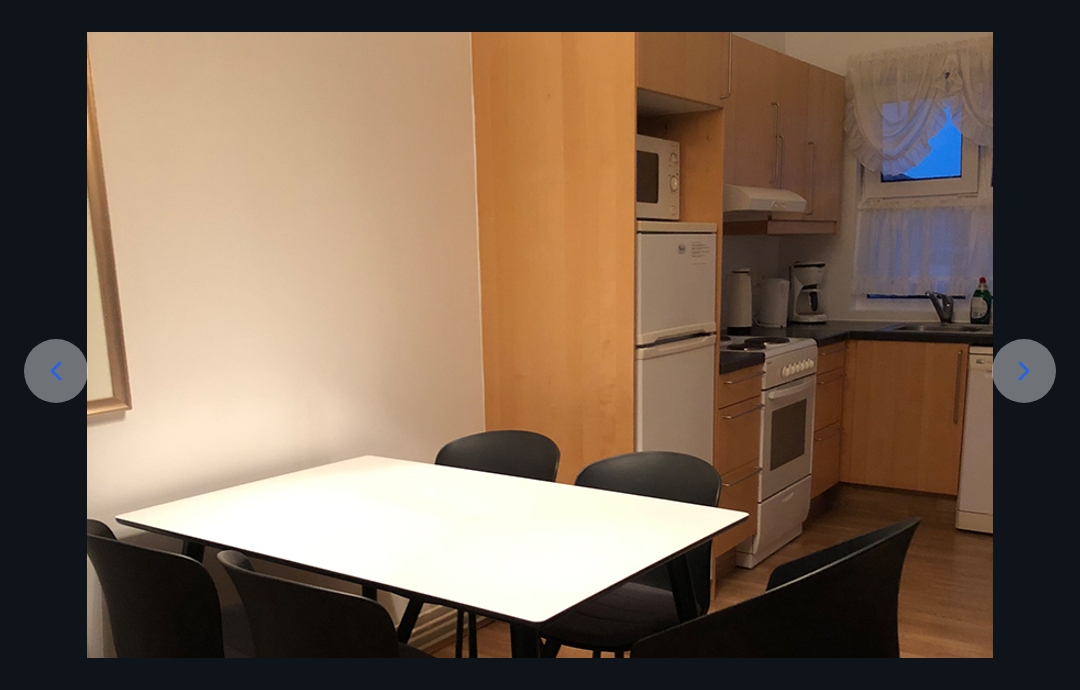 scroll, scrollTop: 83, scrollLeft: 0, axis: vertical 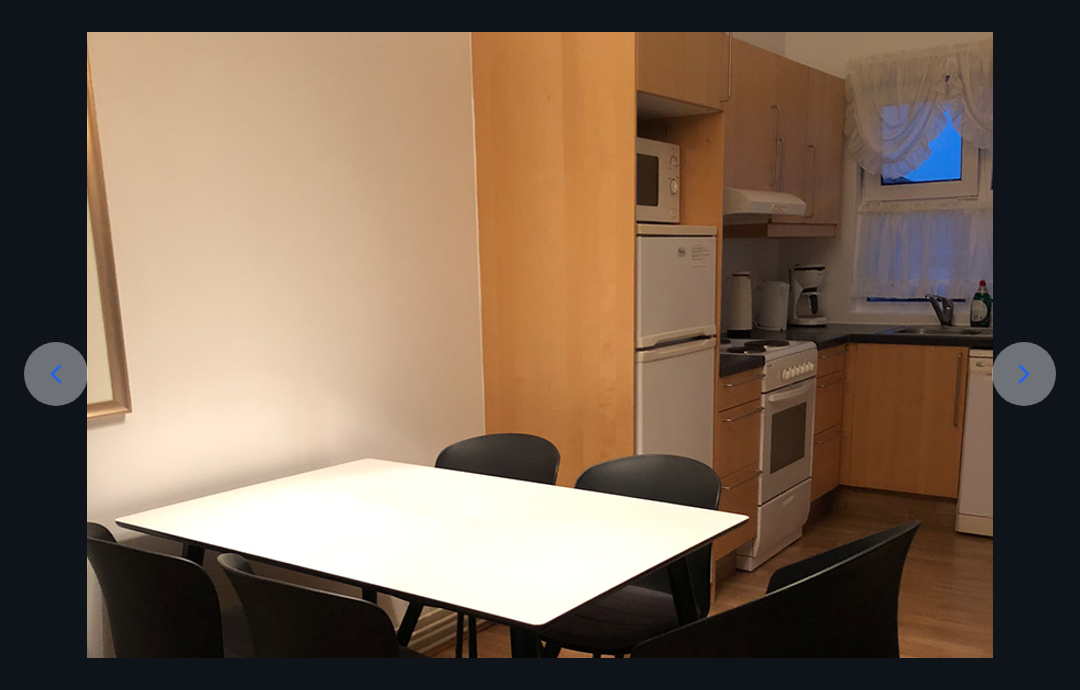 click 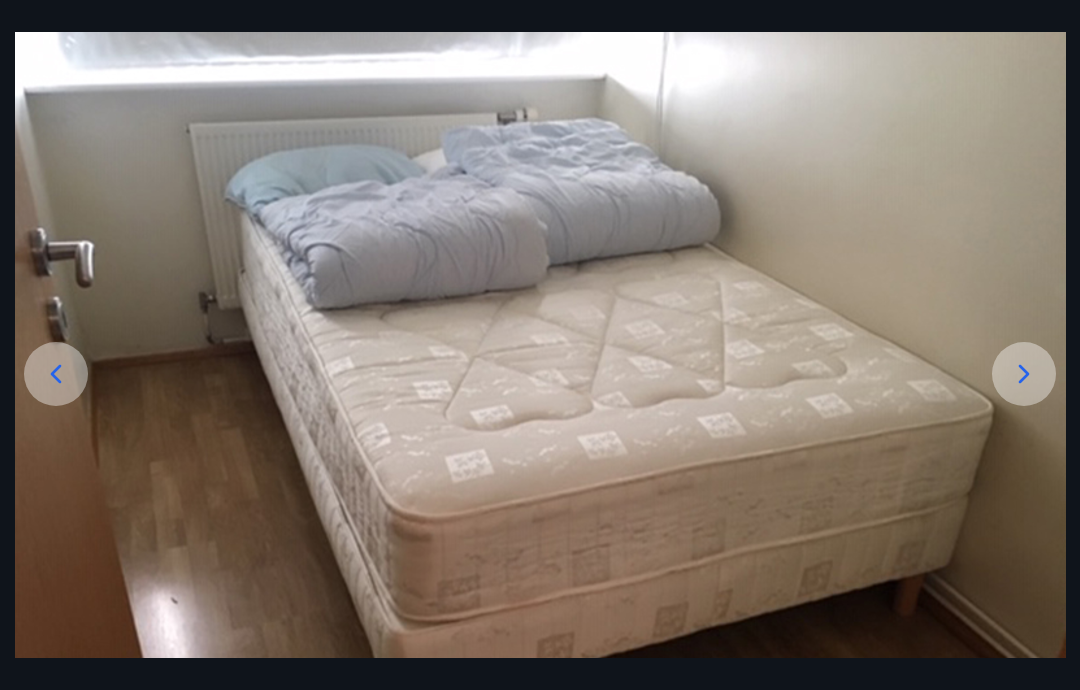 click 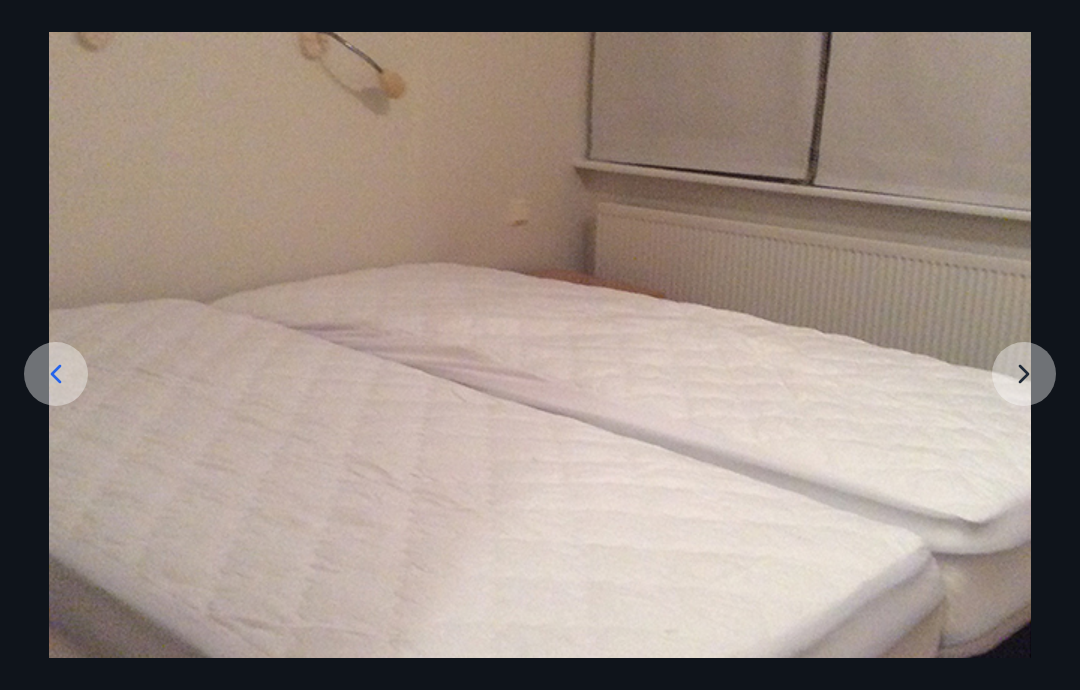 click at bounding box center [540, 492] 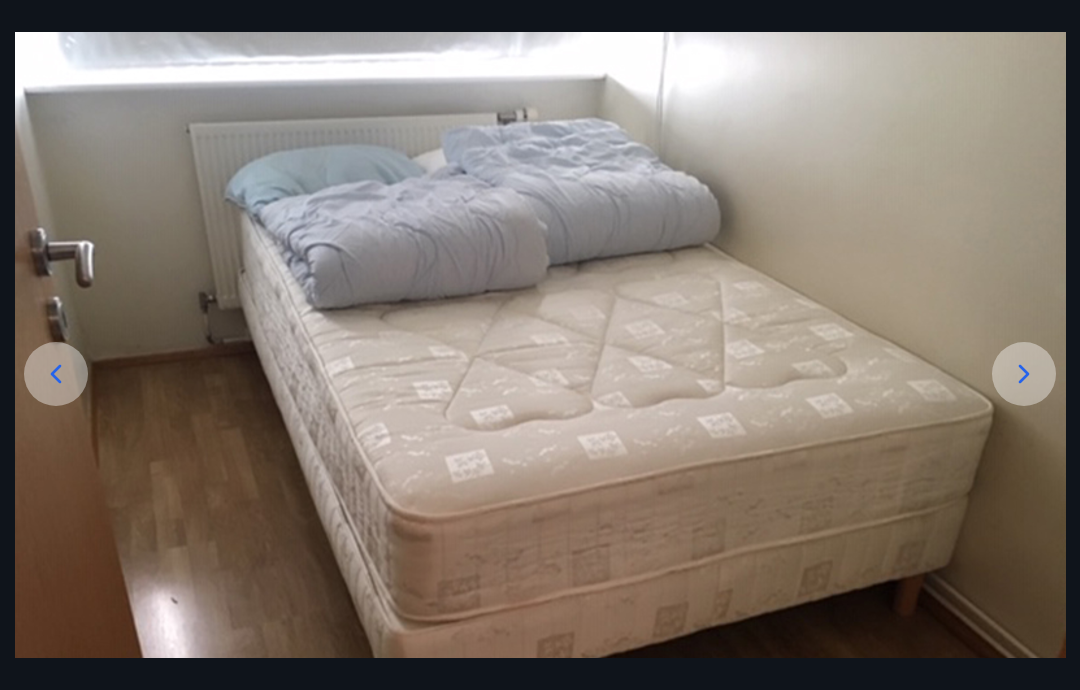 click 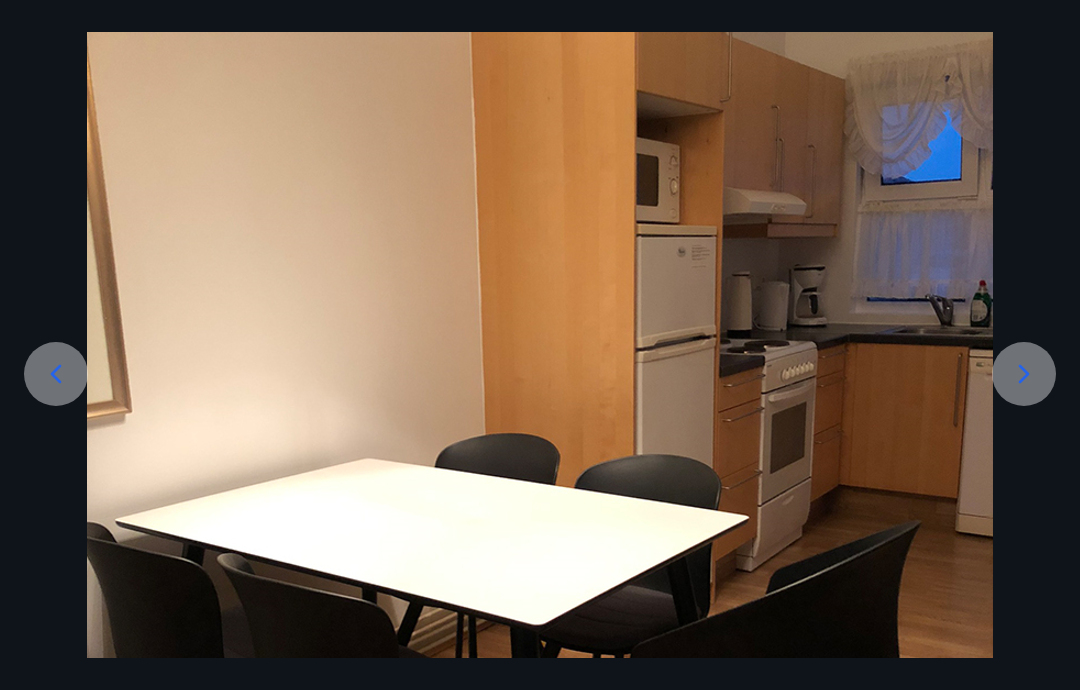 click 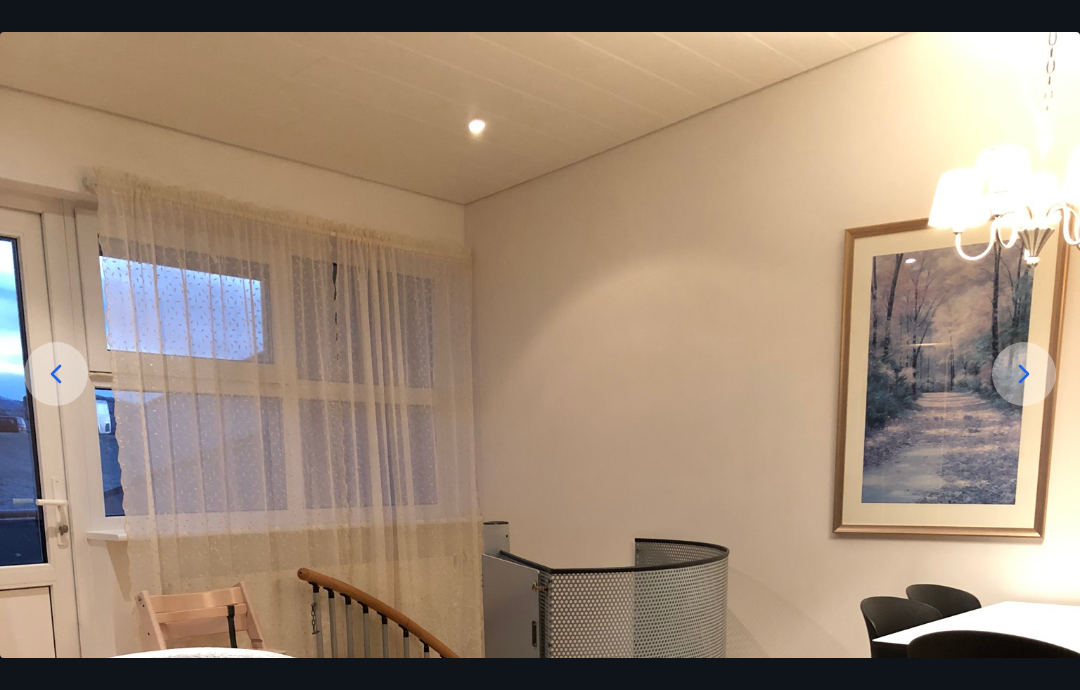 click 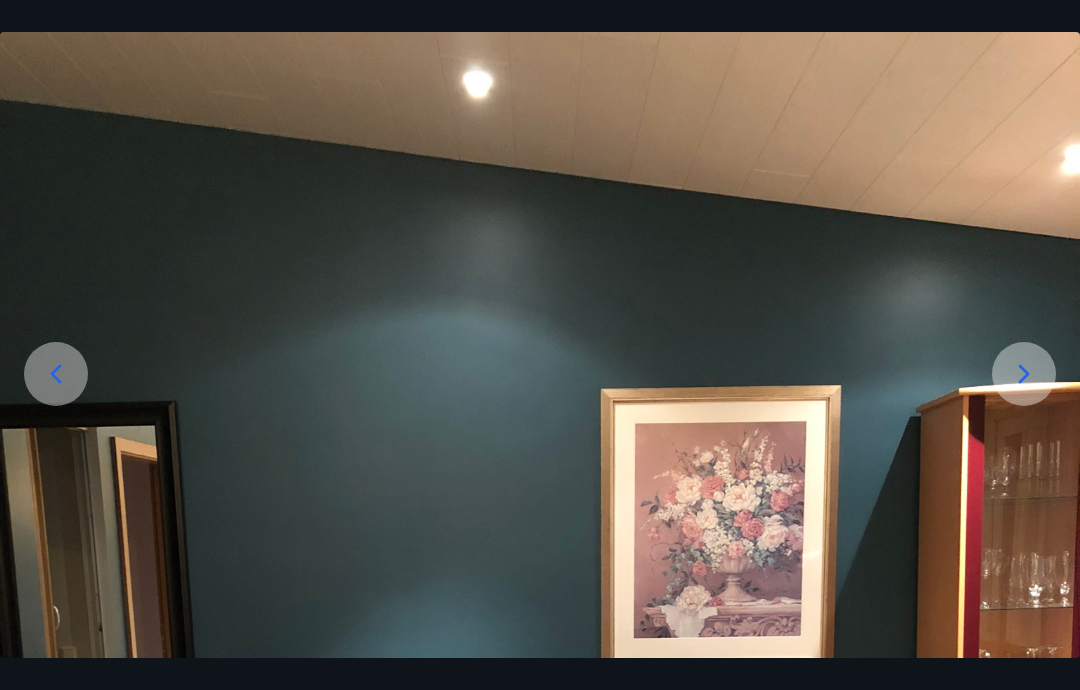click 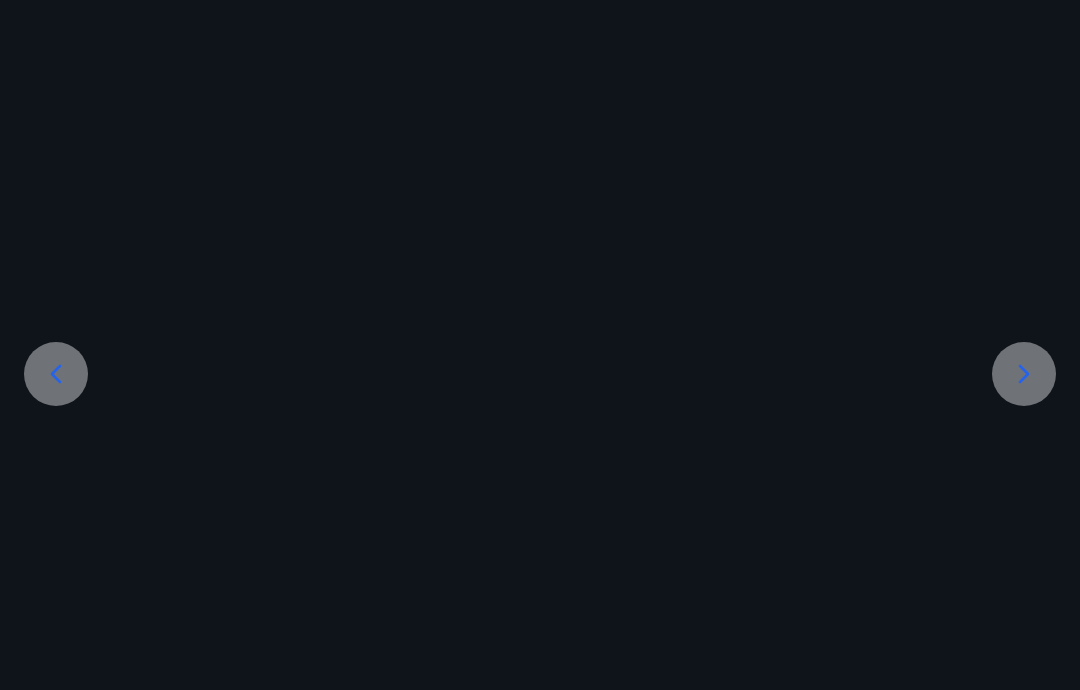 scroll, scrollTop: 0, scrollLeft: 0, axis: both 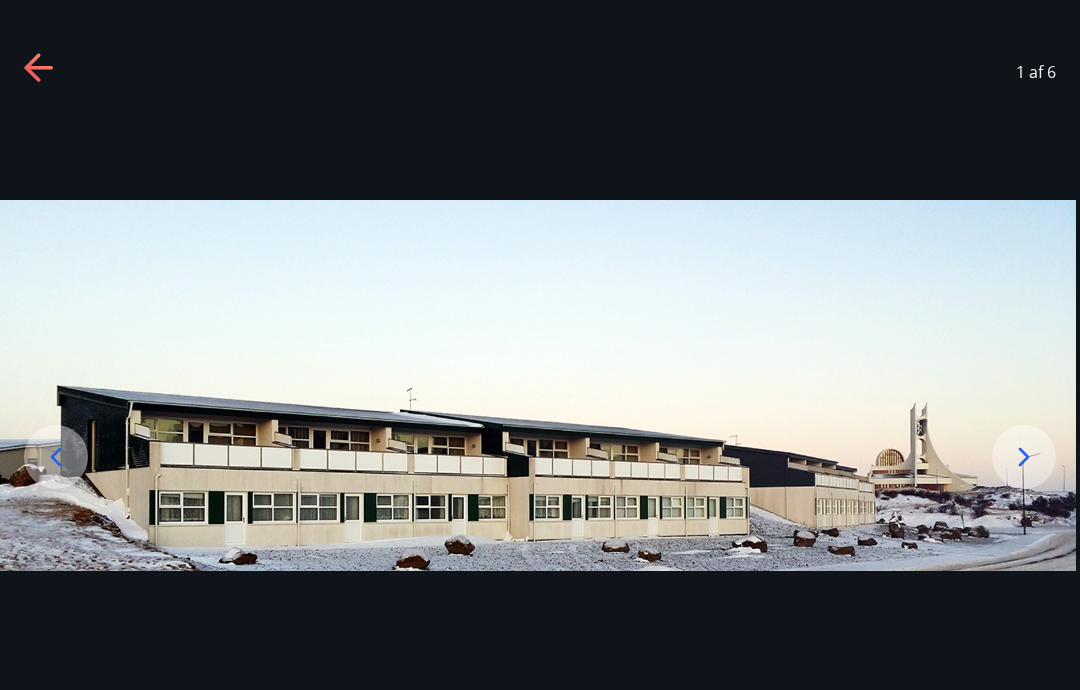 click 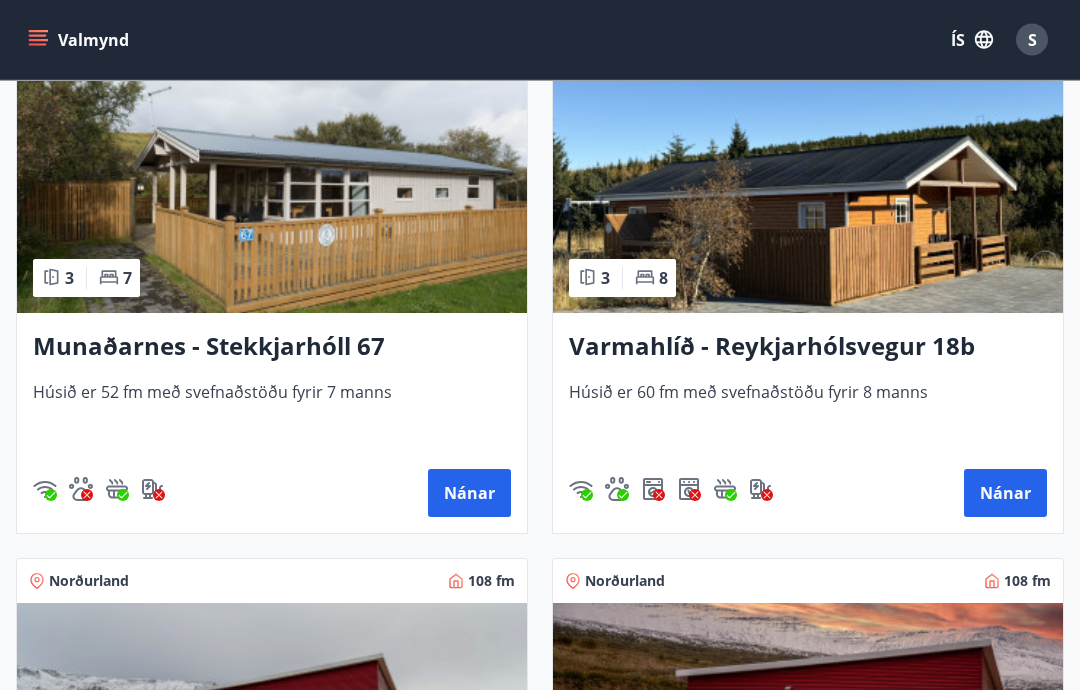 scroll, scrollTop: 3137, scrollLeft: 0, axis: vertical 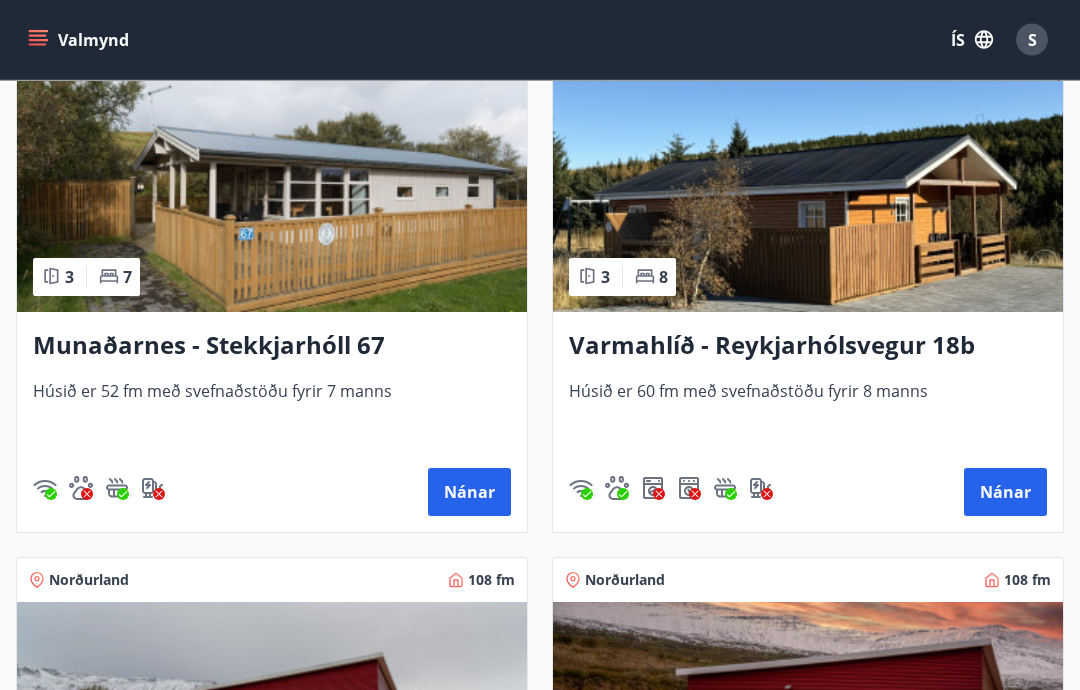 click on "Varmahlíð - Reykjarhólsvegur 18b" at bounding box center (808, 347) 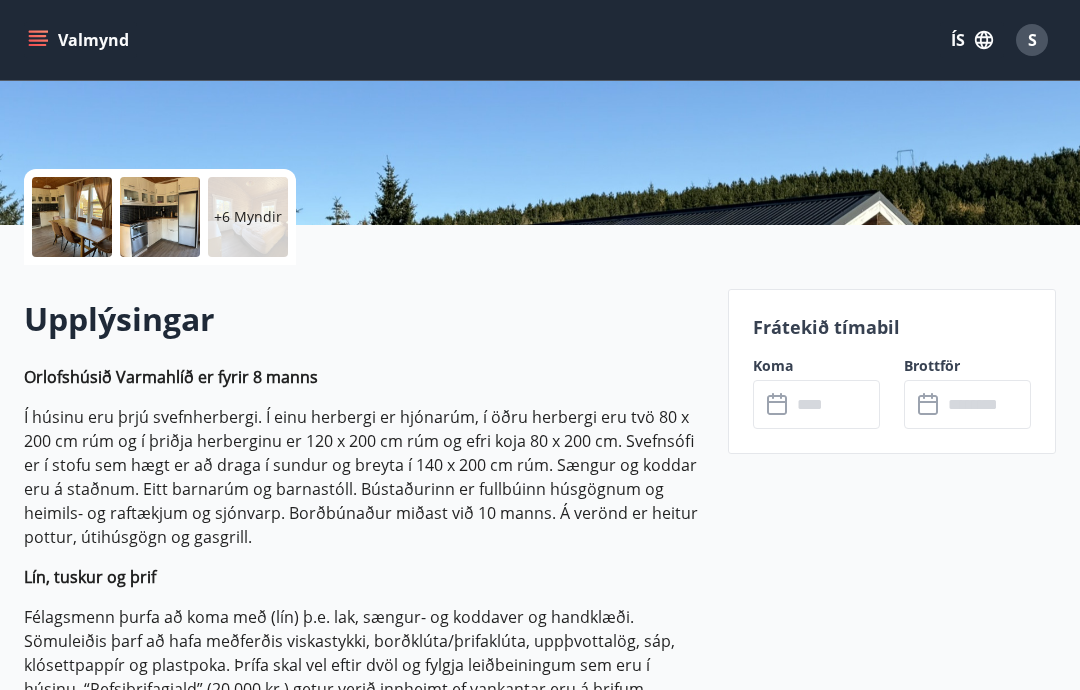 scroll, scrollTop: 368, scrollLeft: 0, axis: vertical 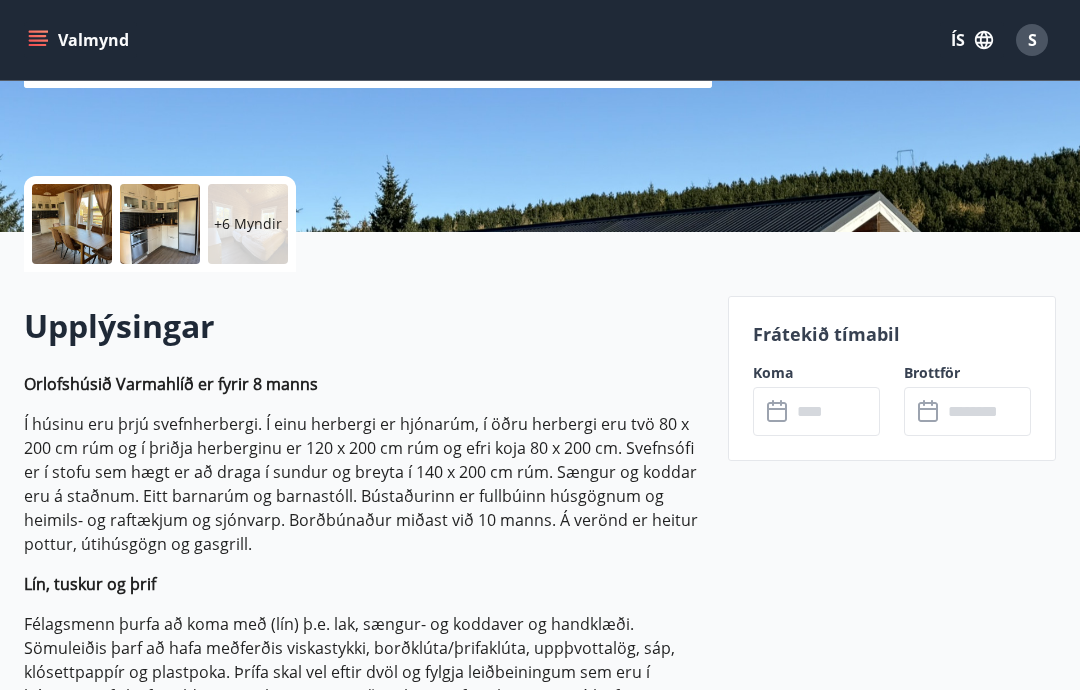 click at bounding box center (835, 411) 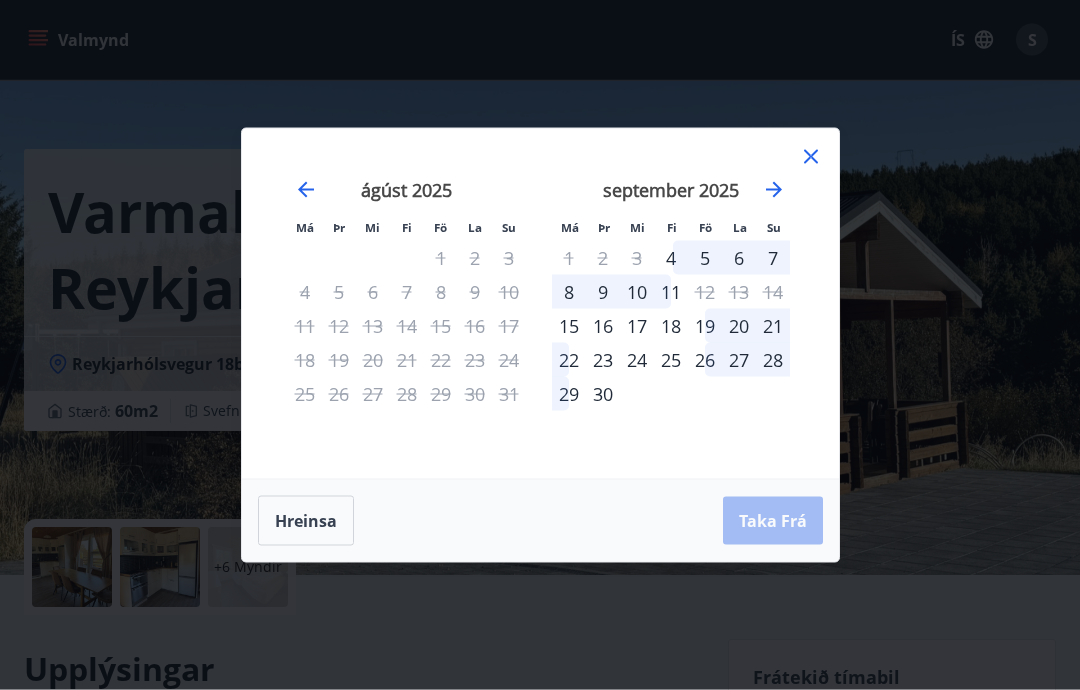 scroll, scrollTop: 0, scrollLeft: 0, axis: both 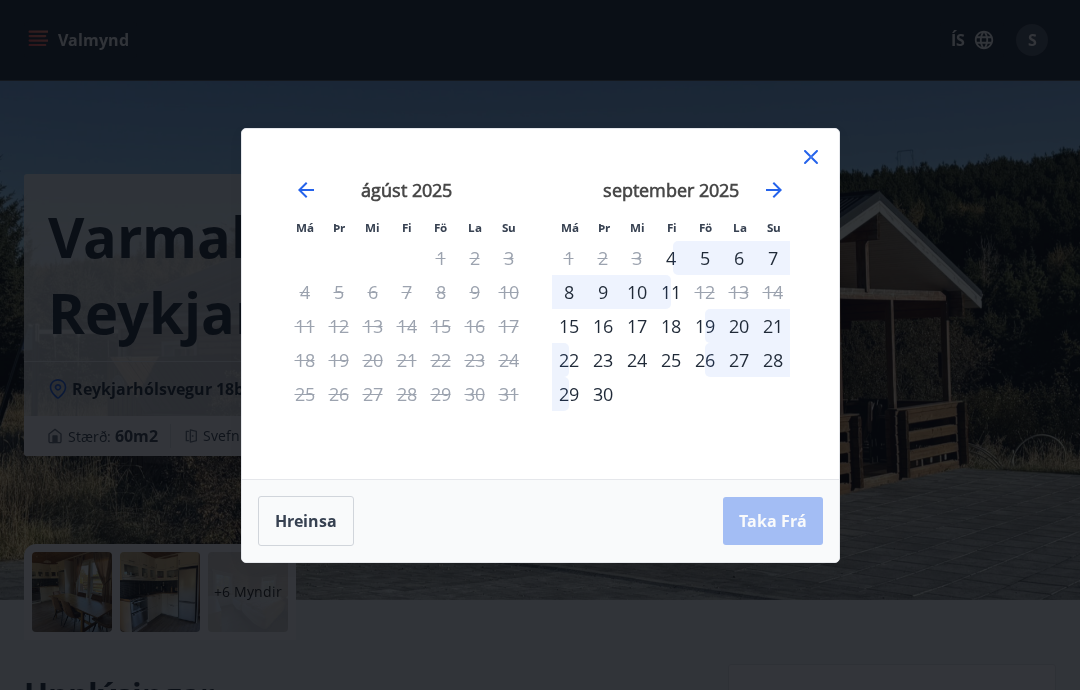 click 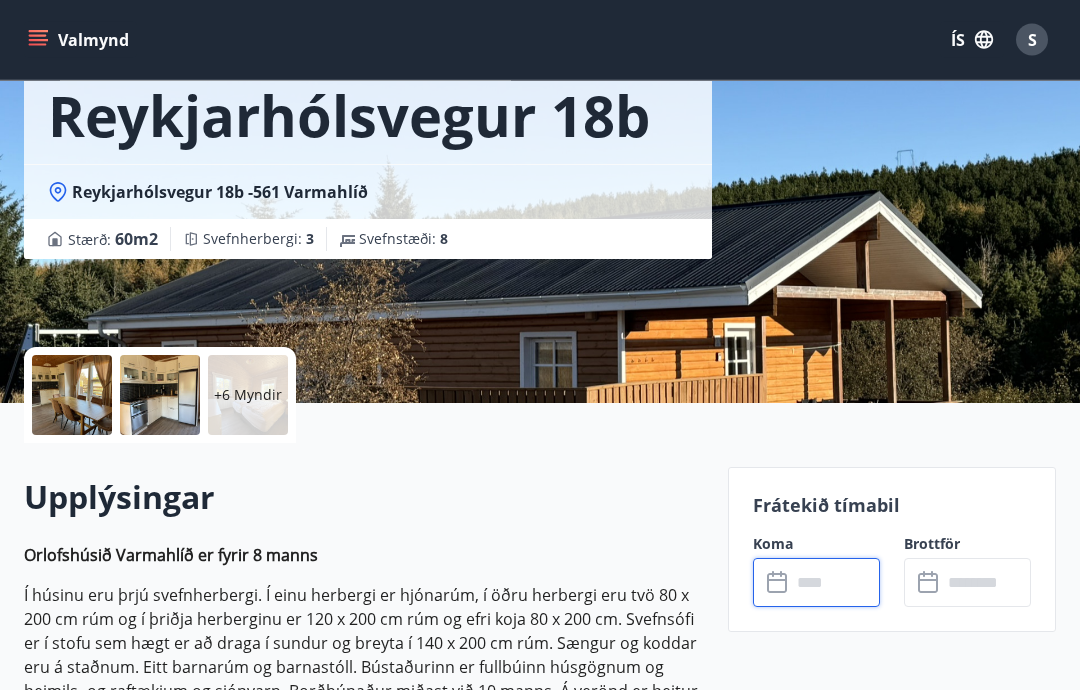 scroll, scrollTop: 0, scrollLeft: 0, axis: both 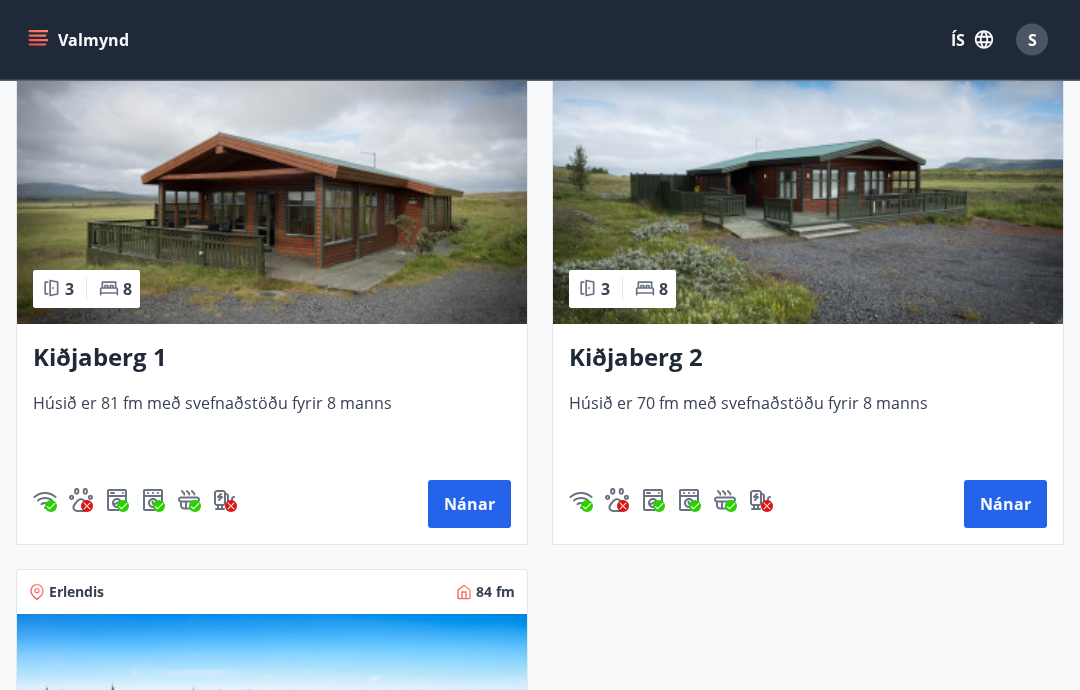 click on "Svæði Allt Dagsetningar Veldu tímabil Svefnstæði +1 Sjá kort Vestfirðir 3 6 Þingeyri - Aðalstræti 19 Rúmgóð 90fm hæð og ris í tvíbýli með svefnaðstöðu fyrir 6 manns Nánar Höfuðborgarsvæðið 98   fm 2 6 Jaðarleiti 2 Íbúðin er 98 fm með svefnaðstöðu fyrir 6 manns Nánar Vesturland 87   fm 3 6 Munaðarnes - Stekkjarhóll 62 Húsið er 87 fm með svefnaðstöðu fyrir 6 manns Nánar Vesturland 52   fm 2 6 Munaðarnes - Stekkjarhóll 65 Húsið er 60 fm með svefnaðstöðu fyrir 8 manns Nánar Vesturland 82   fm 3 8 Munaðarnes - Víðihlíð Húsið er 82 fm með svefnaðstöðu fyrir 8 manns Nánar Höfuðborgarsvæðið 1 Félagsaðstaða SLFÍ Salurinn rúmar um 100 manns í standandi veislu og hægt er að halda matarveislur Nánar Erlendis 75   fm 2 6 Spánn Quesada Húsið er 75 fm með svefnaðstöðu fyrir 6 manns Nánar Vesturland 3 5 Stykkishólmur - Laufásvegur 35 Húsið er 60 fm með svefnaðstöðu fyrir 8 manns Nánar Höfuðborgarsvæðið 86   fm 2 6 Nánar 98" at bounding box center (540, -1715) 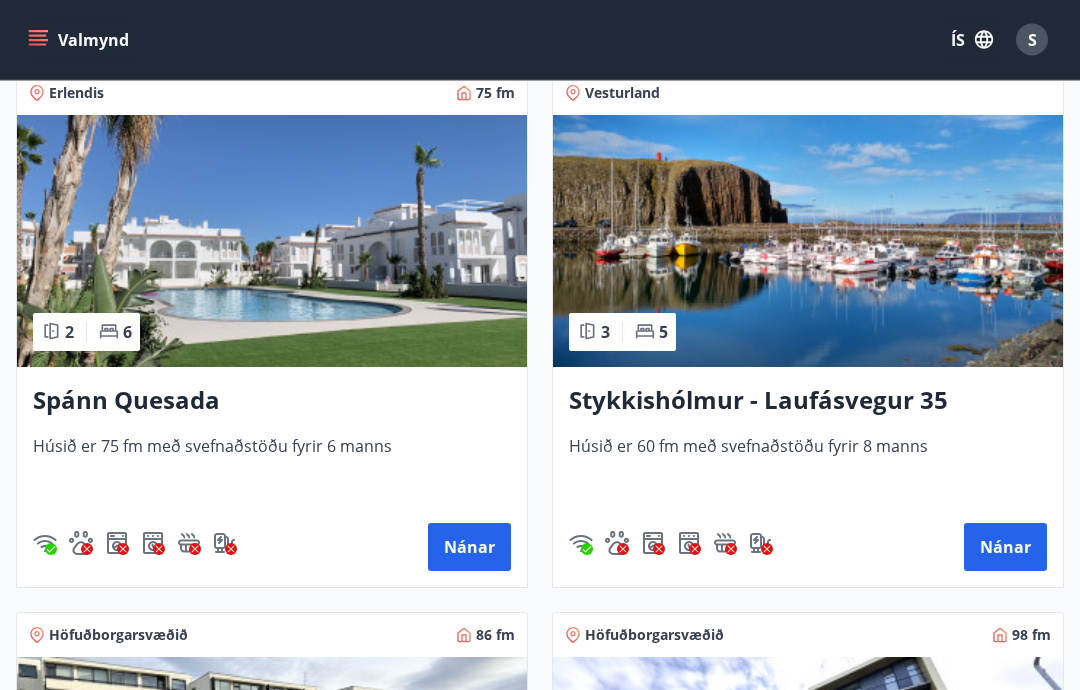 scroll, scrollTop: 1999, scrollLeft: 0, axis: vertical 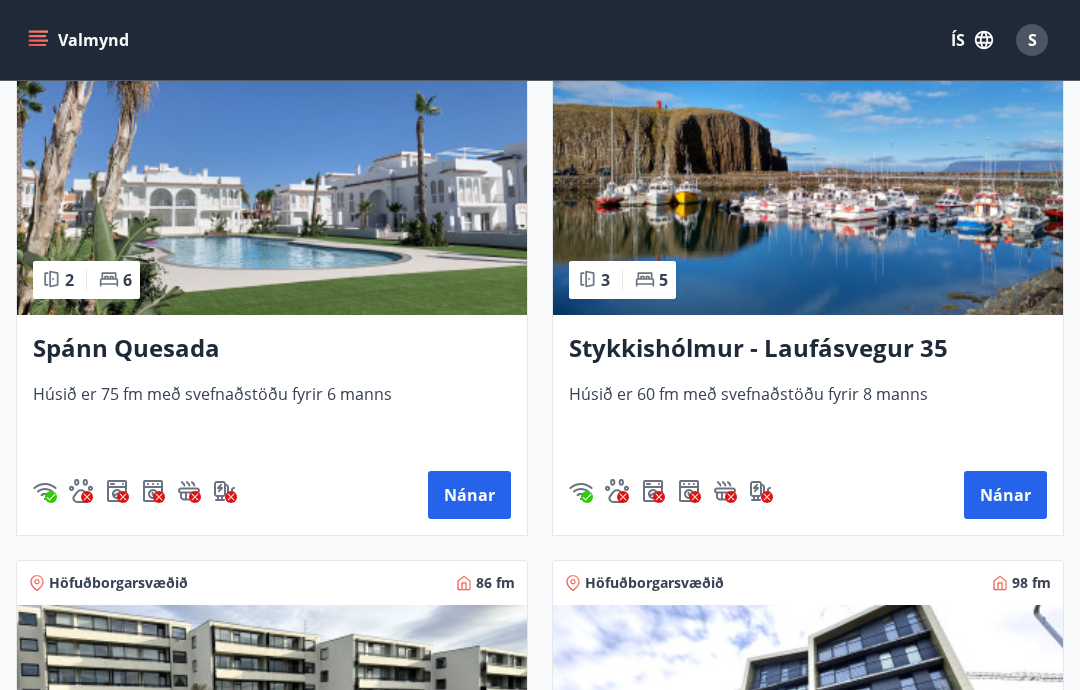 click on "Nánar" at bounding box center (469, 495) 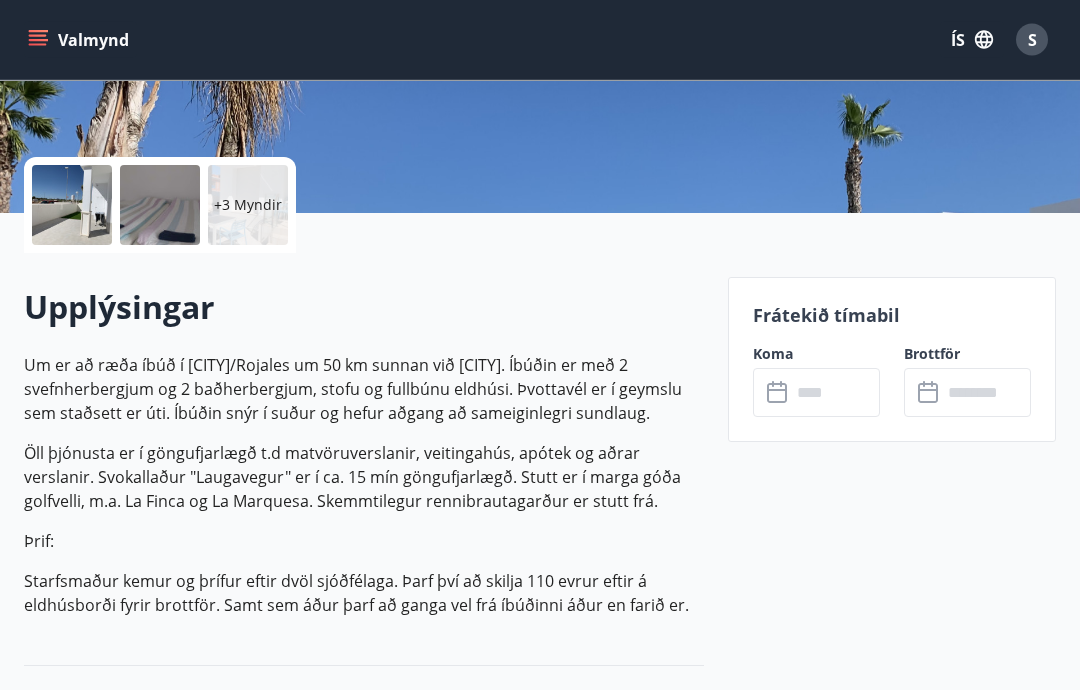 scroll, scrollTop: 379, scrollLeft: 0, axis: vertical 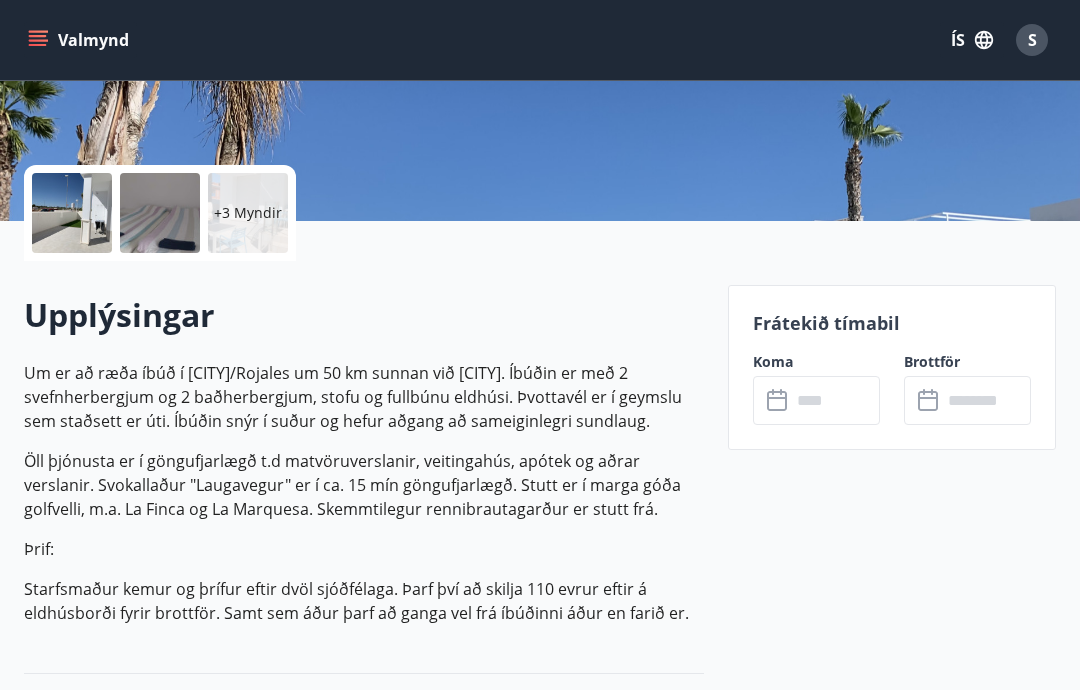 click at bounding box center (835, 400) 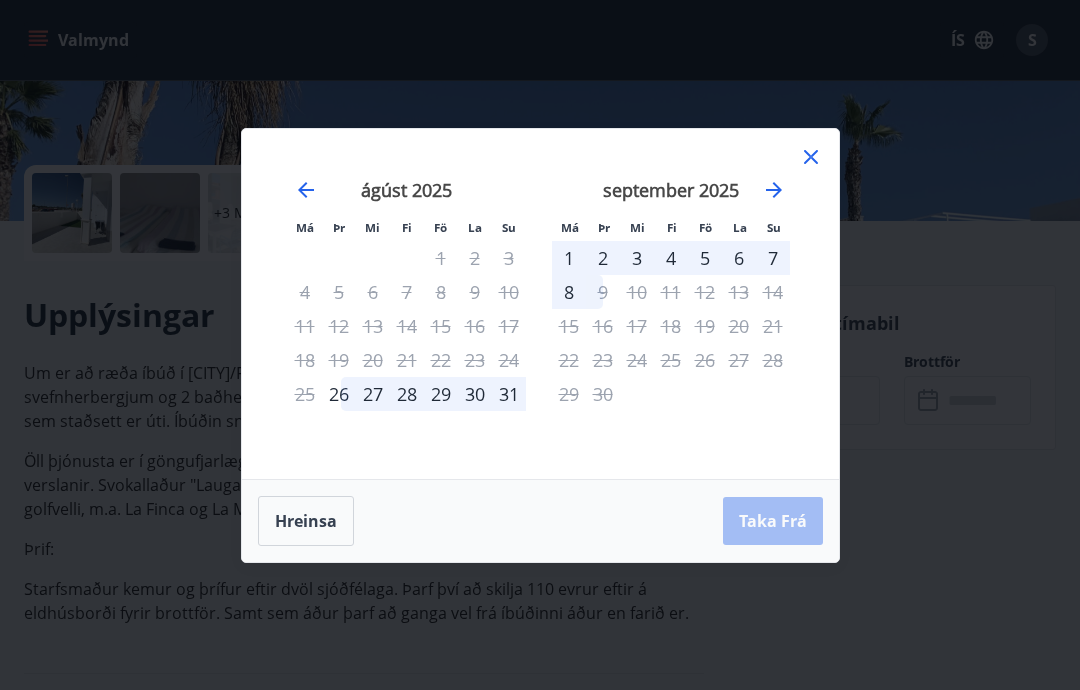 click 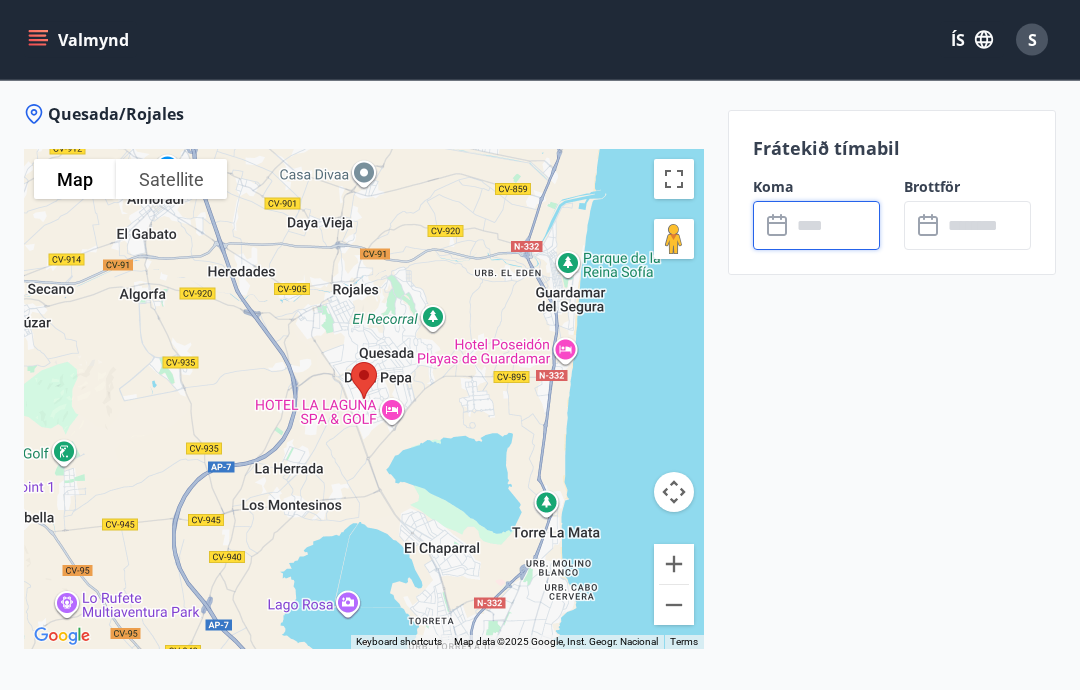 scroll, scrollTop: 3034, scrollLeft: 0, axis: vertical 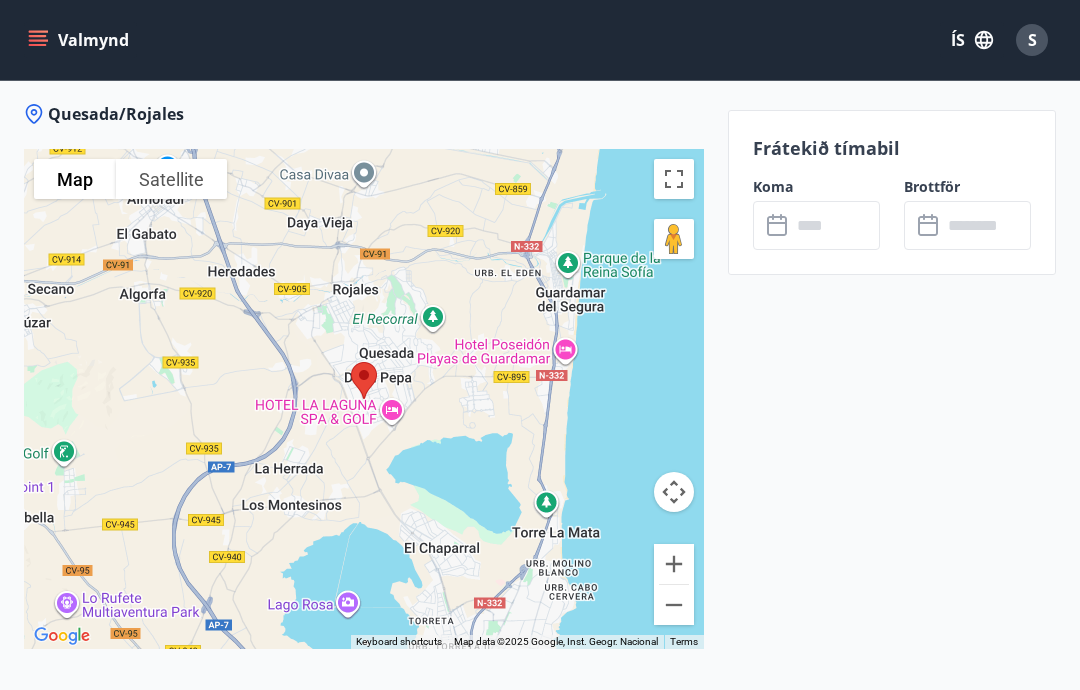 click at bounding box center (364, 380) 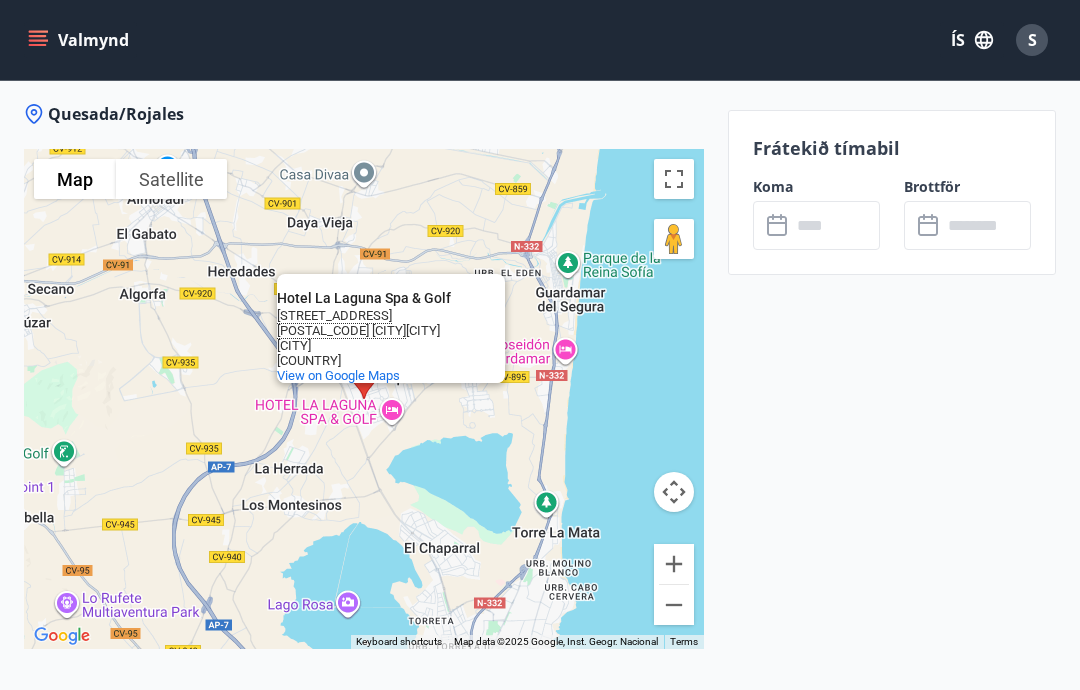 click on "View on Google Maps" at bounding box center [338, 375] 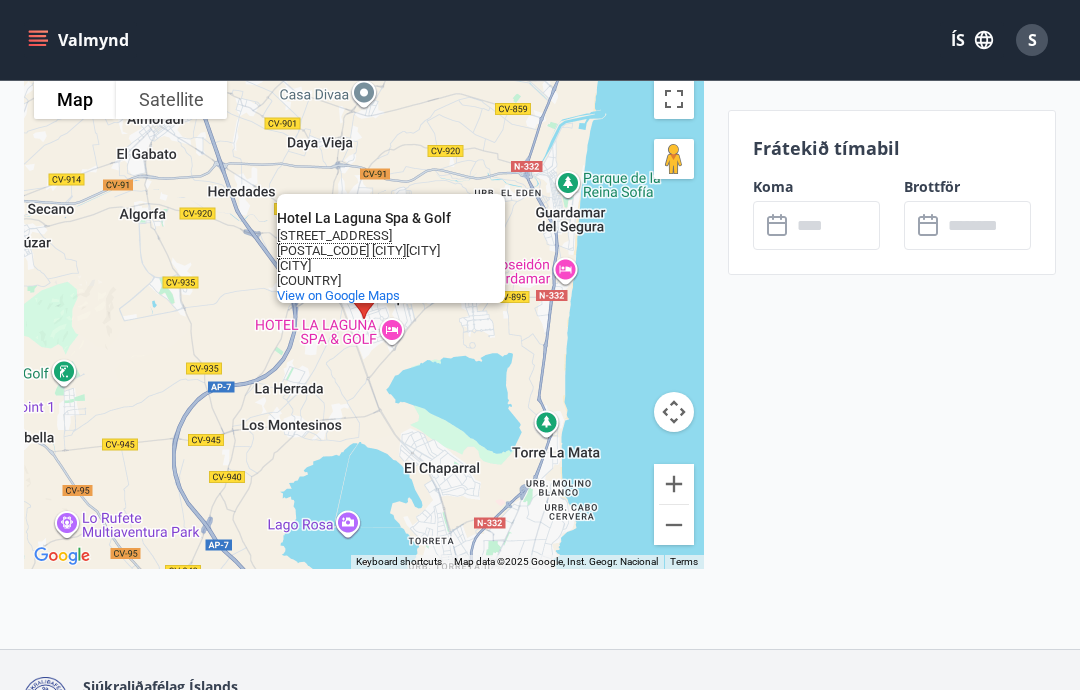 click on "Hotel La Laguna Spa & Golf                     Hotel La Laguna Spa & Golf                 Av. Antonio Quesada, 53 03170 Cdad . Quesada Alicante Spain             View on Google Maps" at bounding box center [364, 319] 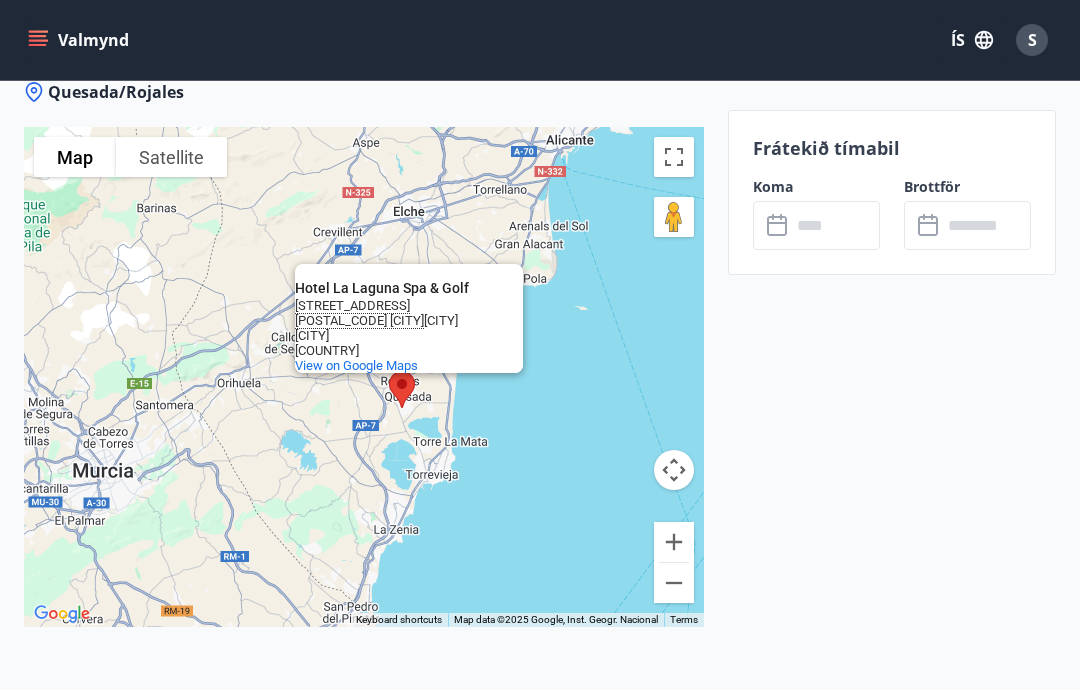 scroll, scrollTop: 3055, scrollLeft: 0, axis: vertical 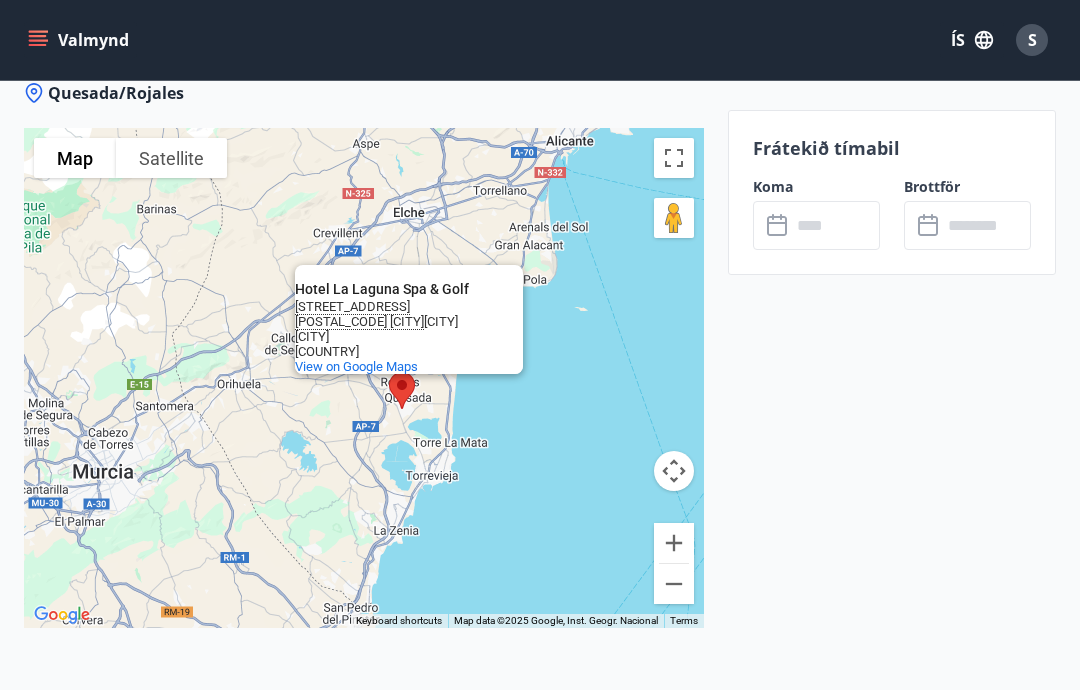 click on "Av. Antonio Quesada, 53 03170 Cdad . Quesada Alicante Spain" at bounding box center [409, 329] 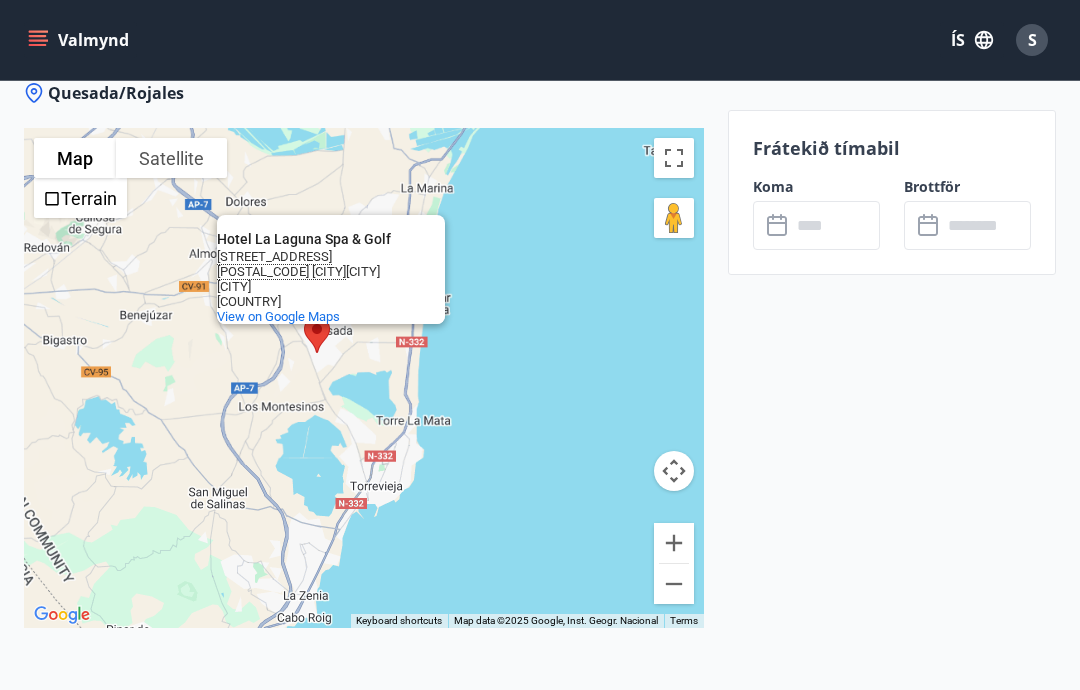 click on "View on Google Maps" at bounding box center [278, 316] 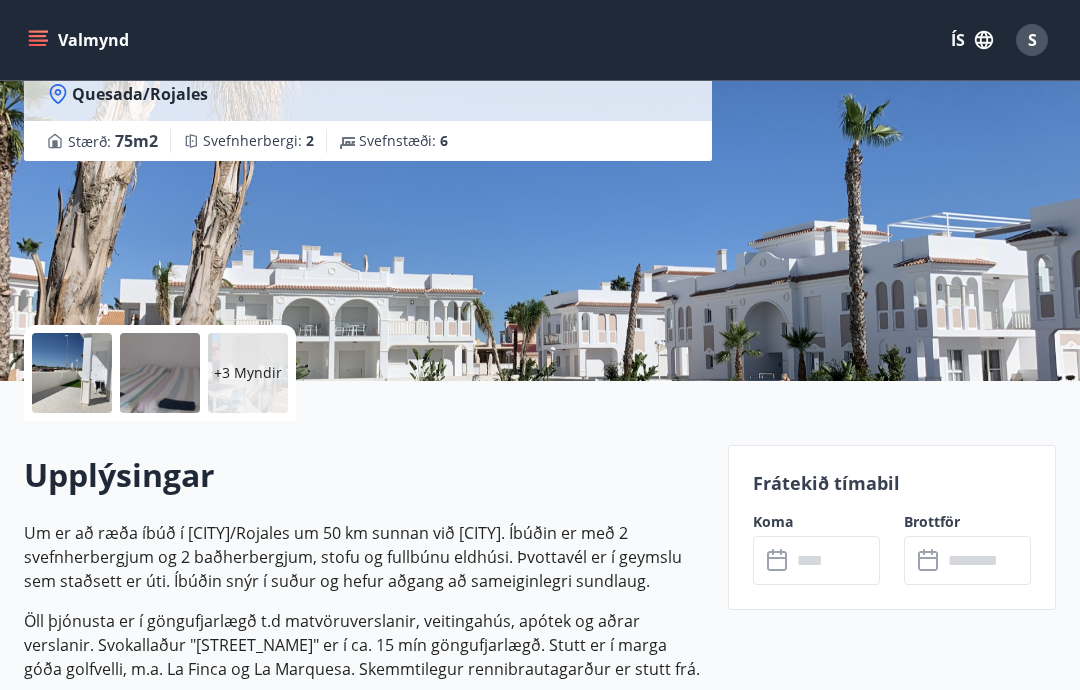scroll, scrollTop: 181, scrollLeft: 0, axis: vertical 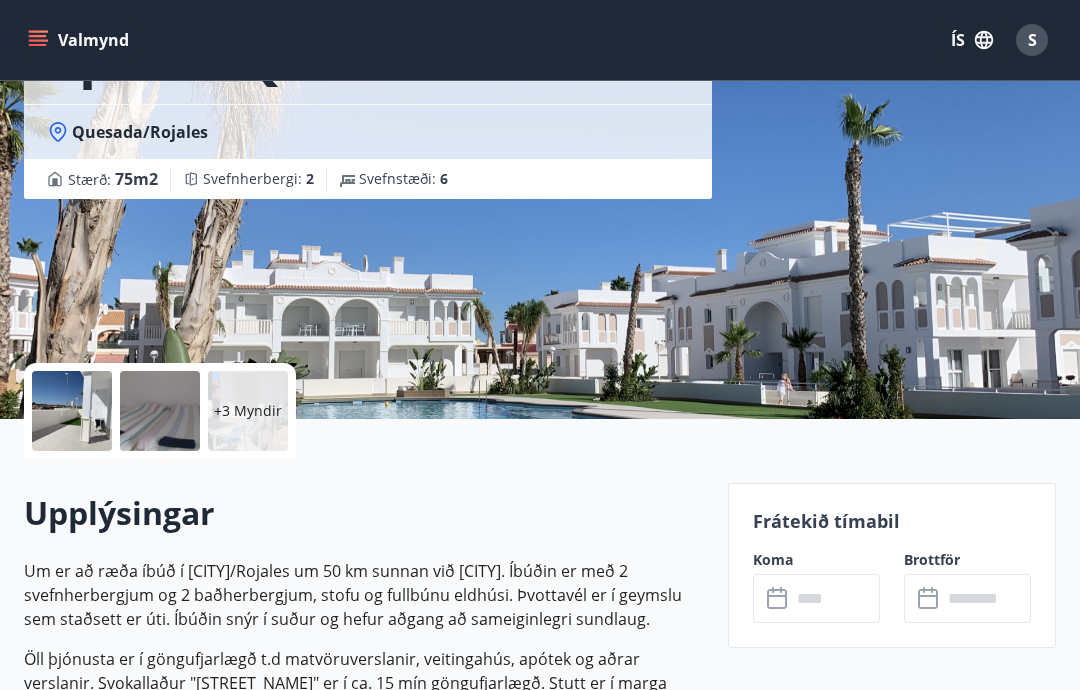 click on "+3 Myndir" at bounding box center [248, 411] 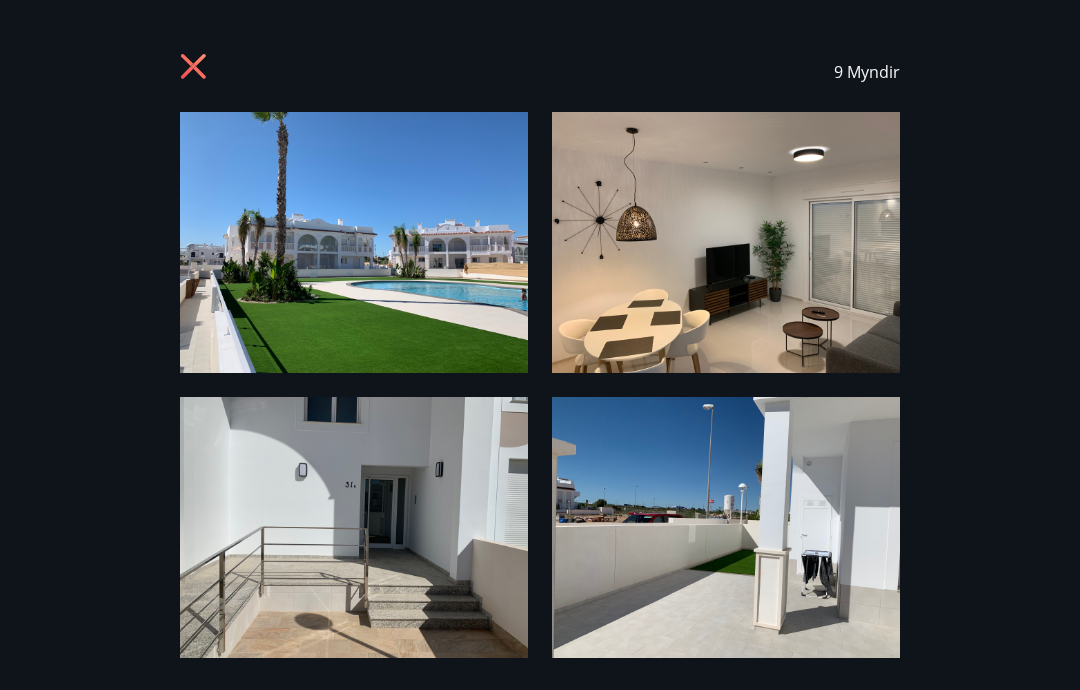 click 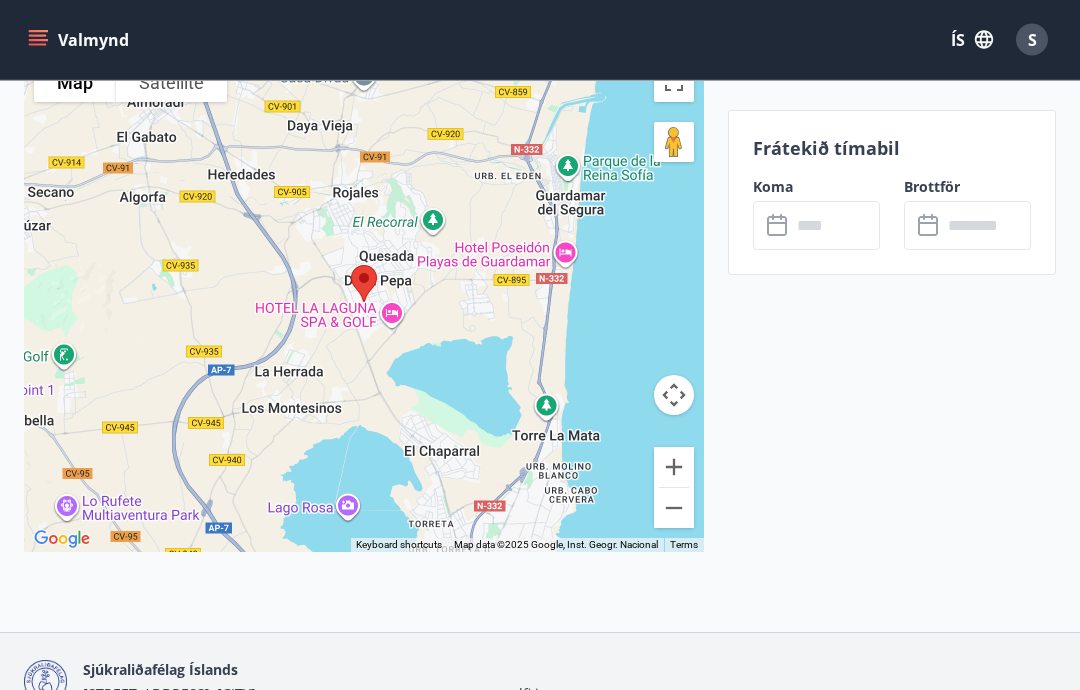 scroll, scrollTop: 3130, scrollLeft: 0, axis: vertical 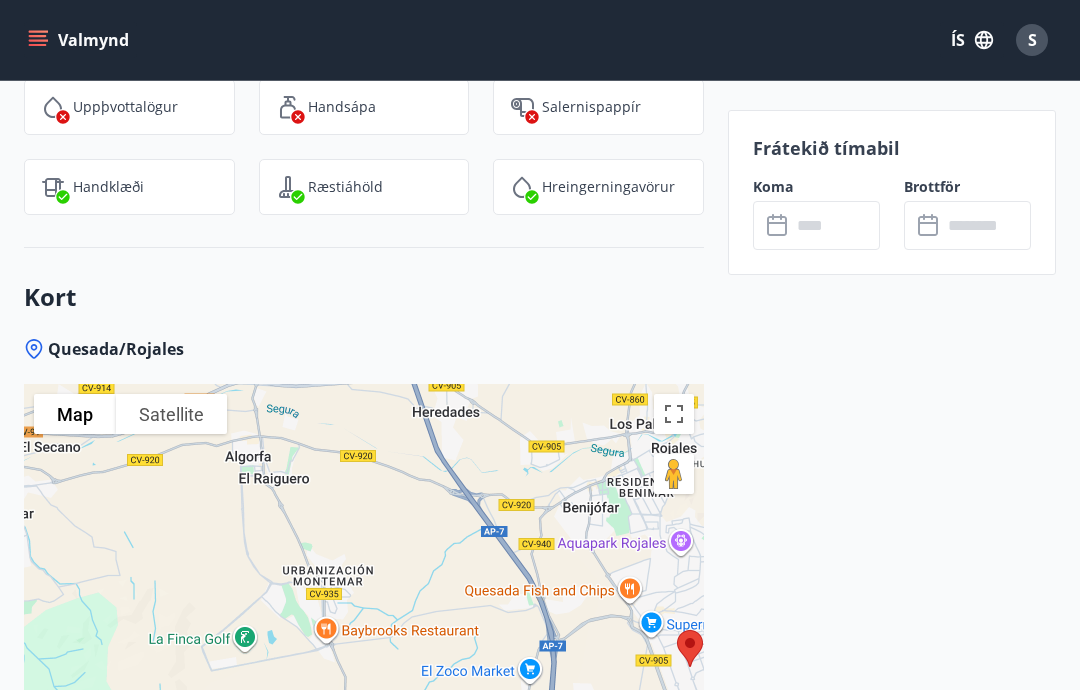 click on "Quesada/Rojales" at bounding box center [116, 349] 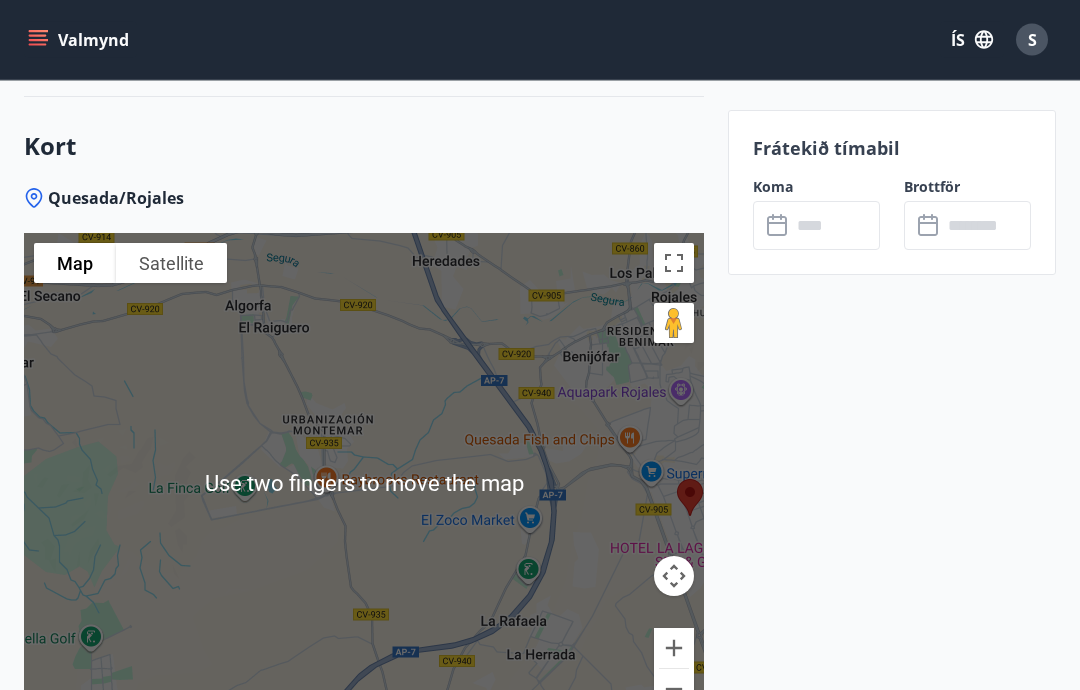 scroll, scrollTop: 2955, scrollLeft: 0, axis: vertical 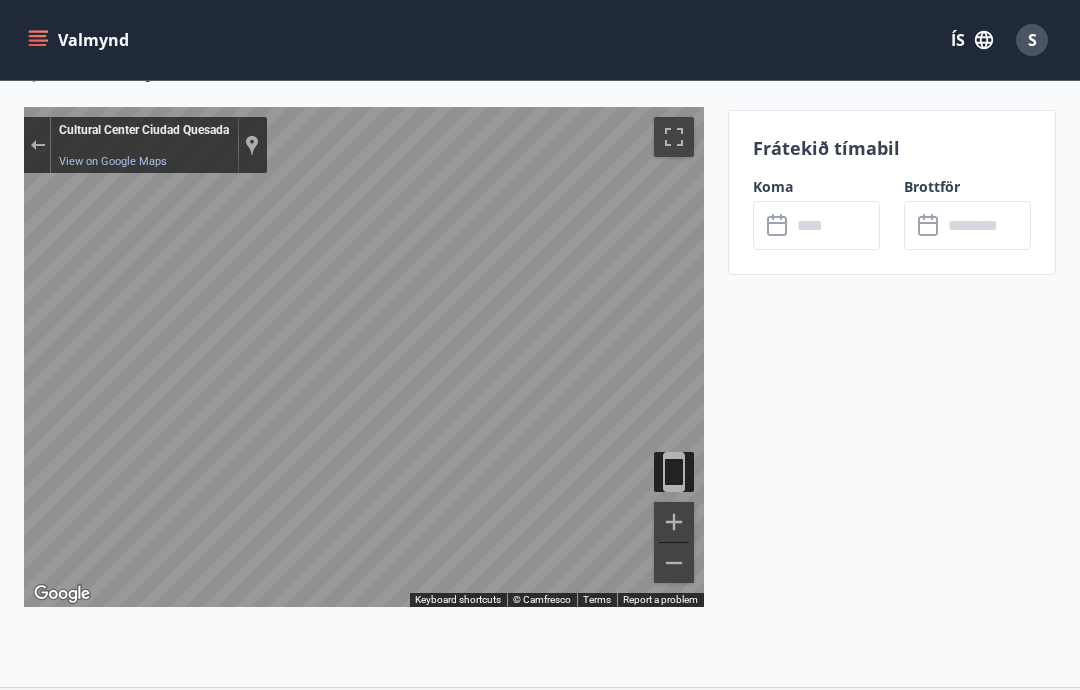 click on "Cultural Center Ciudad Quesada           View on Google Maps       Custom Imagery" at bounding box center [159, 145] 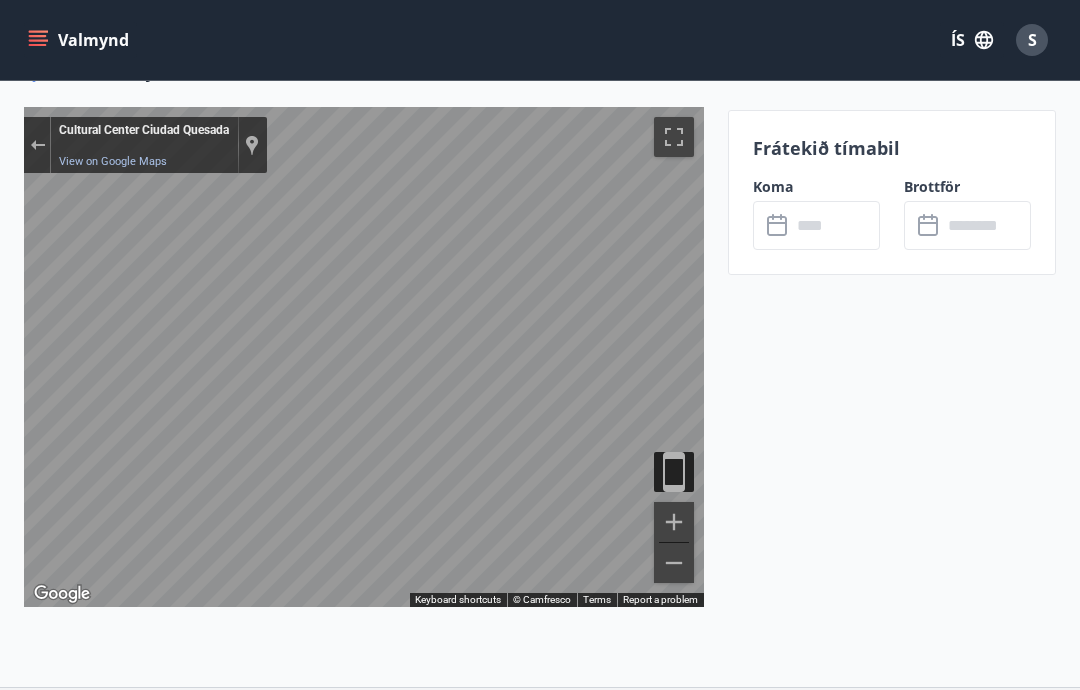 click on "View on Google Maps" at bounding box center [113, 161] 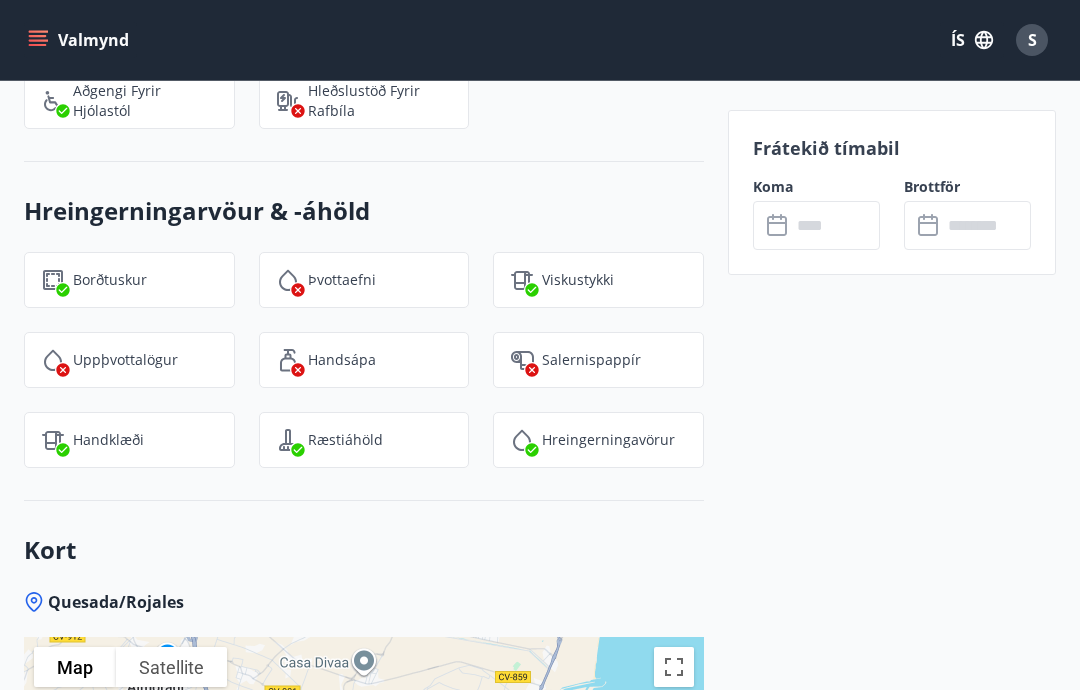 scroll, scrollTop: 2553, scrollLeft: 0, axis: vertical 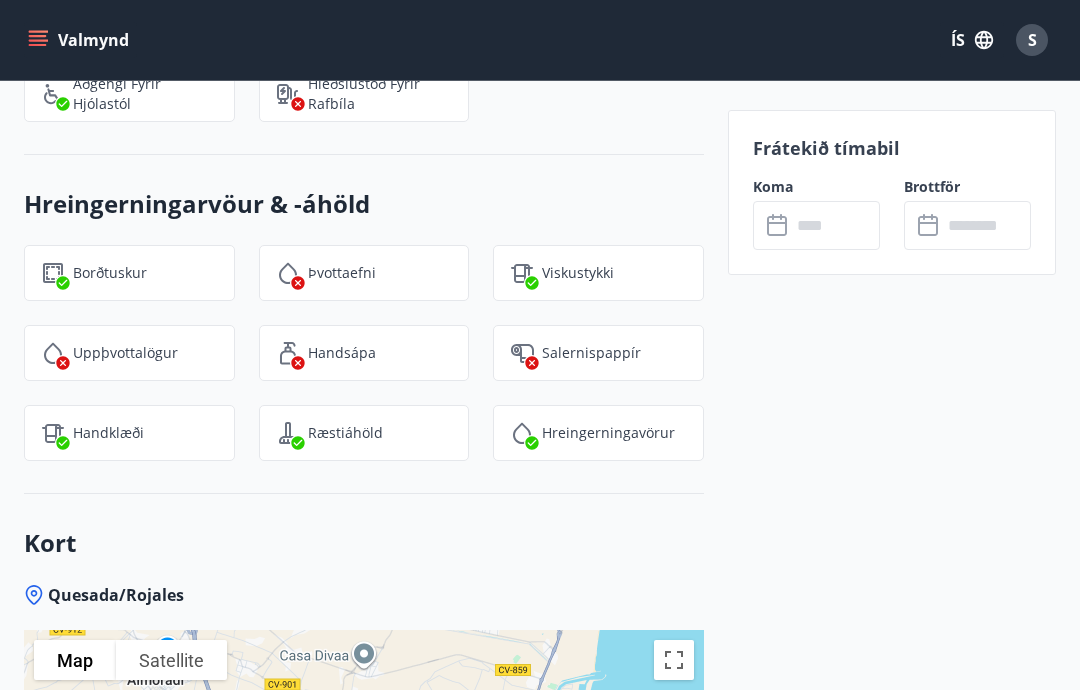 click on "Quesada/Rojales" at bounding box center (116, 595) 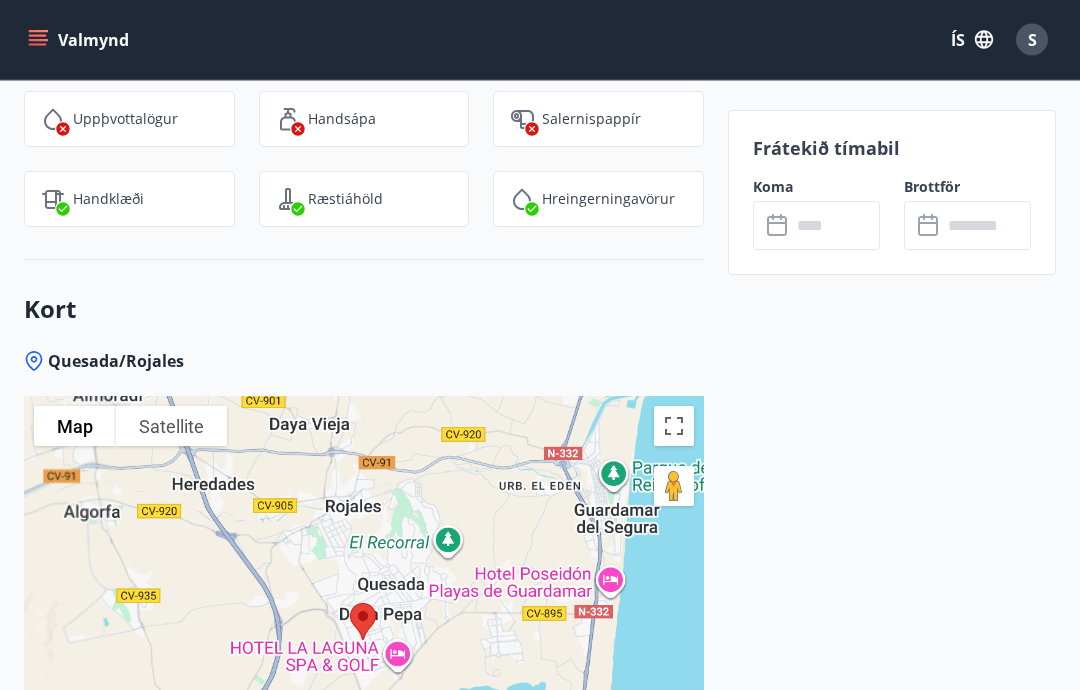 scroll, scrollTop: 2787, scrollLeft: 0, axis: vertical 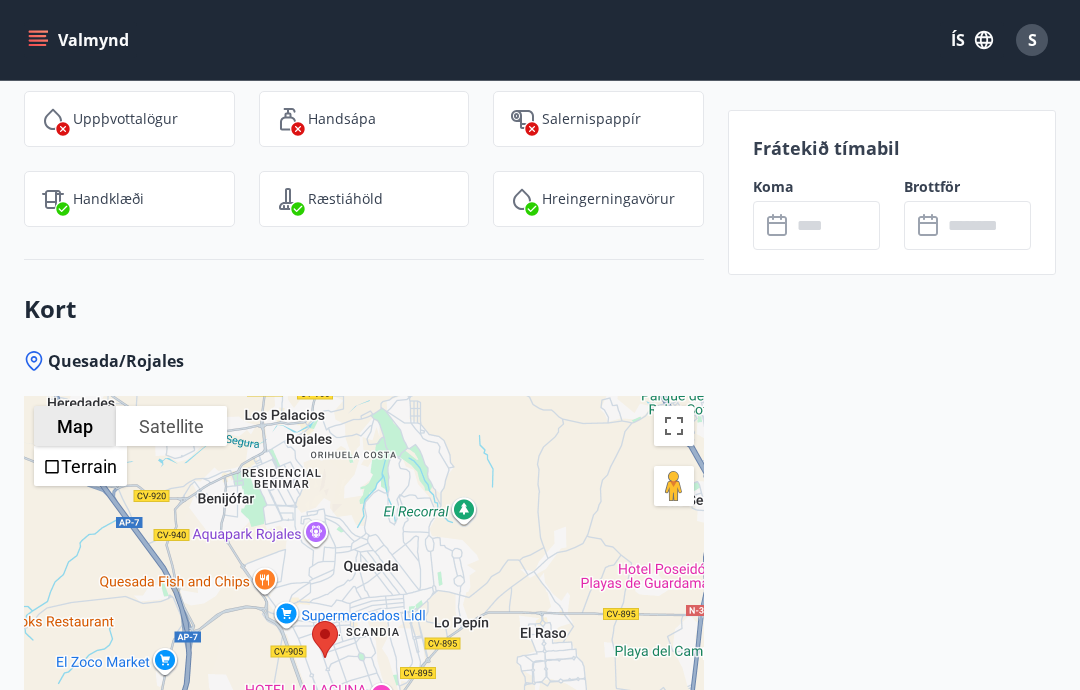 click on "Map" at bounding box center [75, 426] 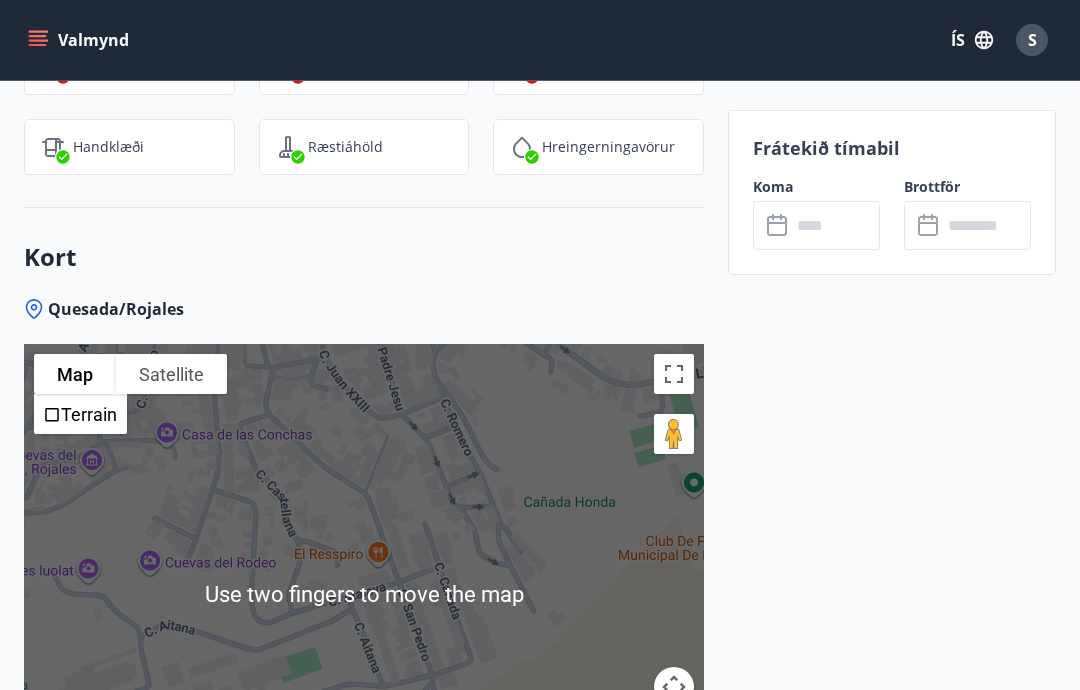 scroll, scrollTop: 2824, scrollLeft: 0, axis: vertical 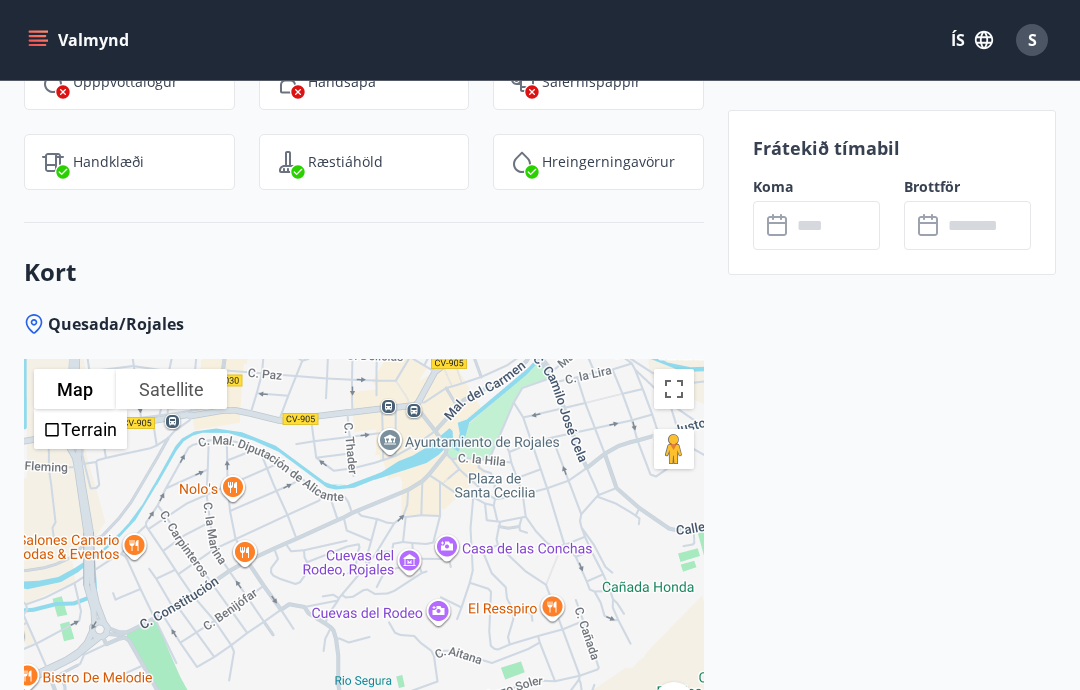 click on "Quesada/Rojales" at bounding box center (116, 324) 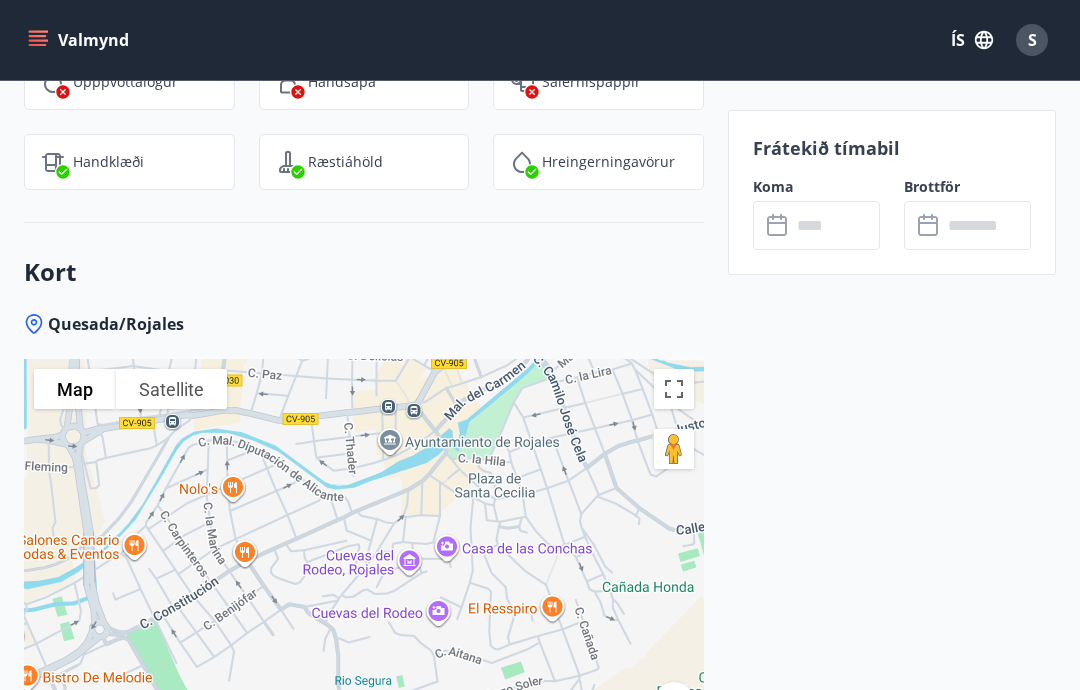 click on "Quesada/Rojales" at bounding box center (116, 324) 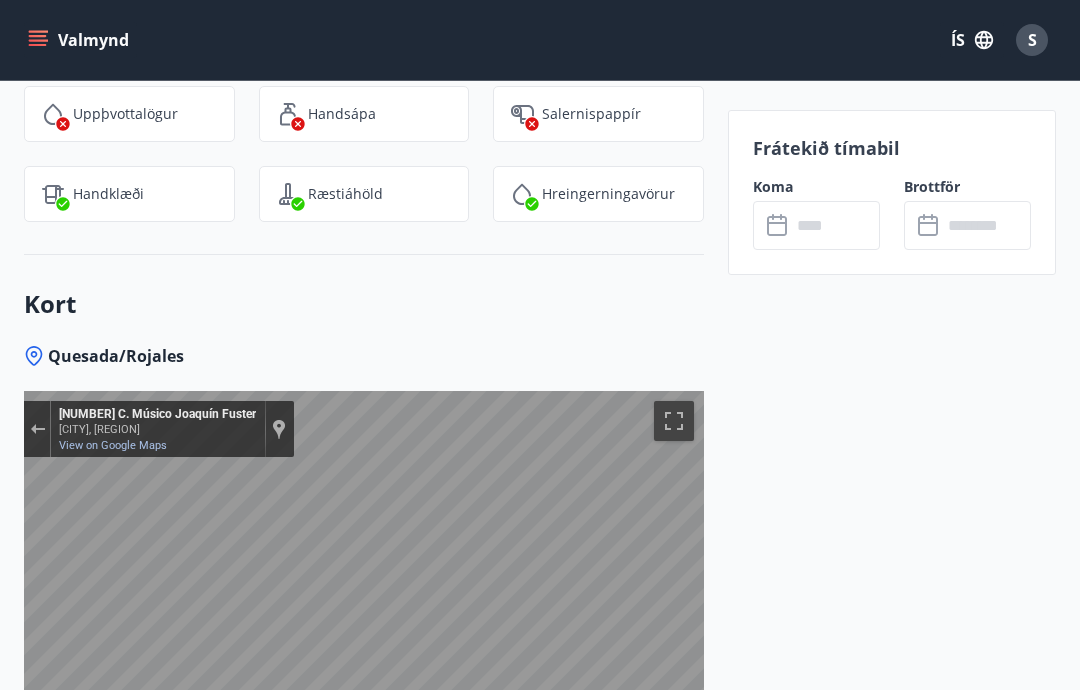 scroll, scrollTop: 2913, scrollLeft: 0, axis: vertical 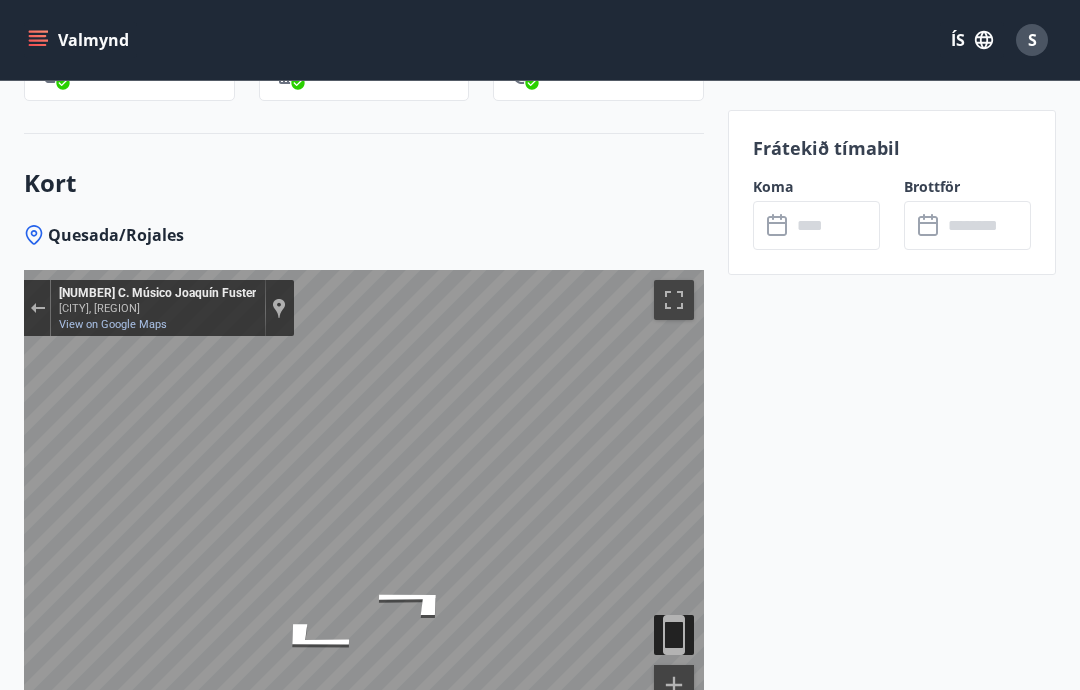 click on "View on Google Maps" at bounding box center [113, 324] 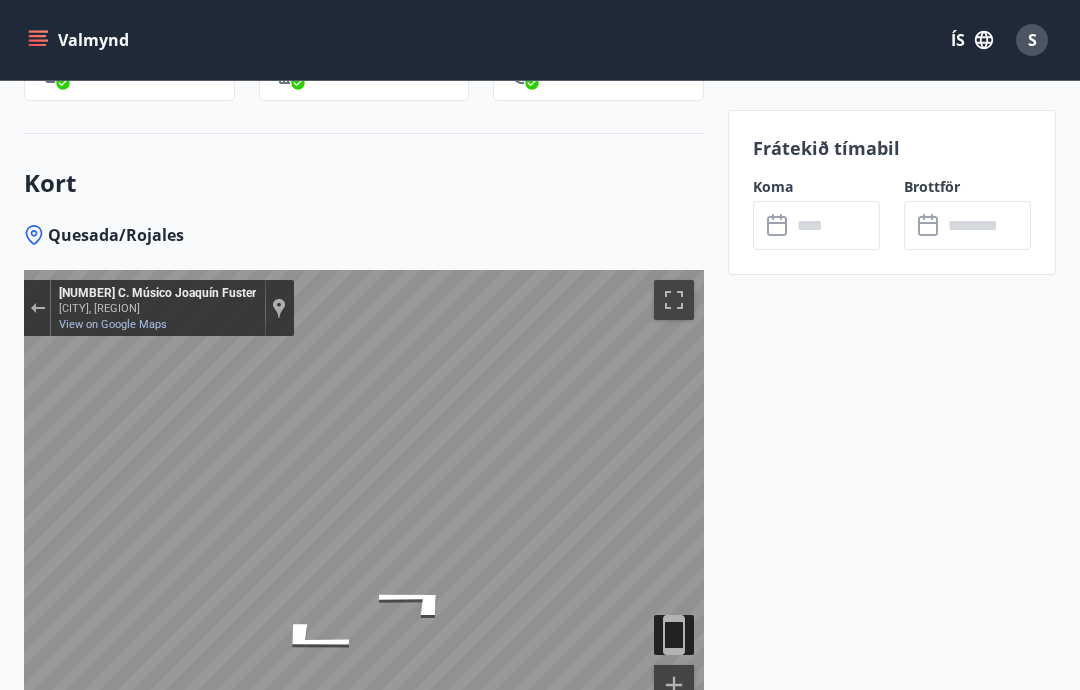 scroll, scrollTop: 2993, scrollLeft: 0, axis: vertical 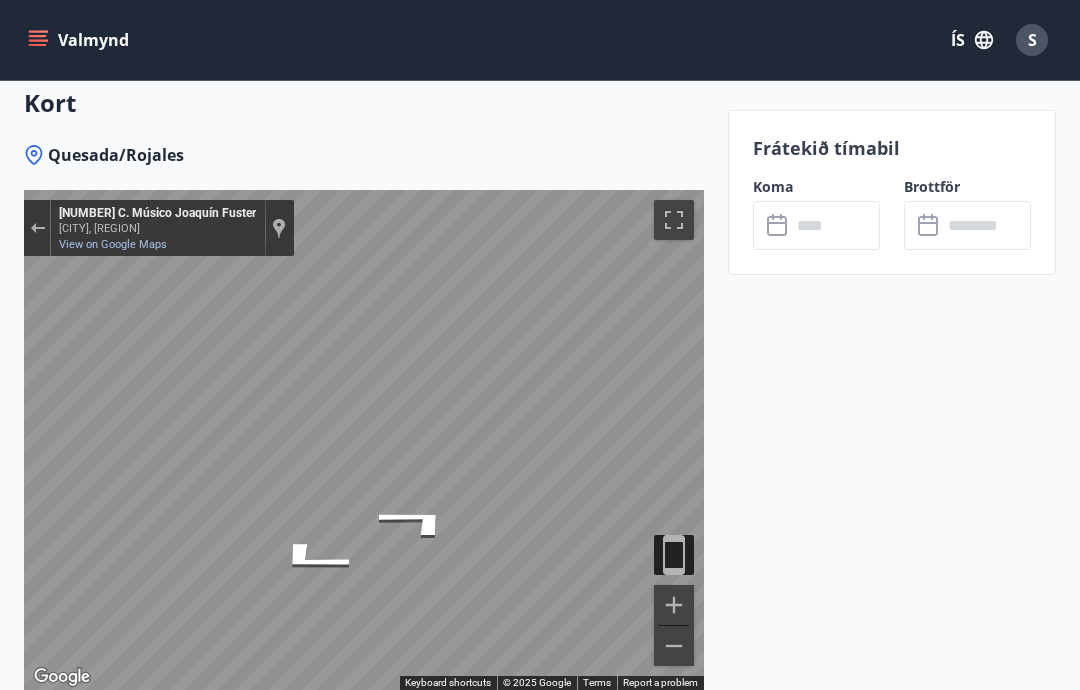 click on "Valmynd" at bounding box center (80, 40) 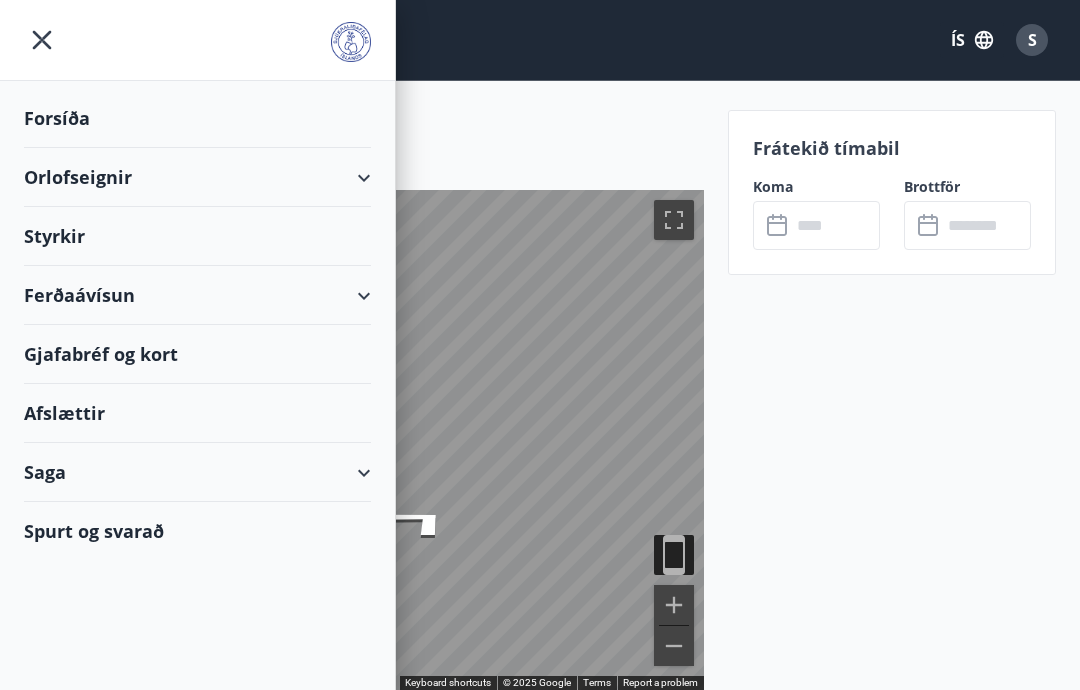 click 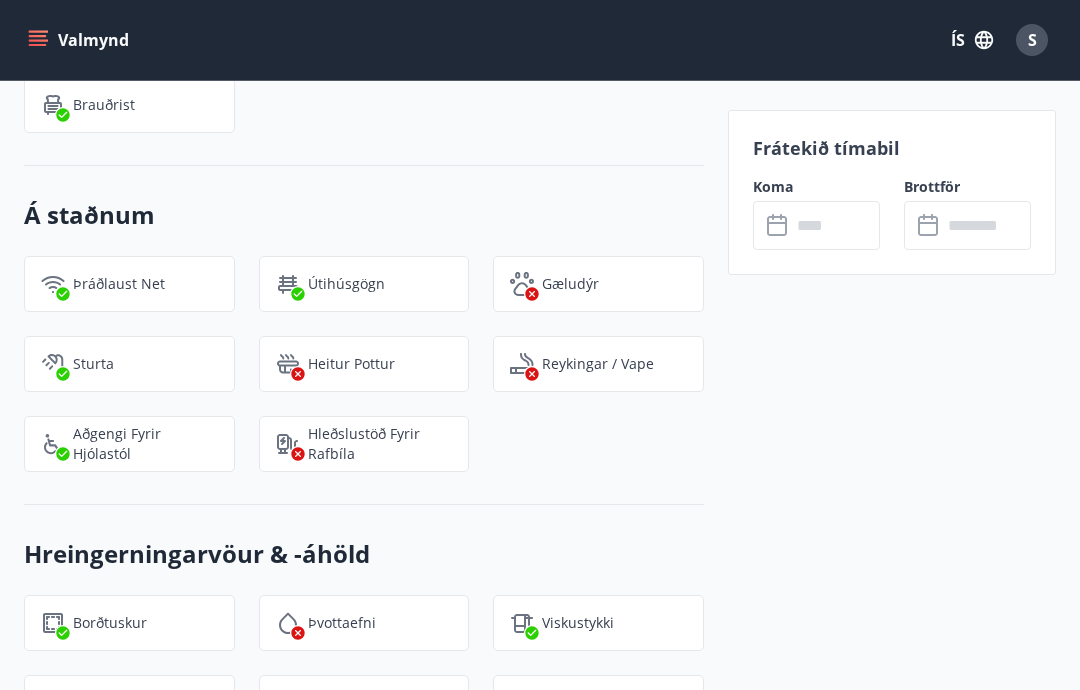 scroll, scrollTop: 2202, scrollLeft: 0, axis: vertical 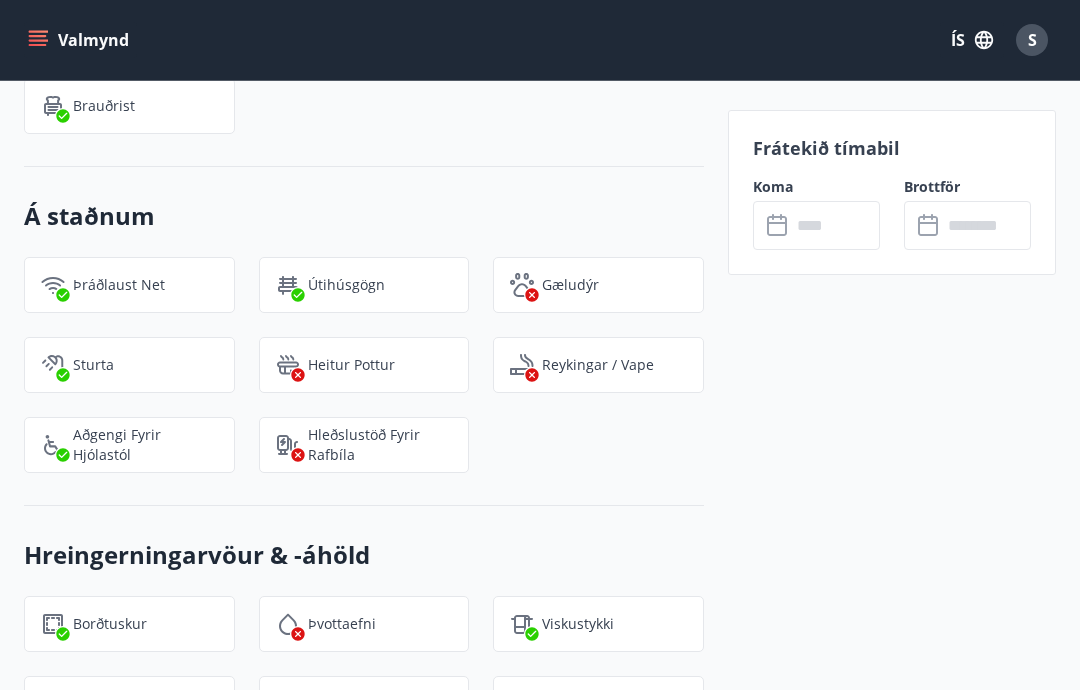 click on "Hleðslustöð fyrir rafbíla" at bounding box center [380, 445] 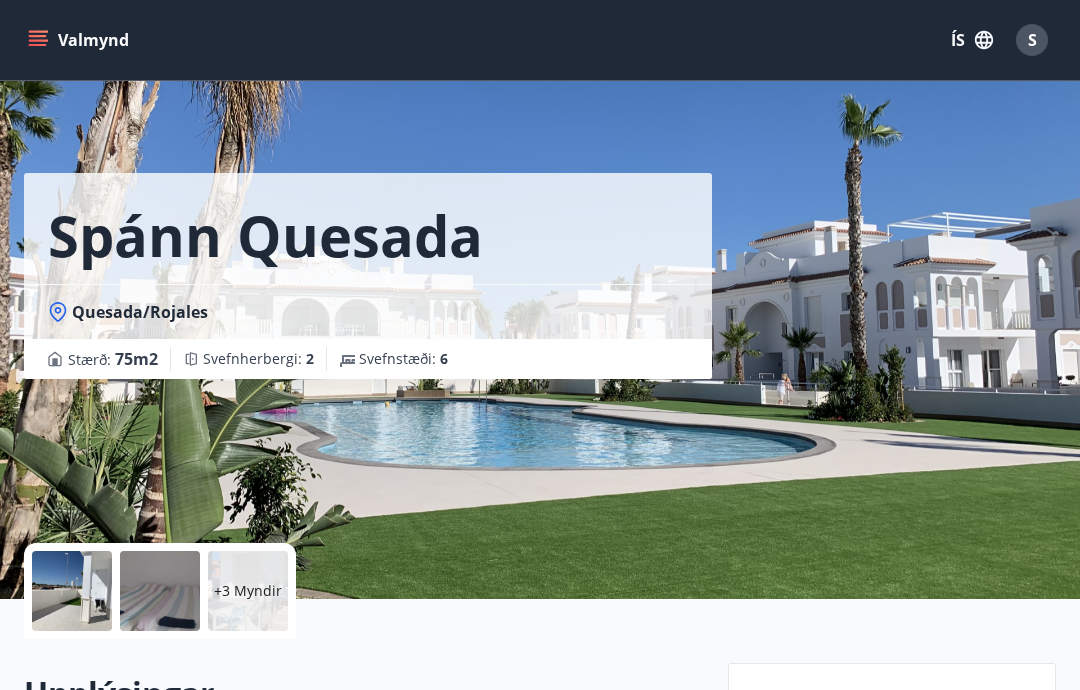 scroll, scrollTop: 0, scrollLeft: 0, axis: both 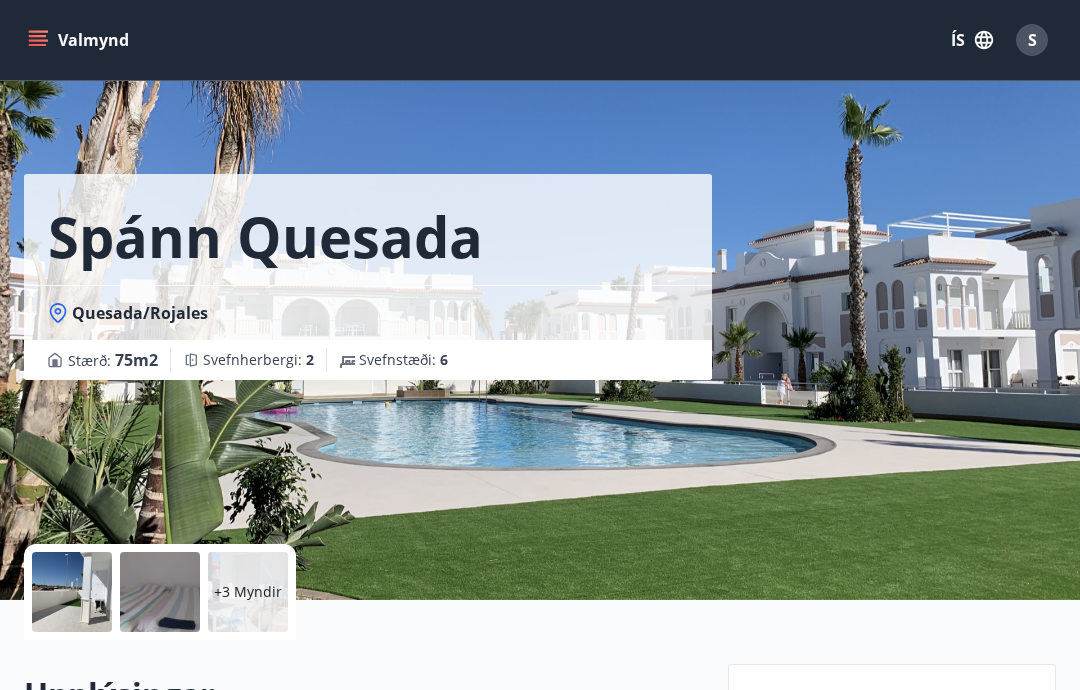 click on "Spánn Quesada Quesada/Rojales Stærð : 75 m2 Svefnherbergi : 2 Svefnstæði : 6" at bounding box center [368, 300] 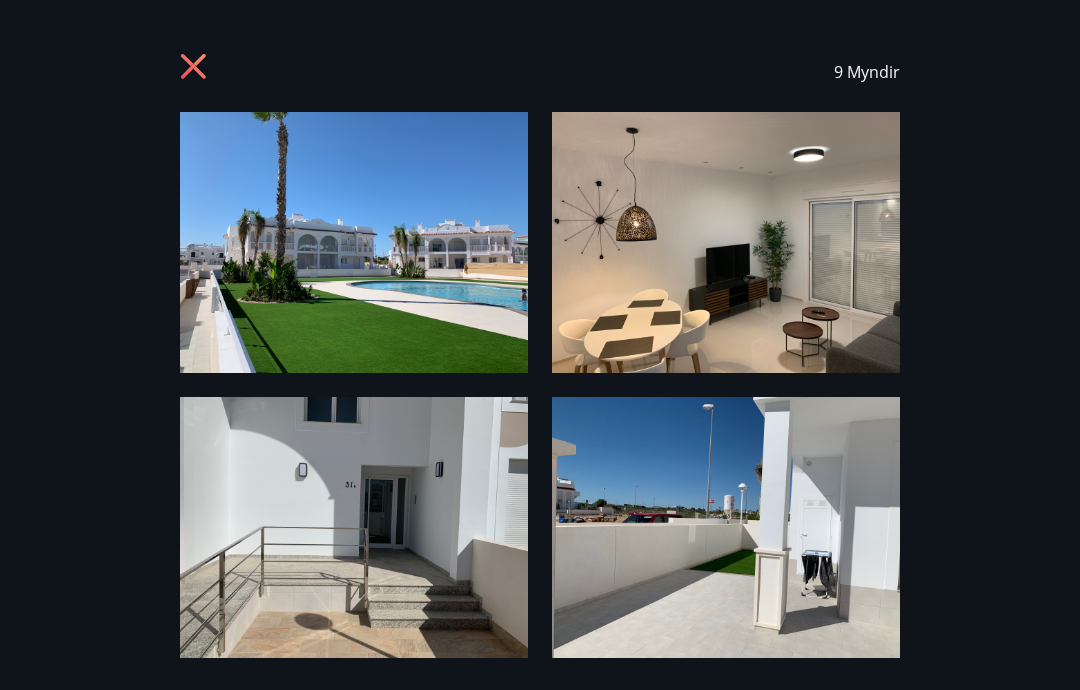 click at bounding box center [354, 242] 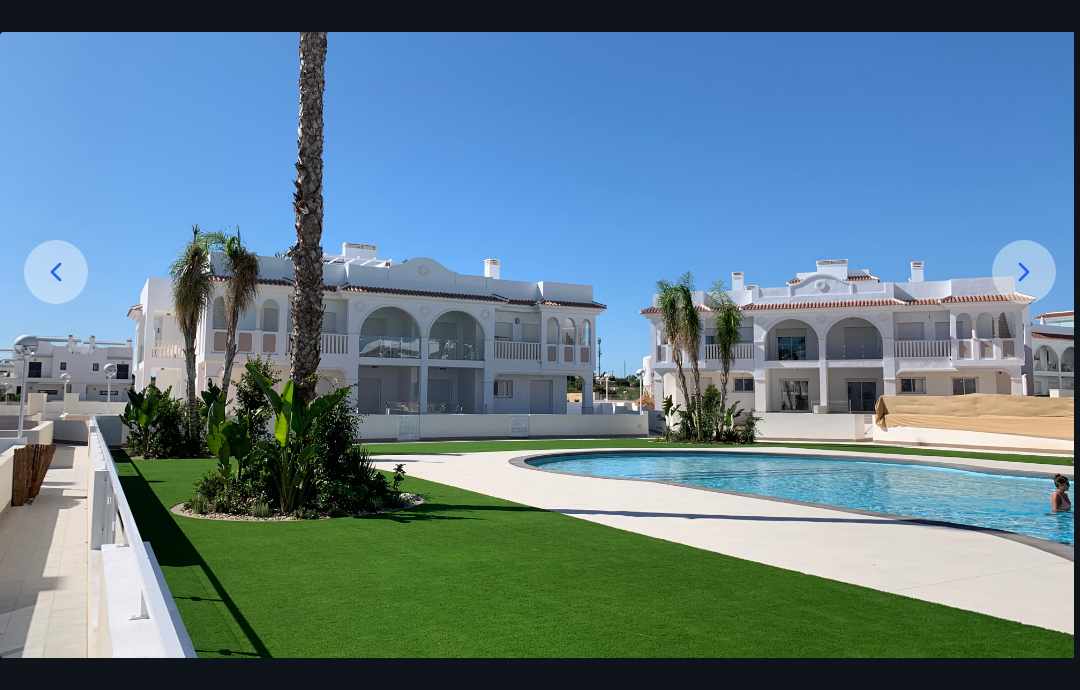 scroll, scrollTop: 184, scrollLeft: 0, axis: vertical 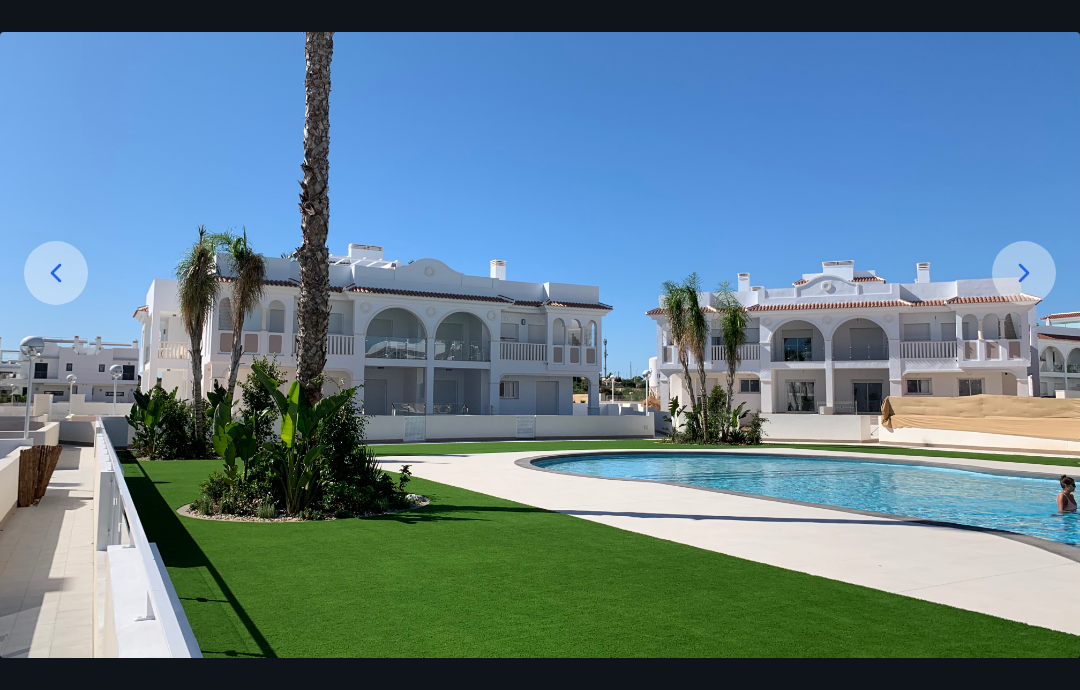click 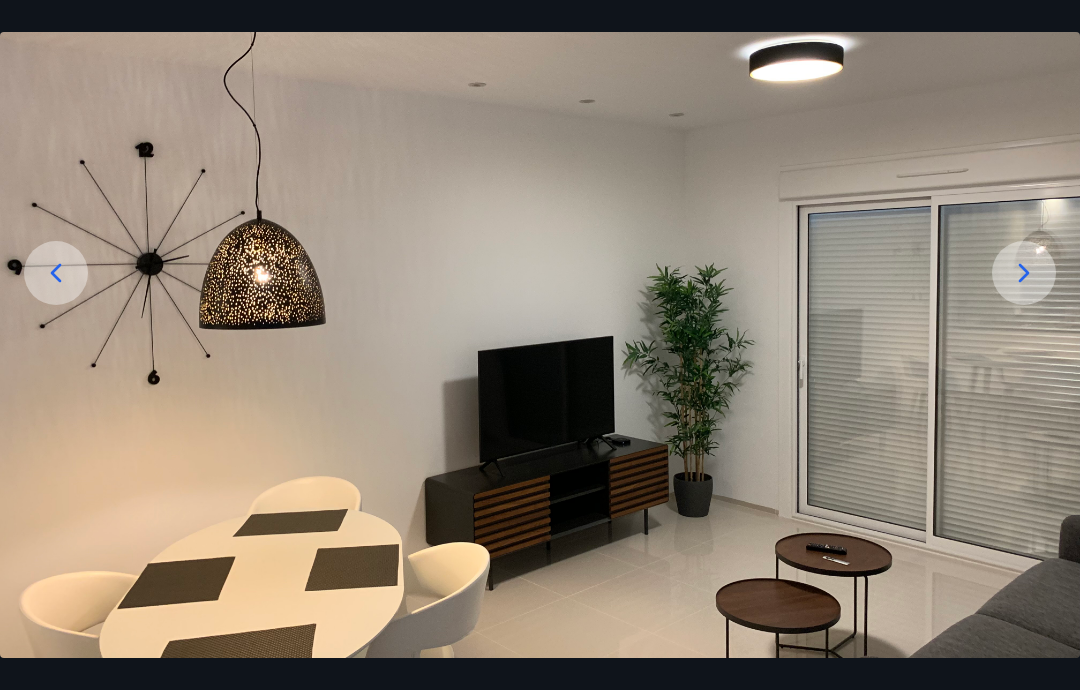 click 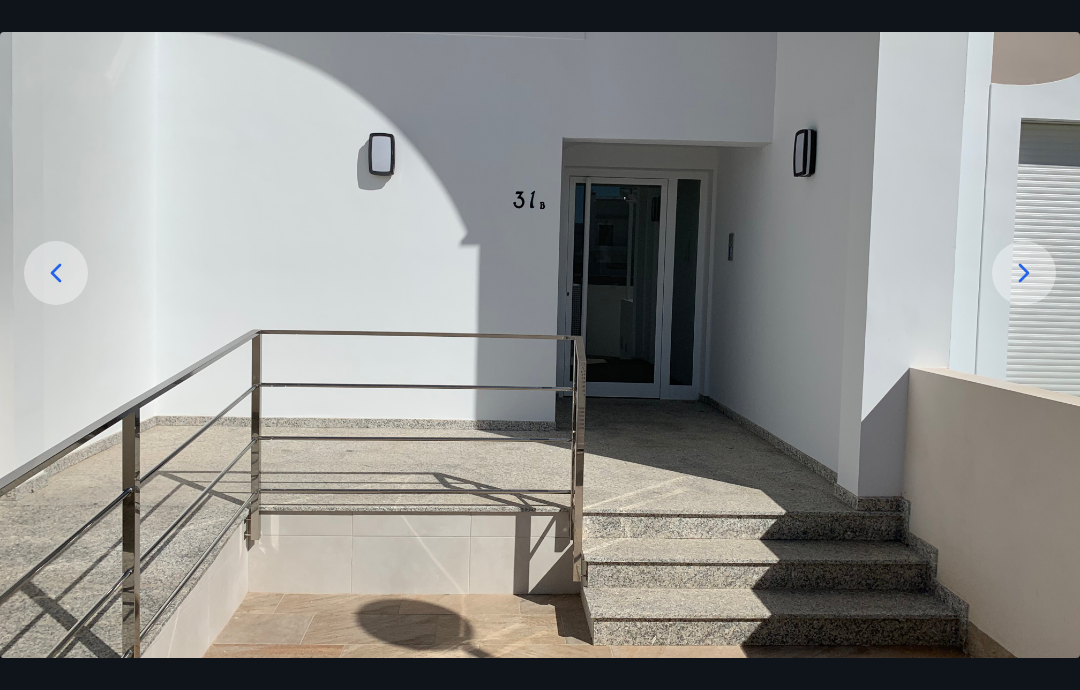 click 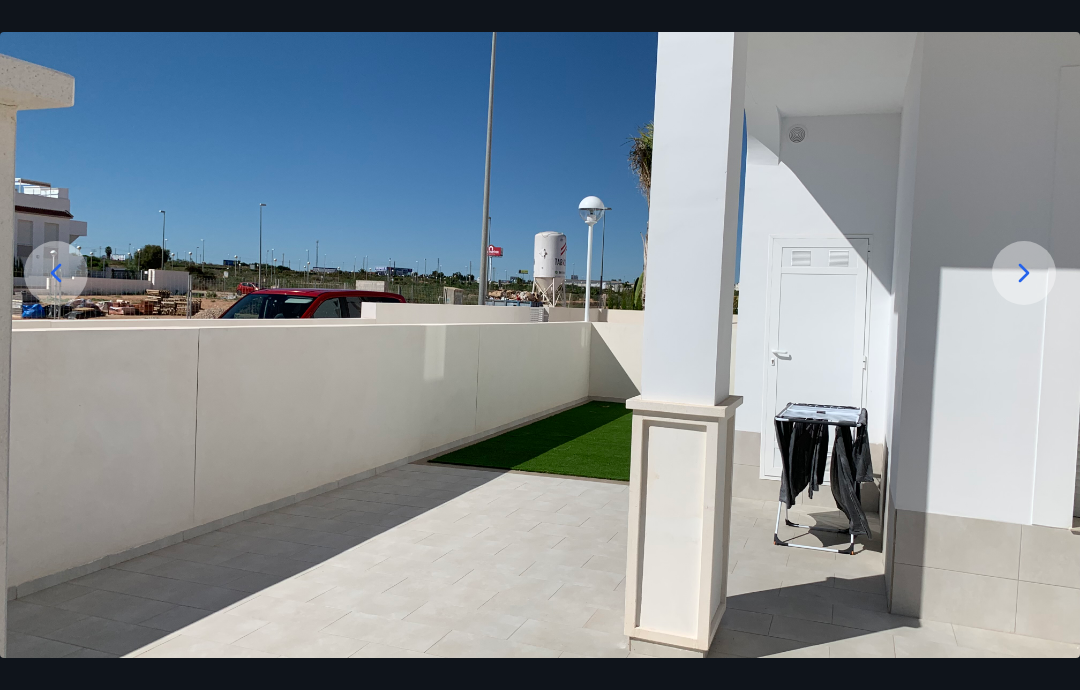 click 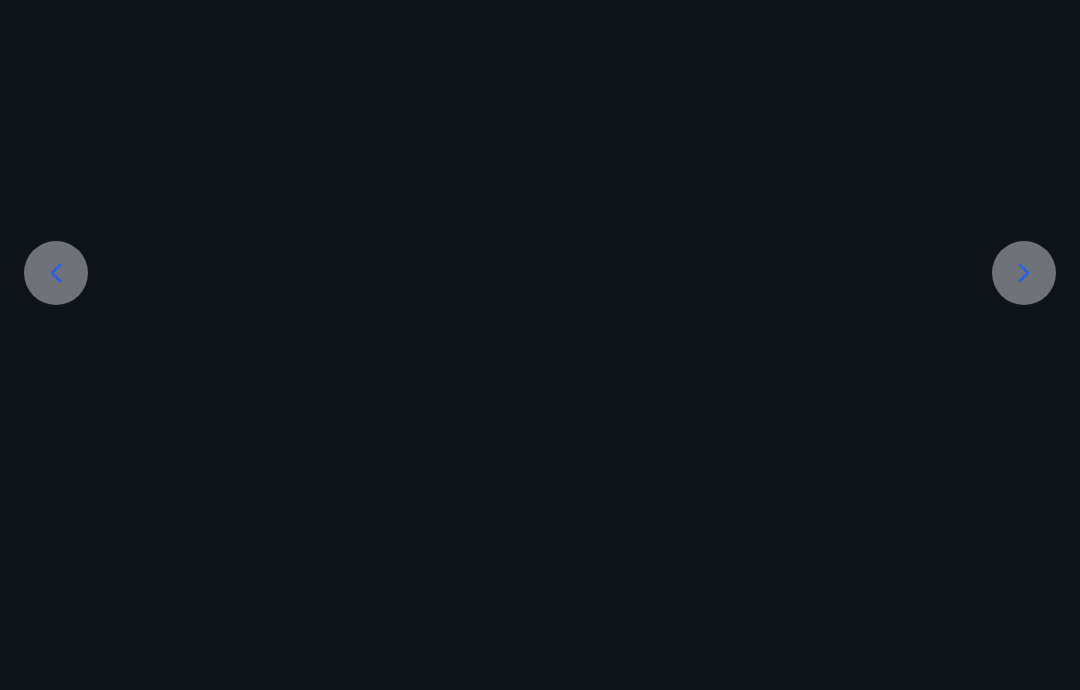scroll, scrollTop: 0, scrollLeft: 0, axis: both 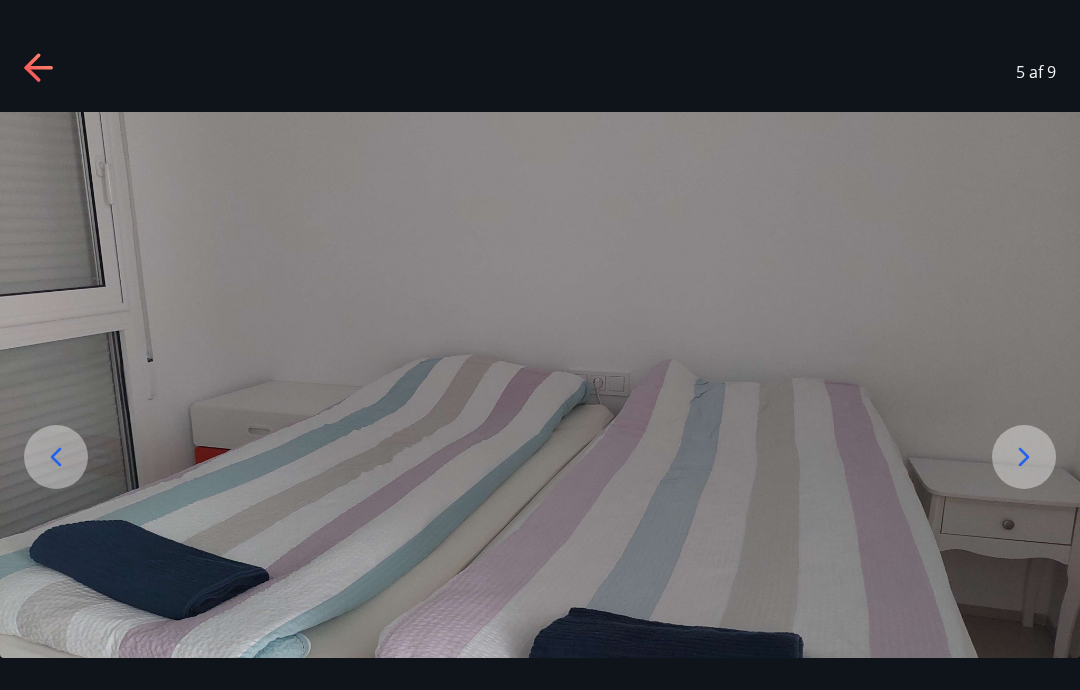 click at bounding box center (1024, 457) 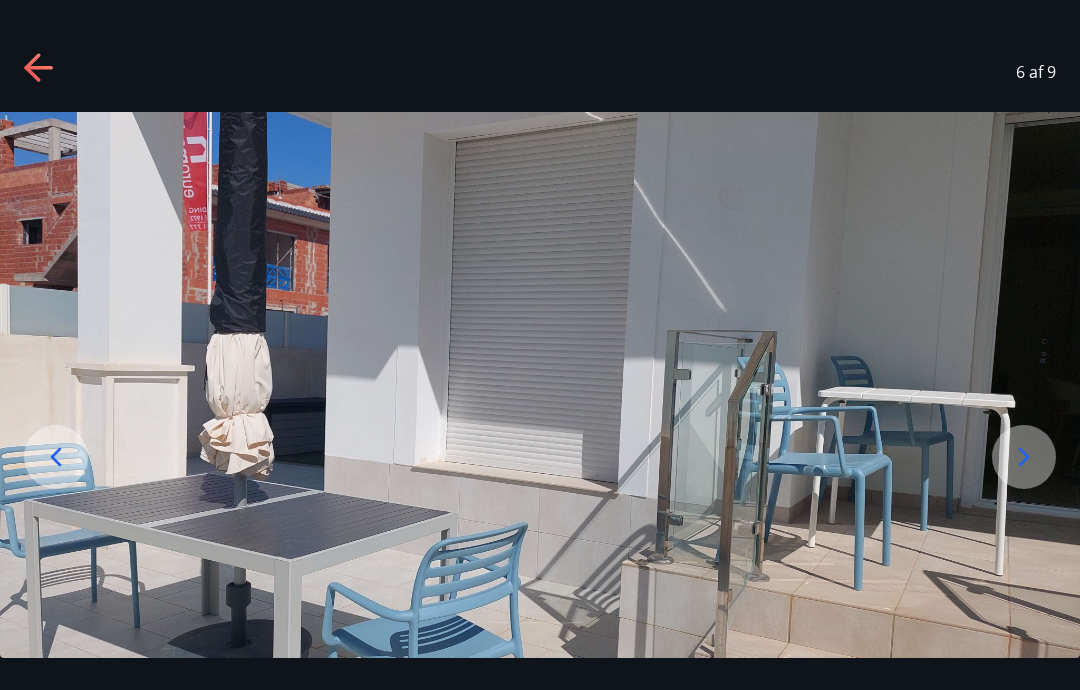 click 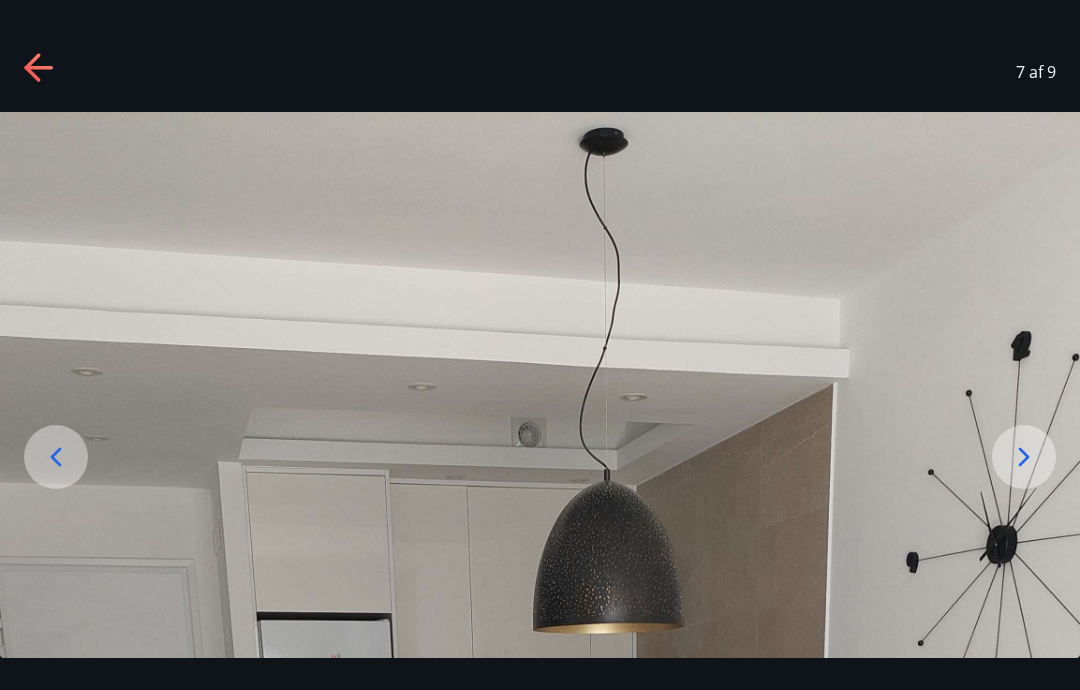 click 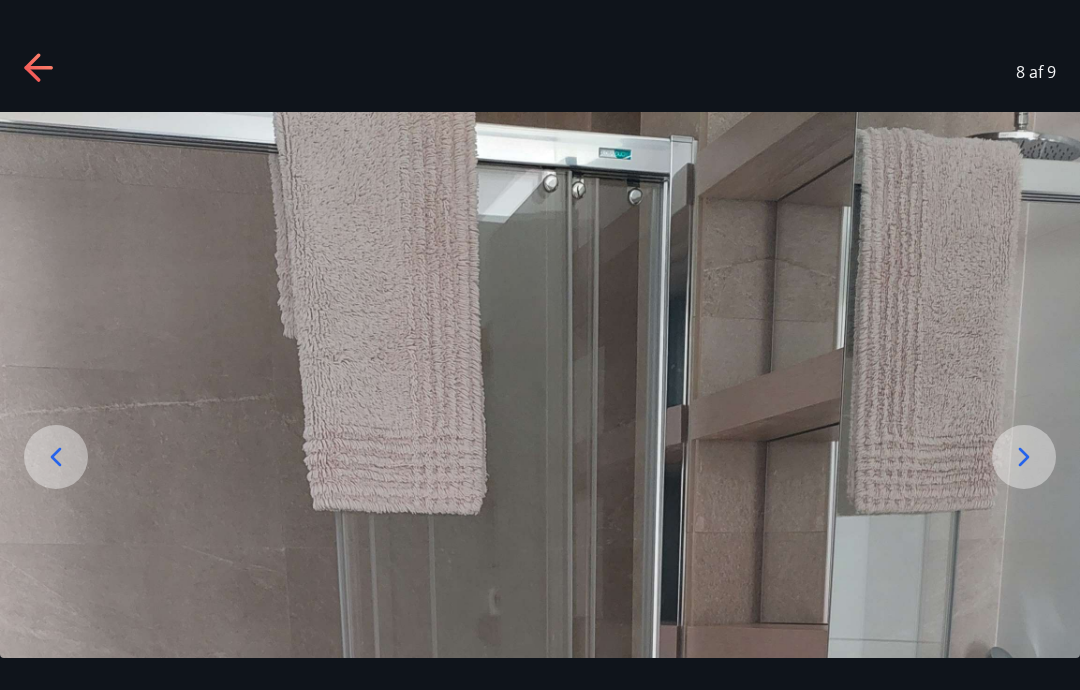 click 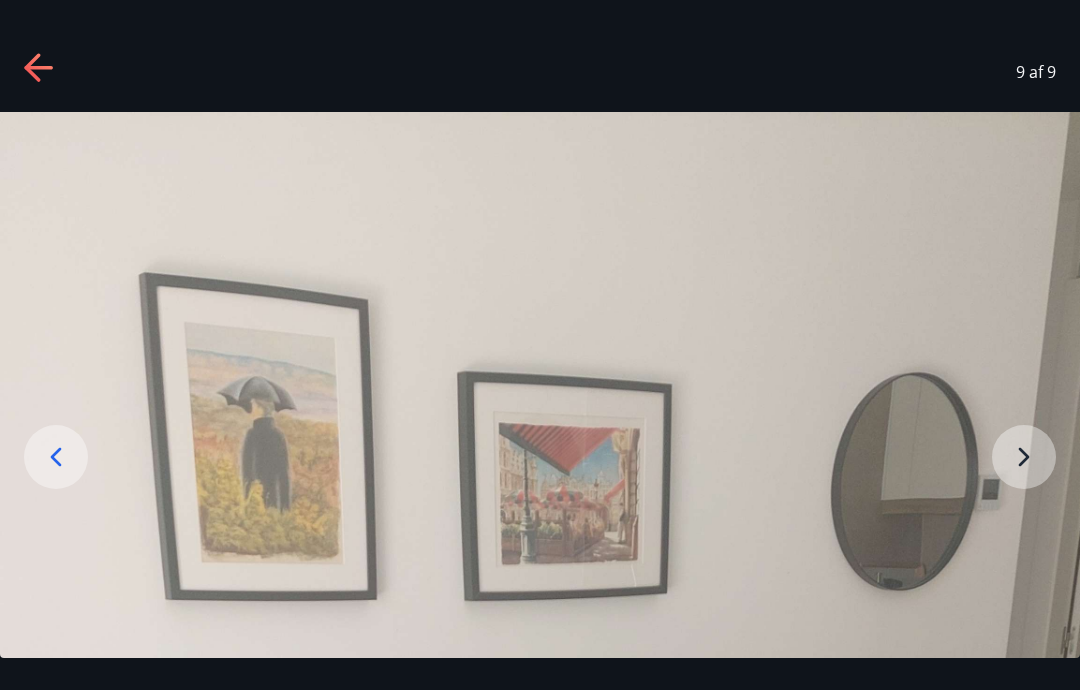 click at bounding box center [540, 1071] 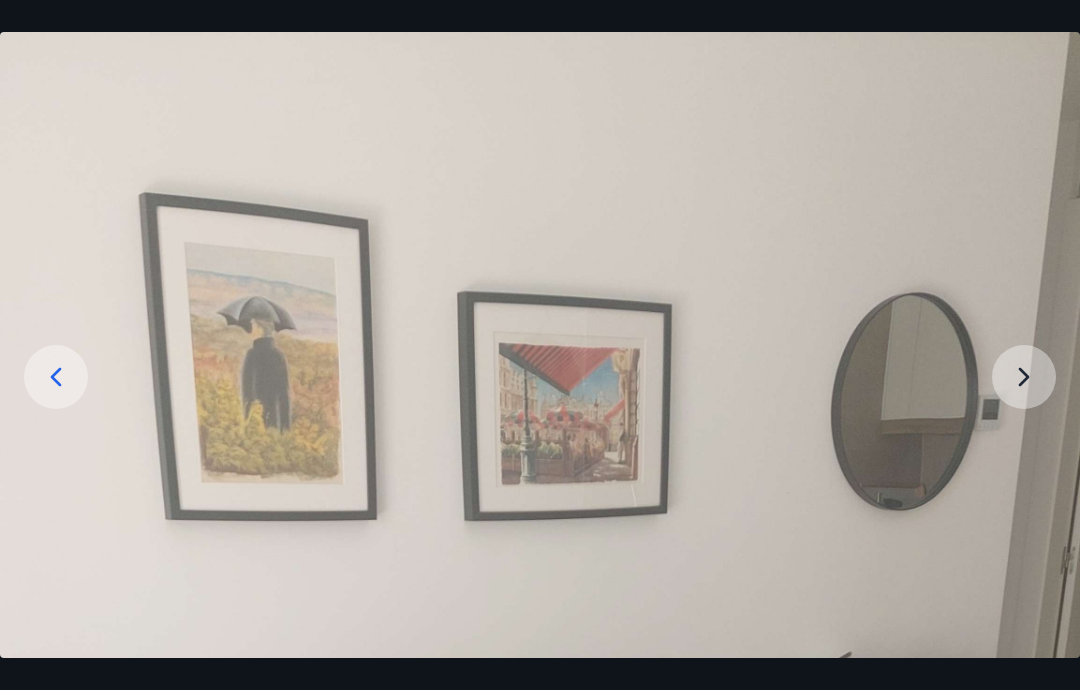 click at bounding box center (540, 991) 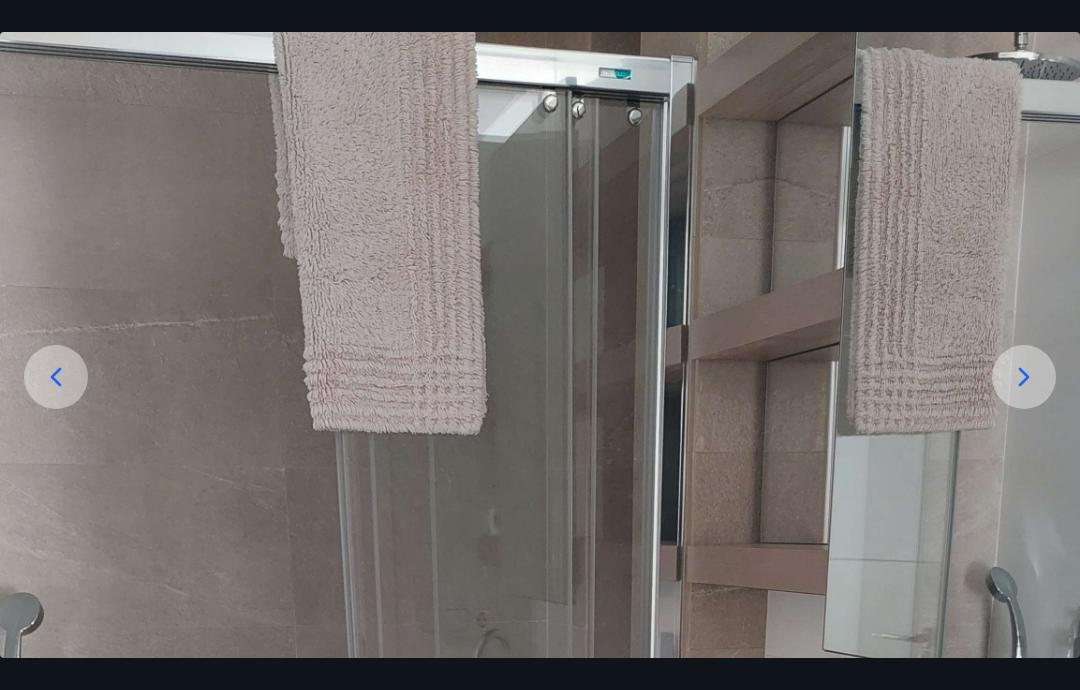 click at bounding box center (56, 377) 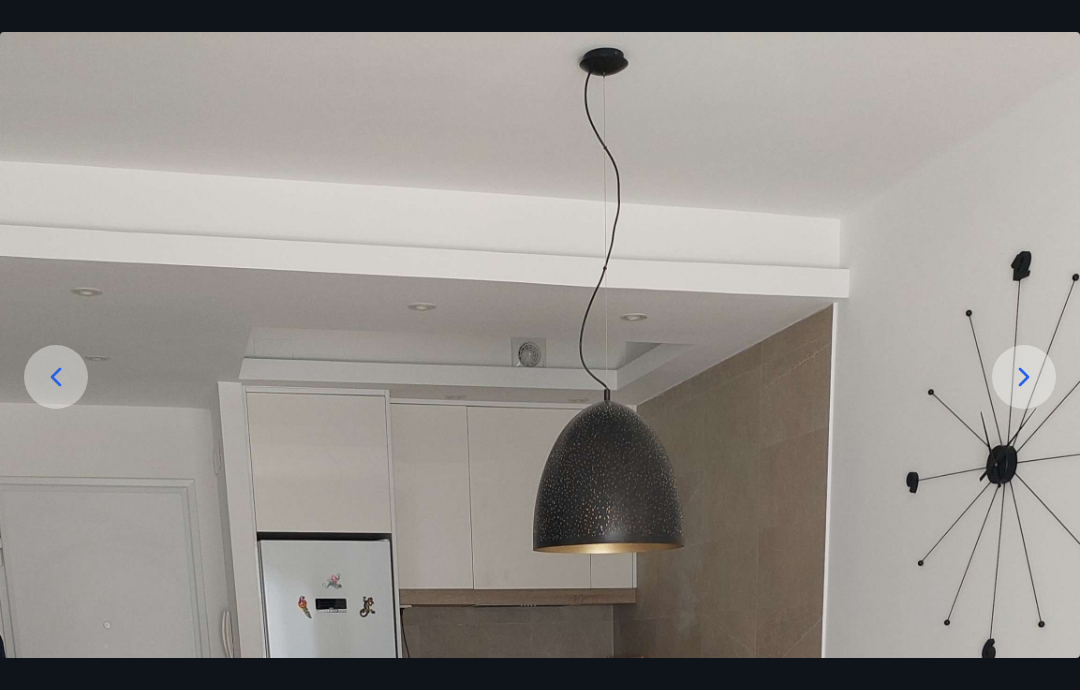 click 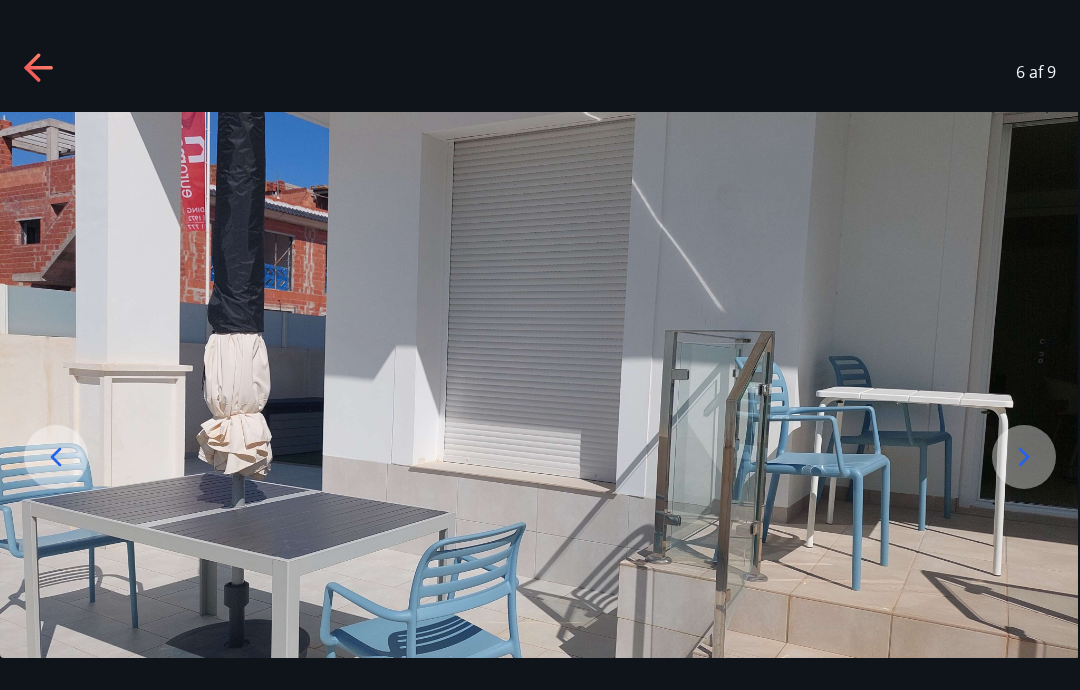 scroll, scrollTop: 0, scrollLeft: 0, axis: both 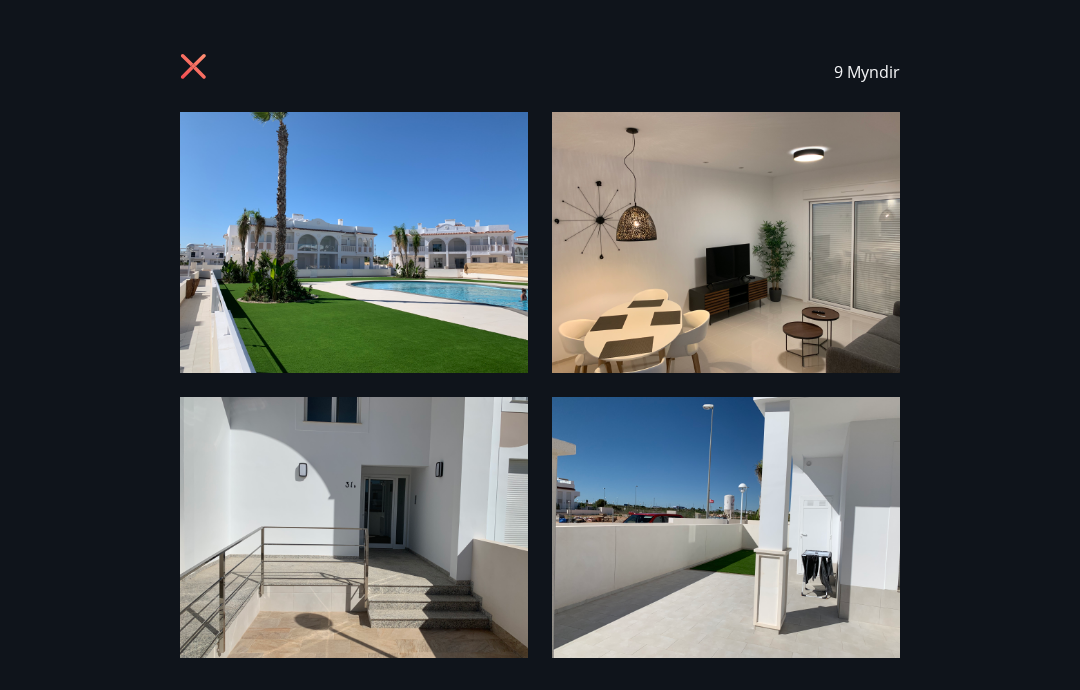 click at bounding box center (354, 242) 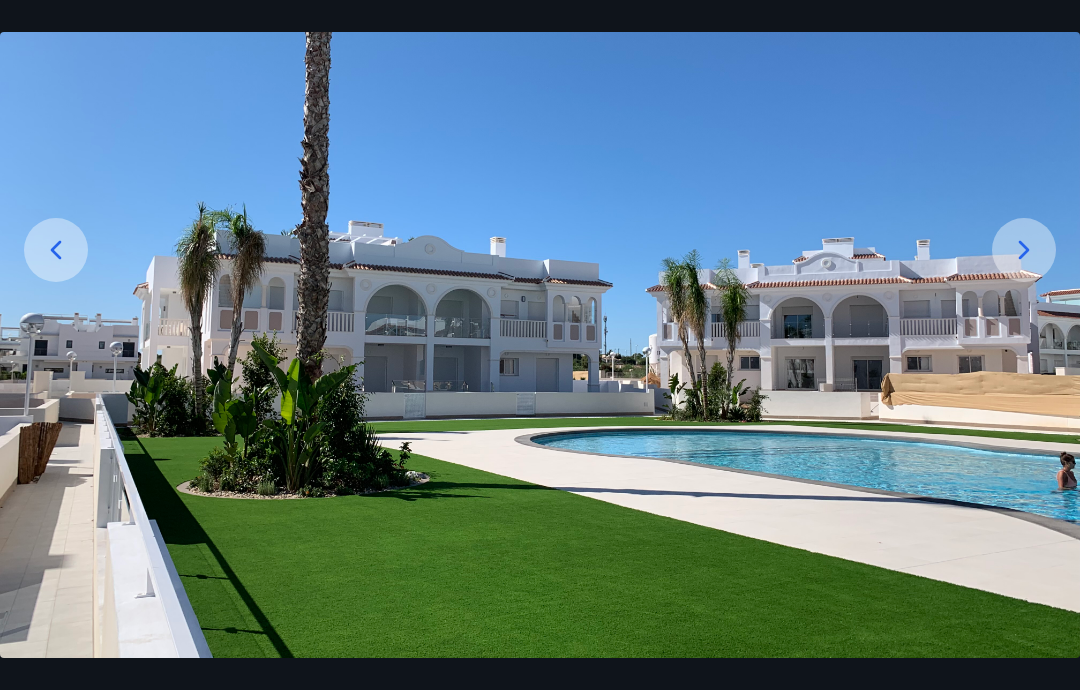 scroll, scrollTop: 214, scrollLeft: 0, axis: vertical 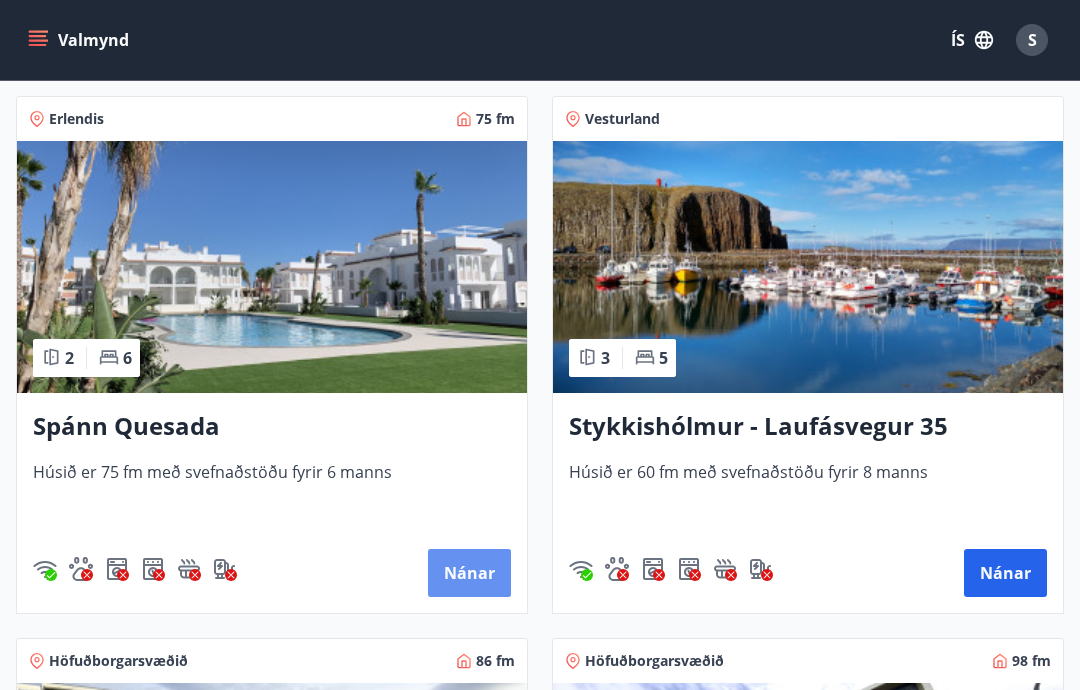 click on "Nánar" at bounding box center [469, 573] 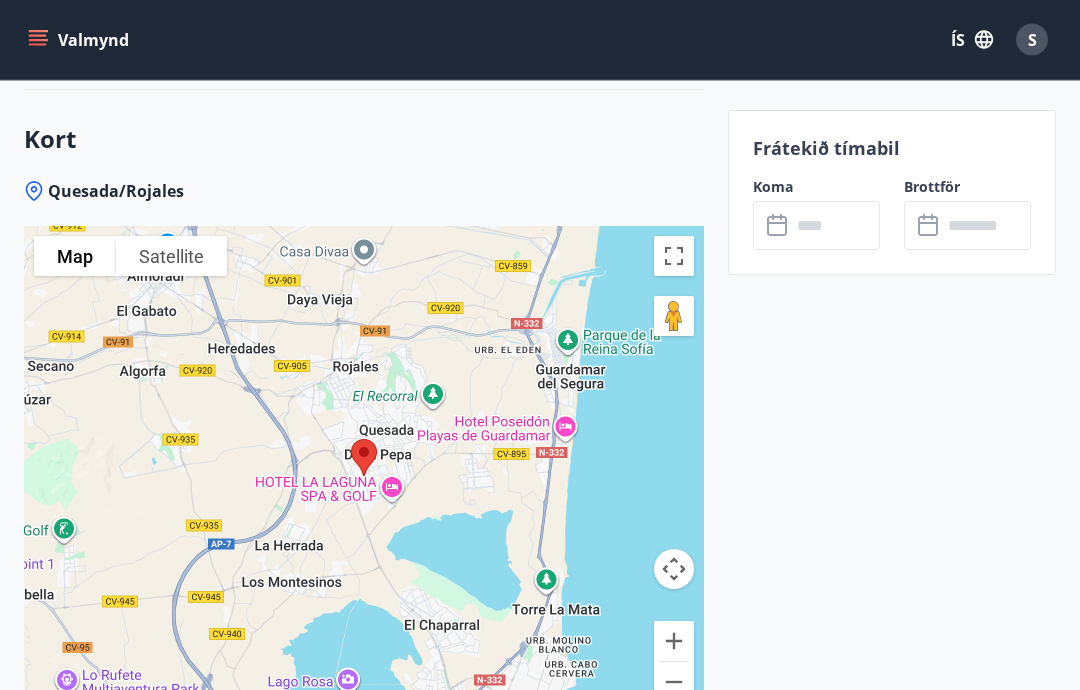 scroll, scrollTop: 2957, scrollLeft: 0, axis: vertical 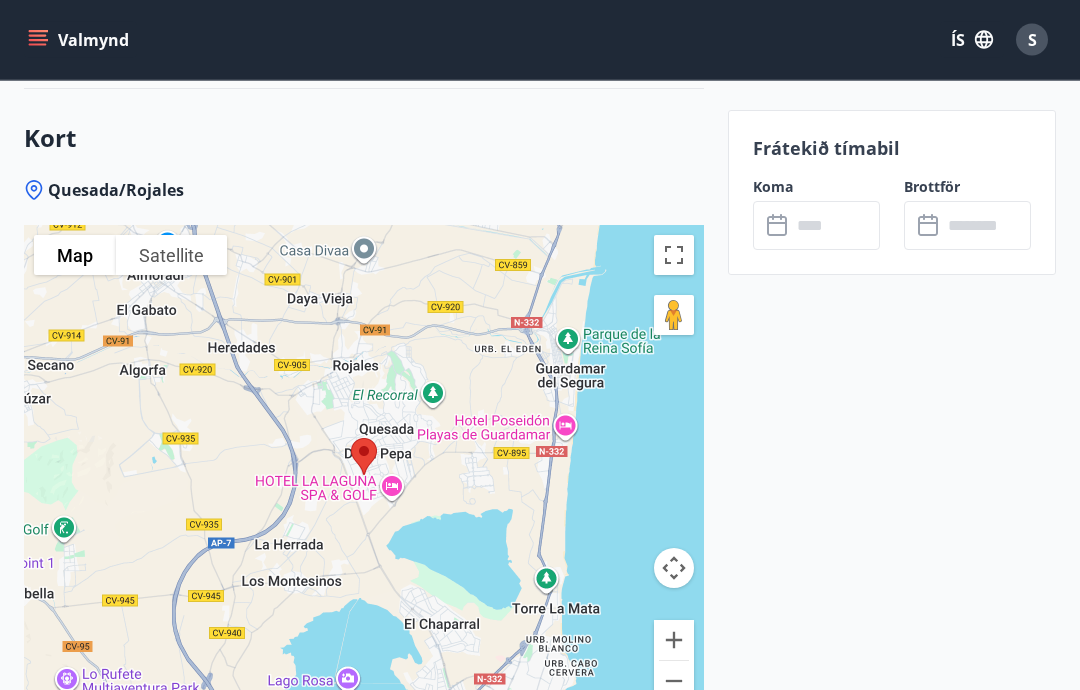 click at bounding box center [364, 476] 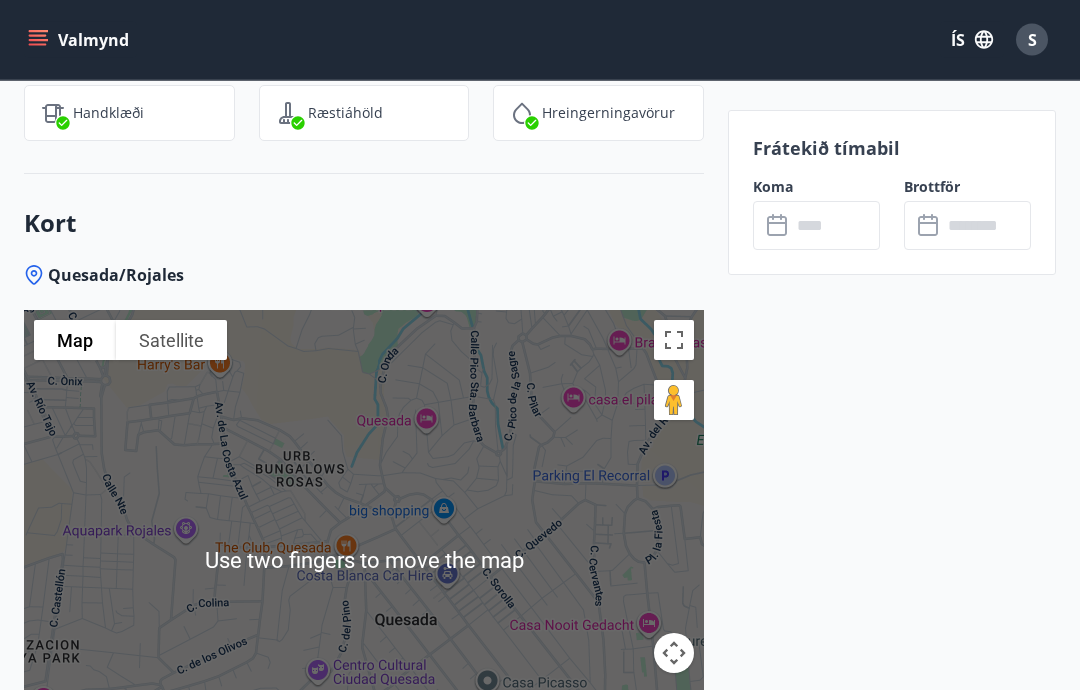 scroll, scrollTop: 2865, scrollLeft: 0, axis: vertical 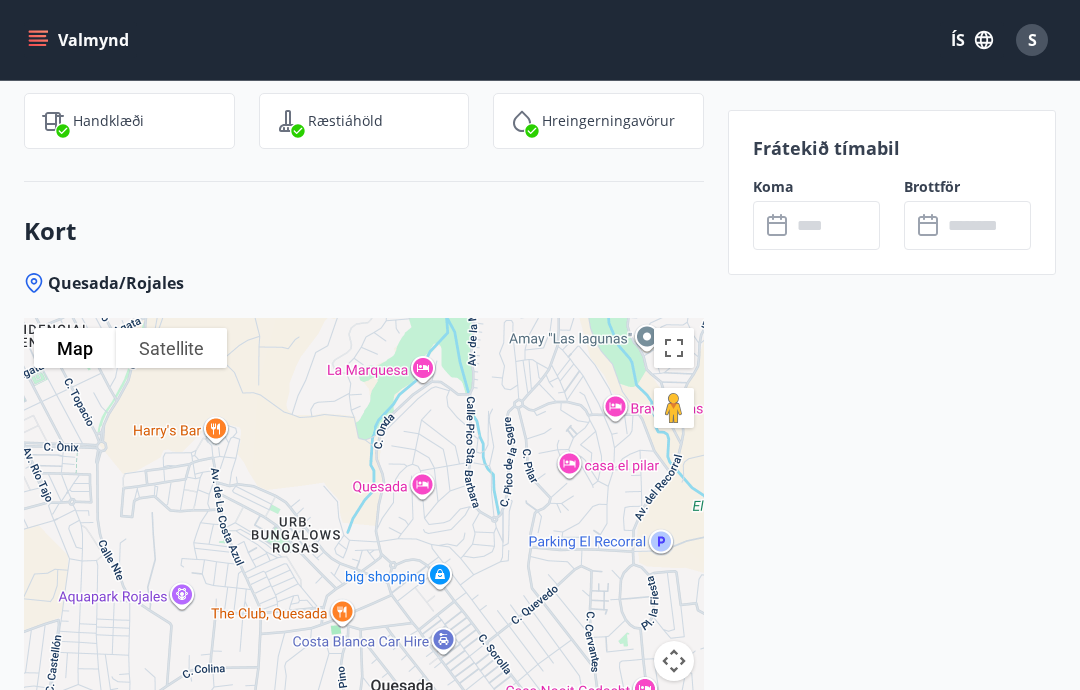 click at bounding box center [364, 568] 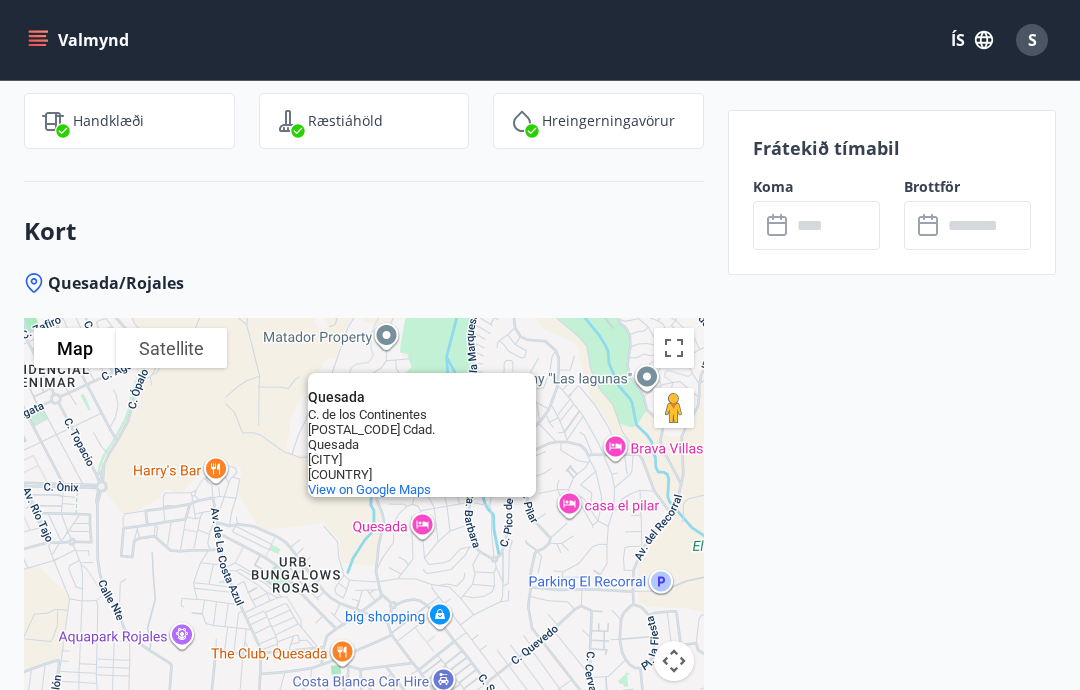 click on "View on Google Maps" at bounding box center [369, 489] 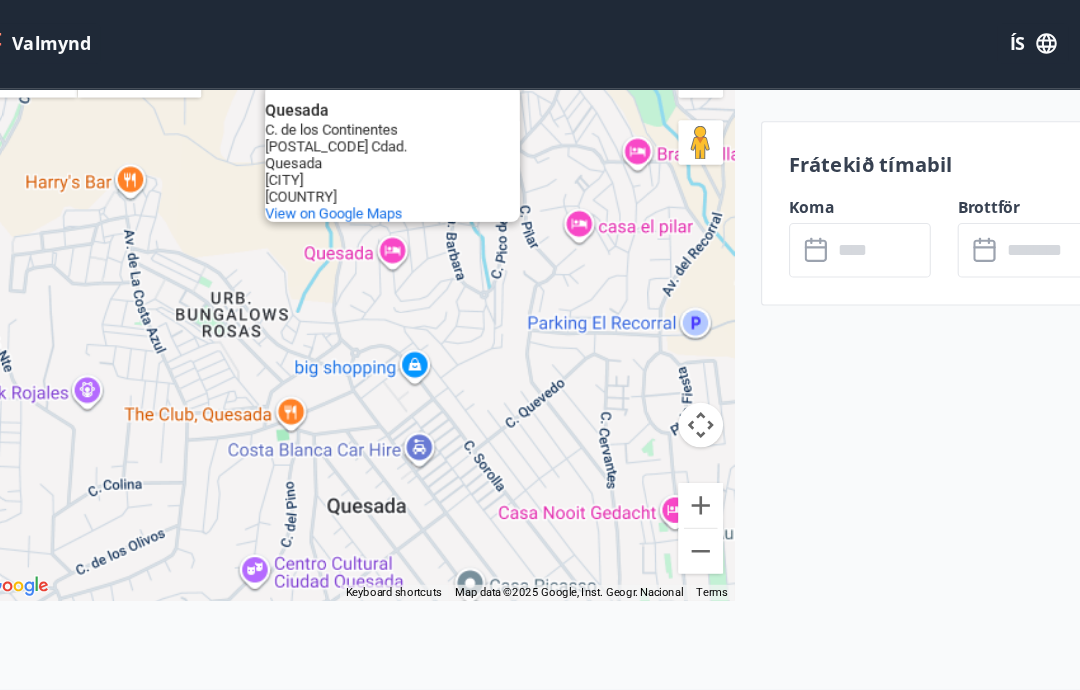 scroll, scrollTop: 3143, scrollLeft: 0, axis: vertical 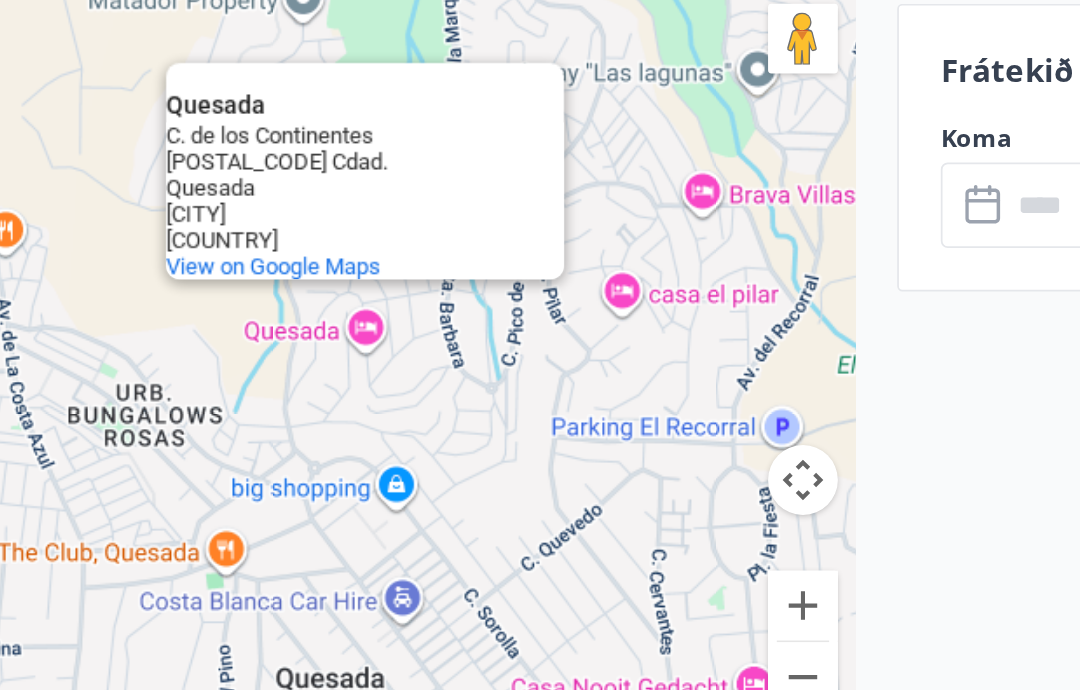 click on "View on Google Maps" at bounding box center [370, 260] 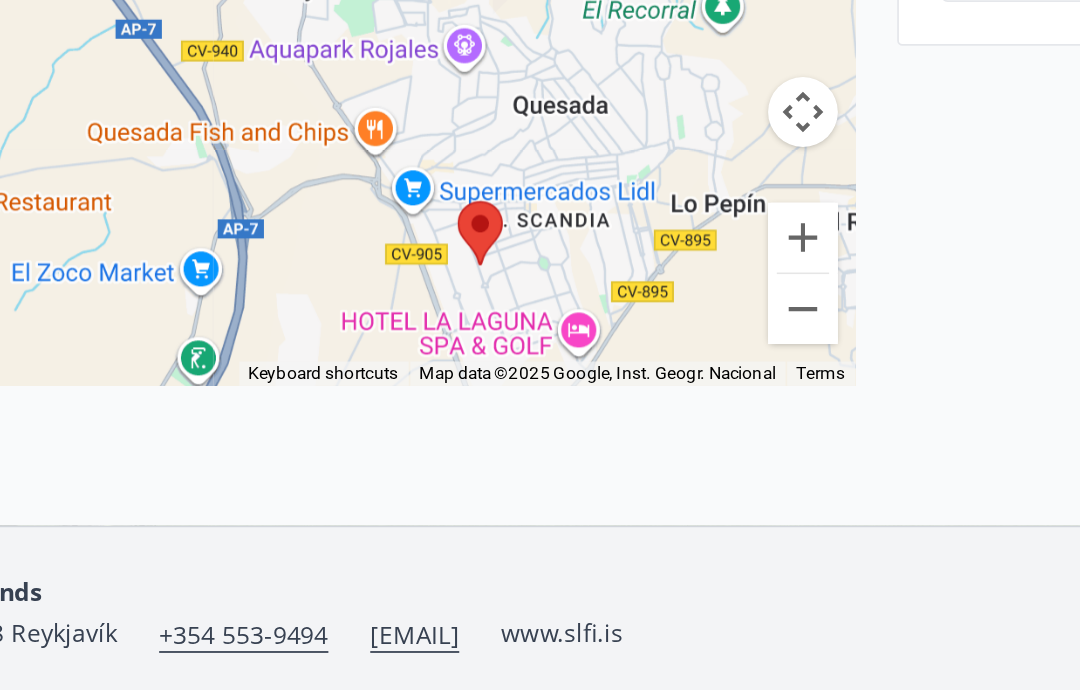 scroll, scrollTop: 3224, scrollLeft: 0, axis: vertical 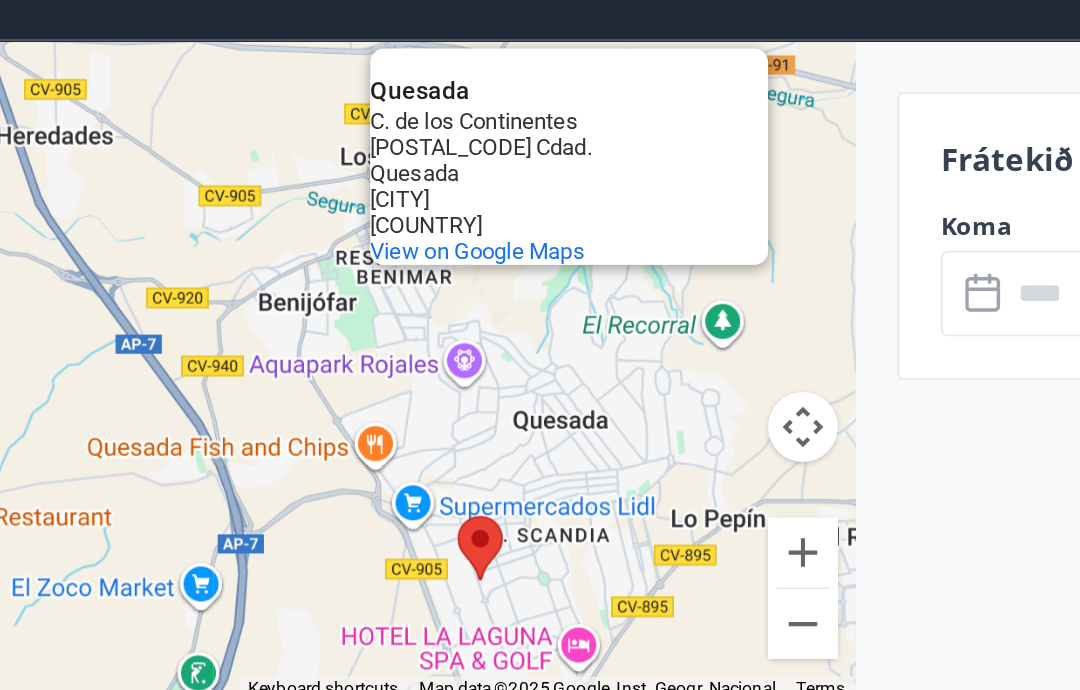 click on "Quesada                     Quesada                 C. de los Continentes 03170 Cdad. Quesada Alicante Spain             View on Google Maps" at bounding box center (364, 209) 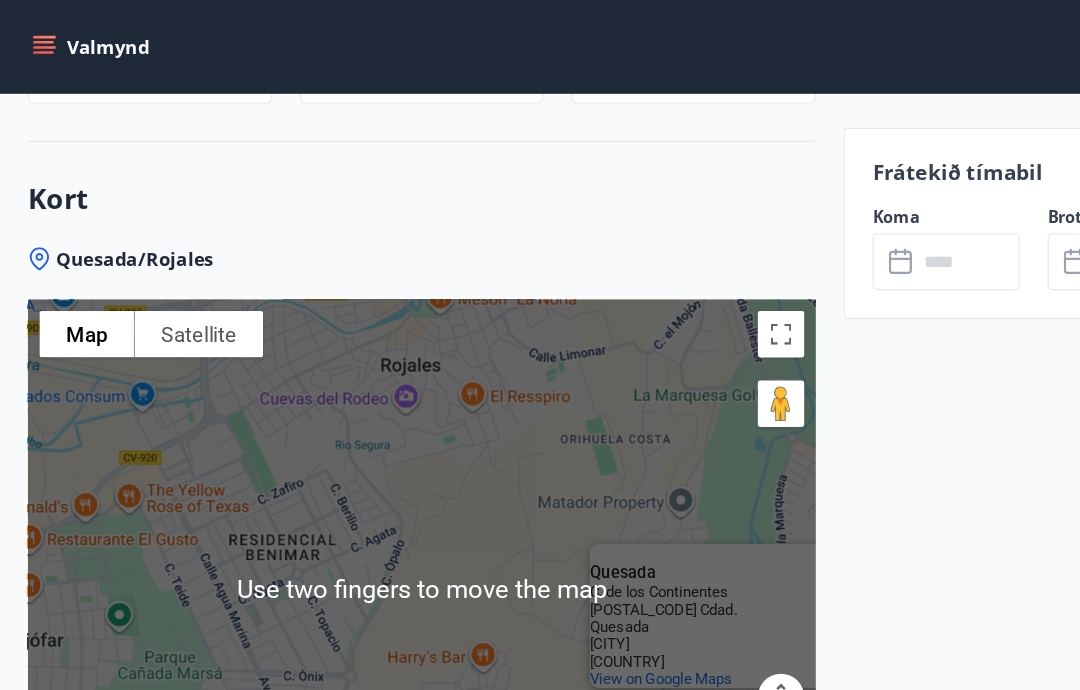 scroll, scrollTop: 2919, scrollLeft: 0, axis: vertical 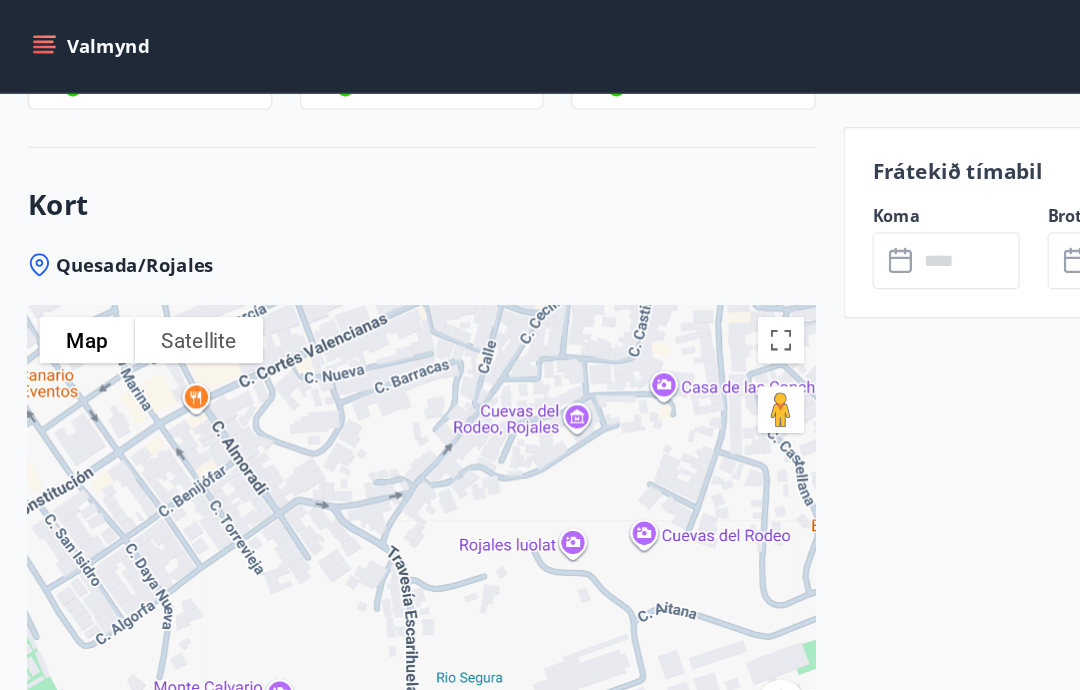 click on "Quesada/Rojales" at bounding box center [116, 229] 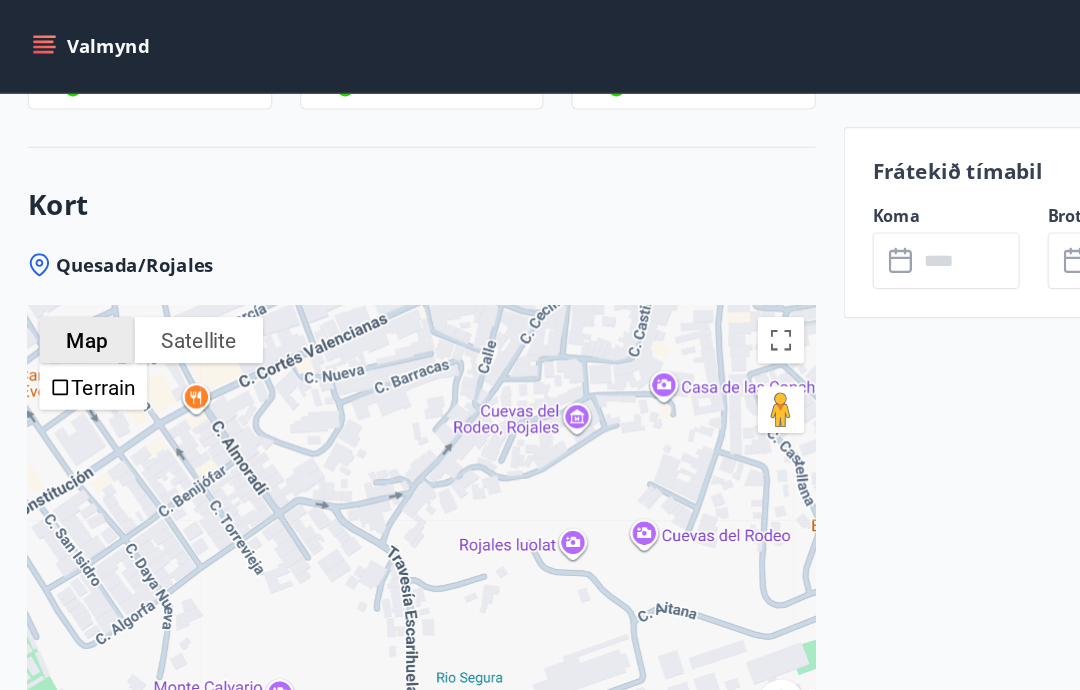 click on "Satellite" at bounding box center (171, 294) 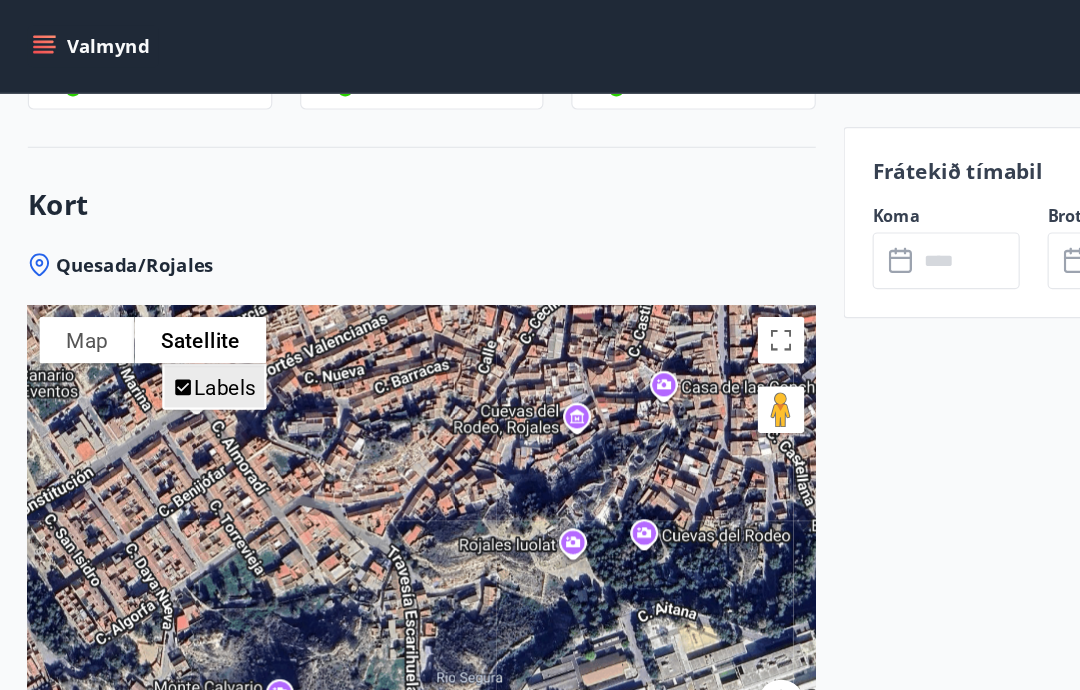 click on "Labels" at bounding box center [193, 334] 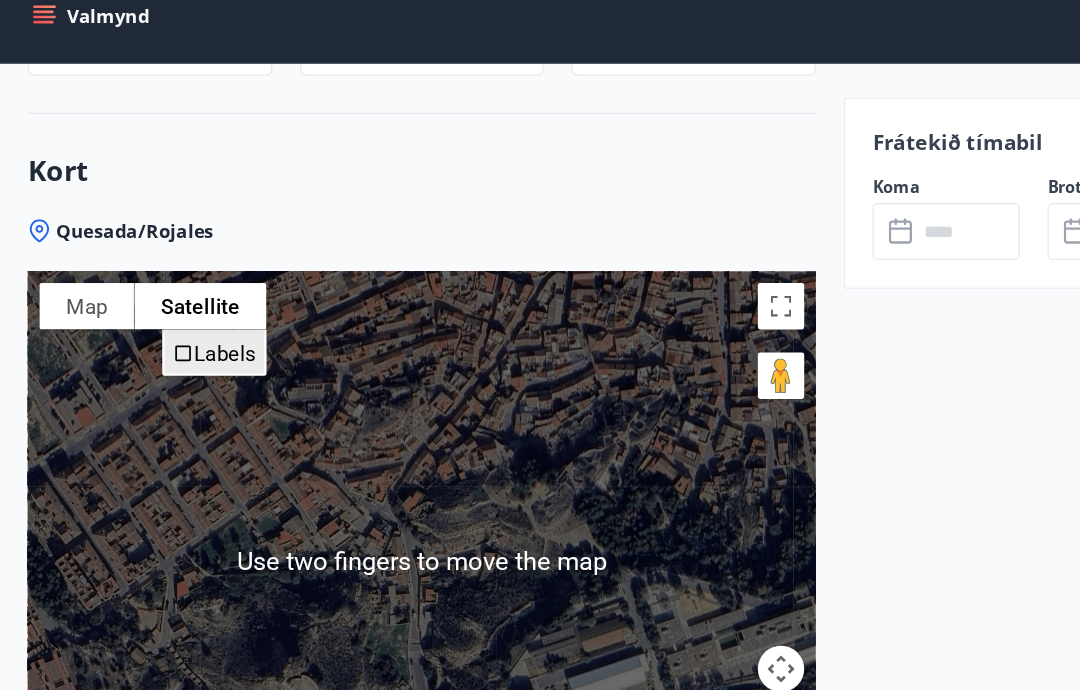 scroll, scrollTop: 2925, scrollLeft: 0, axis: vertical 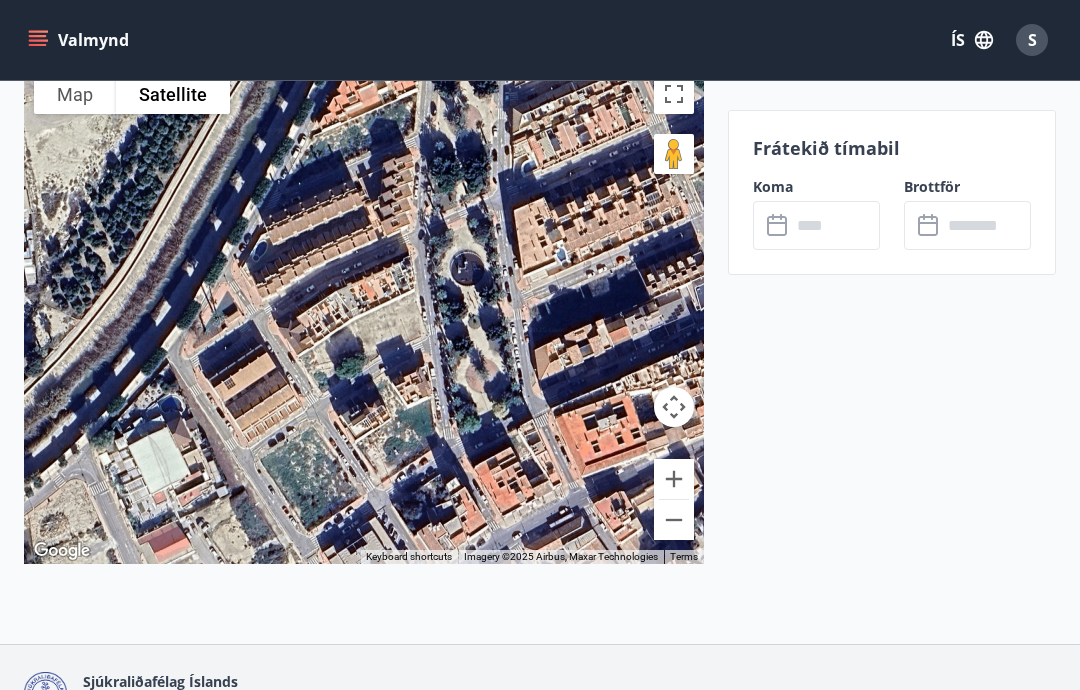click on "Valmynd" at bounding box center [80, 40] 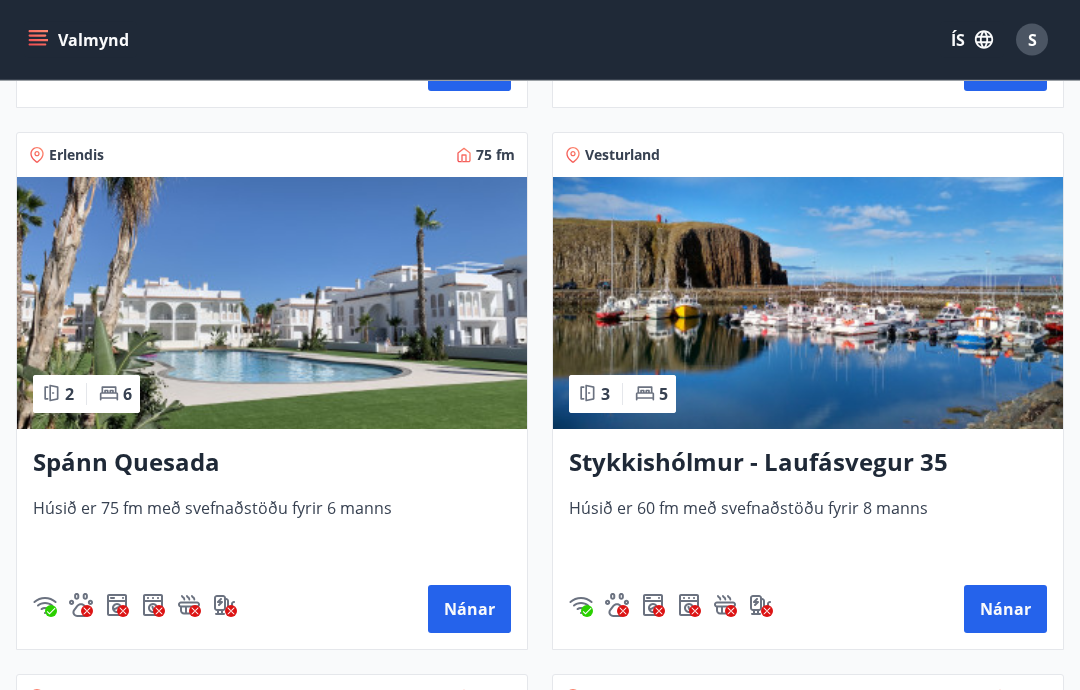 scroll, scrollTop: 1938, scrollLeft: 0, axis: vertical 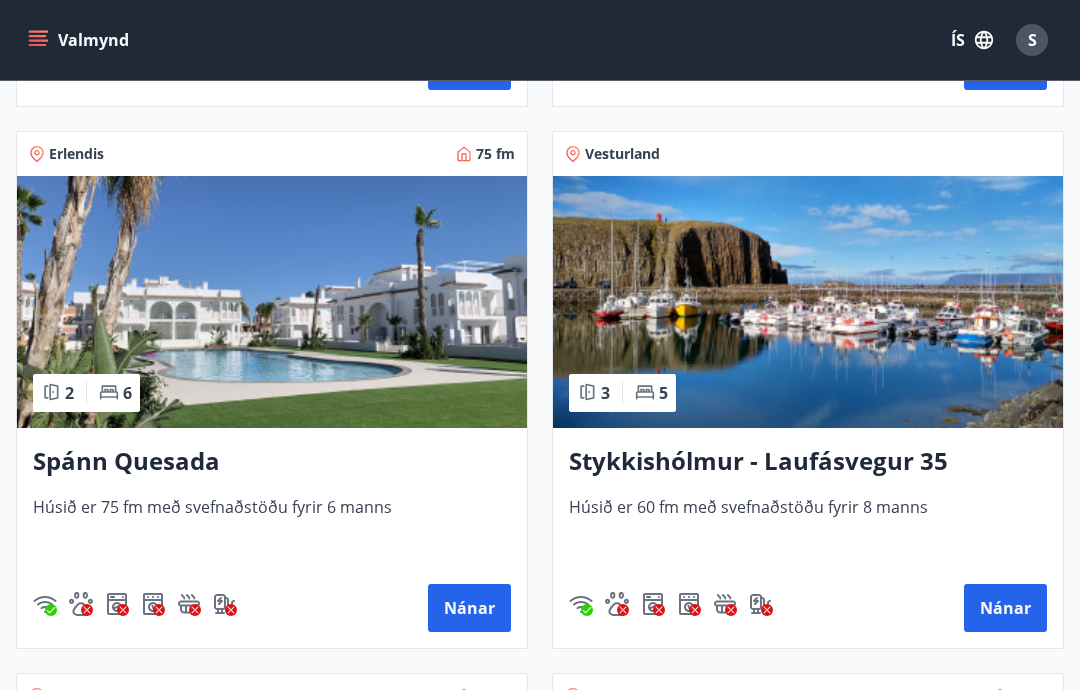 click on "Spánn Quesada" at bounding box center [272, 462] 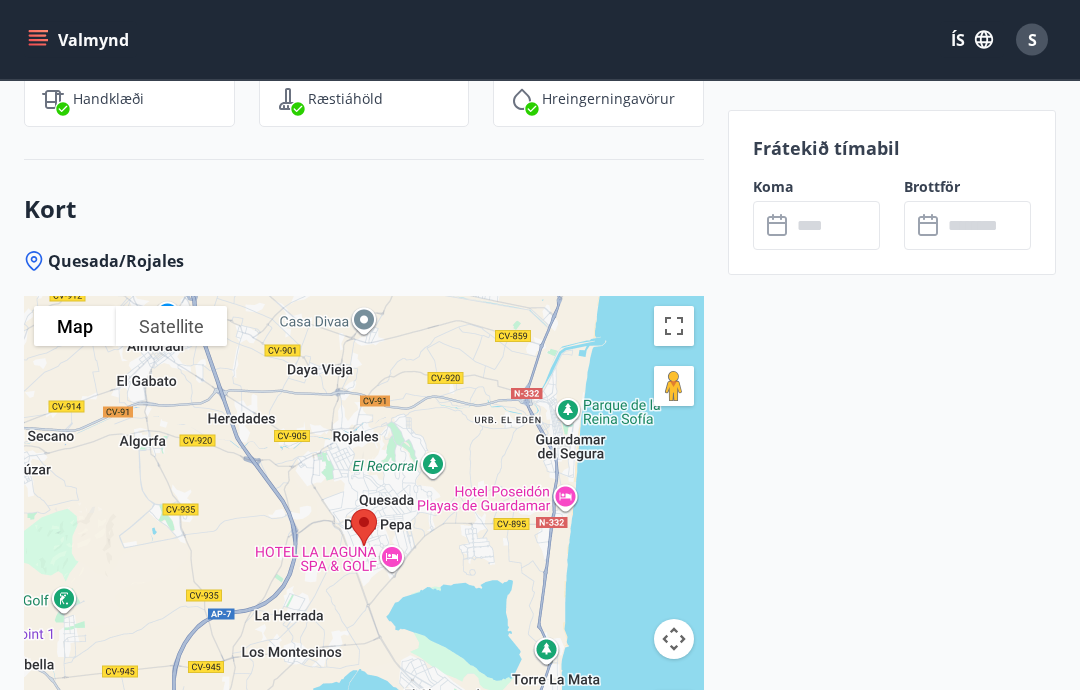scroll, scrollTop: 2887, scrollLeft: 0, axis: vertical 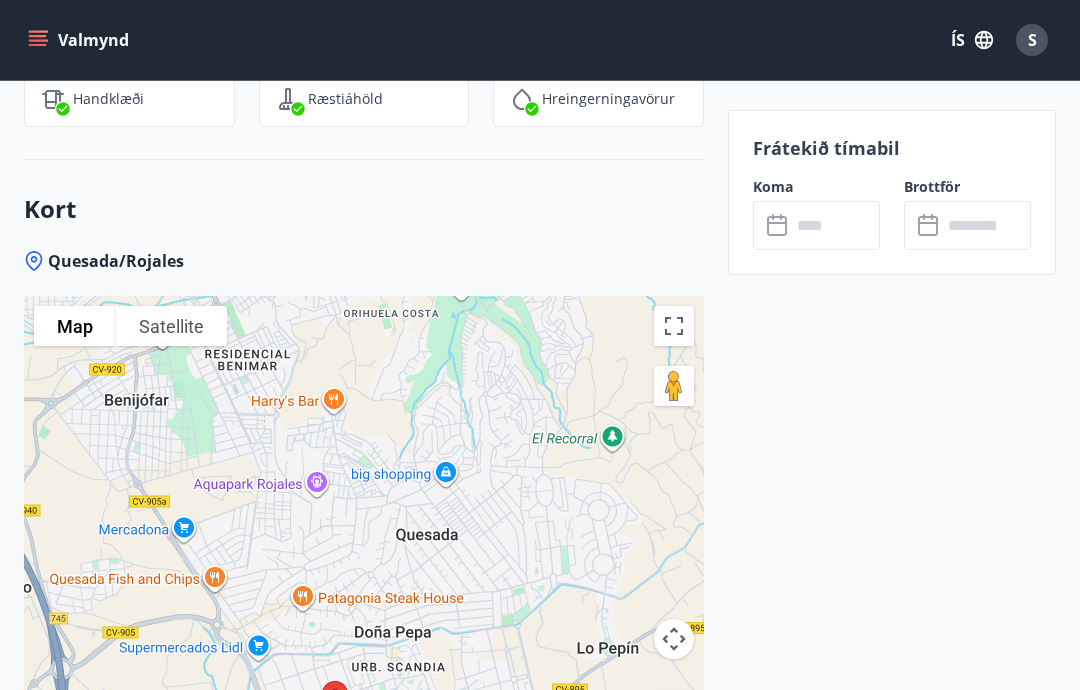 click at bounding box center [364, 546] 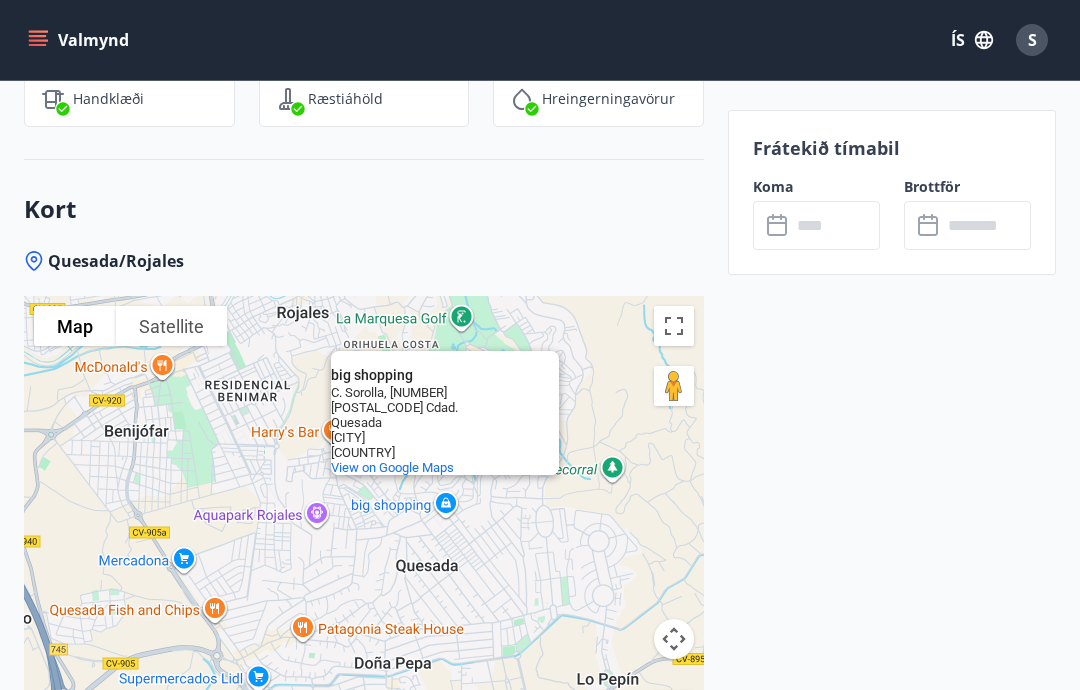 click on "View on Google Maps" at bounding box center [392, 467] 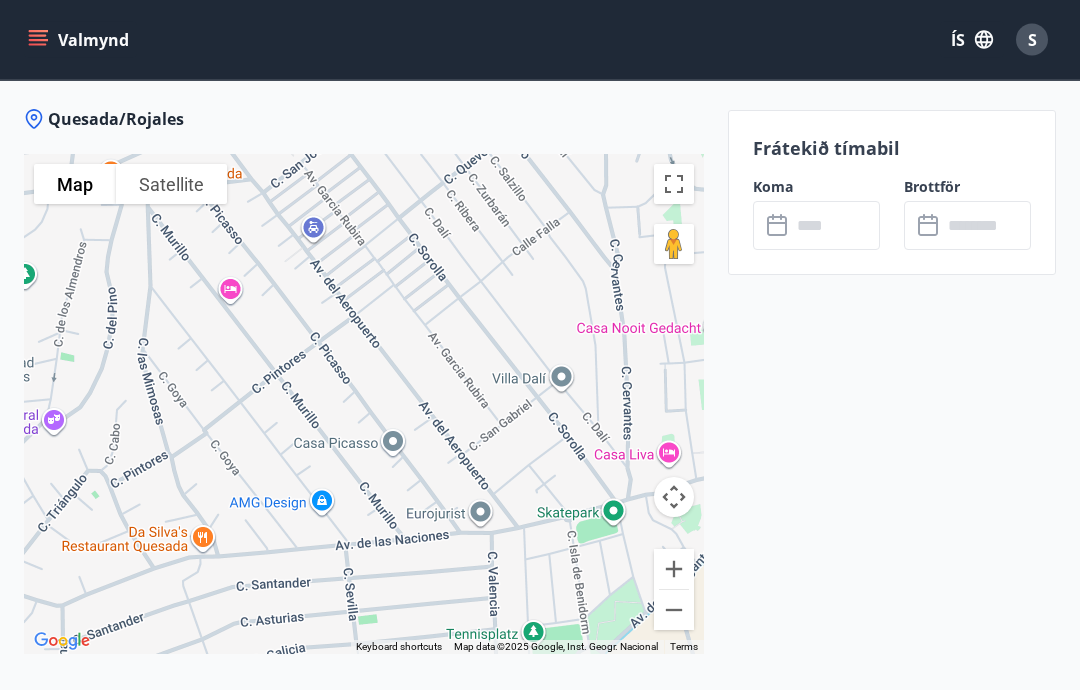 scroll, scrollTop: 3046, scrollLeft: 0, axis: vertical 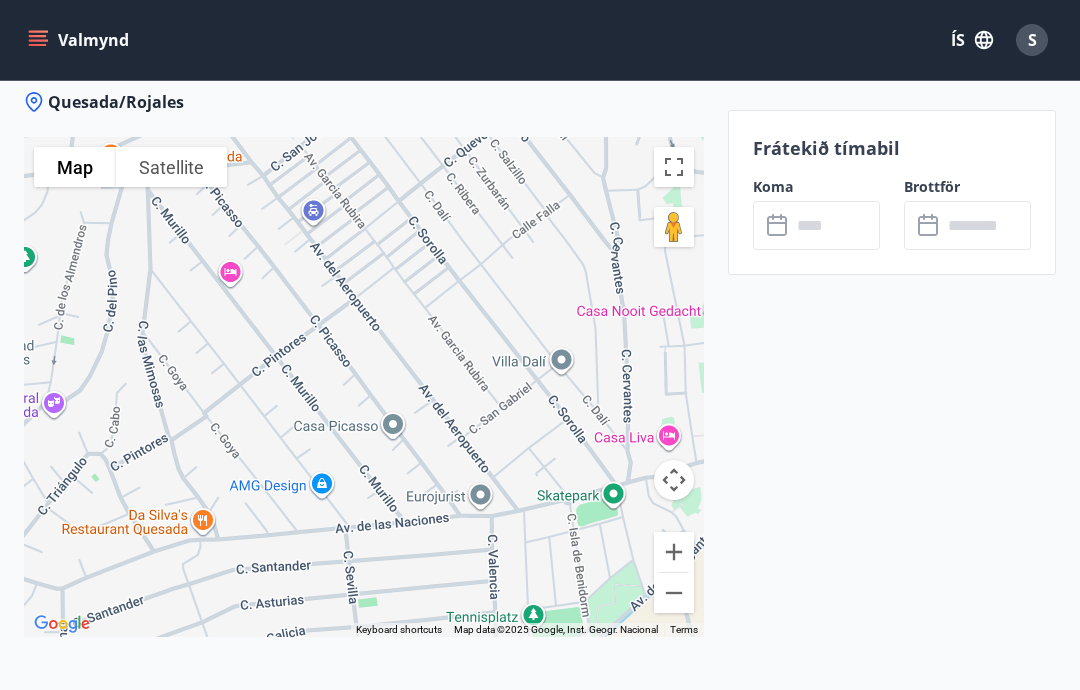 click on "Quesada/Rojales To navigate the map with touch gestures double-tap and hold your finger on the map, then drag the map. ← Move left → Move right ↑ Move up ↓ Move down + Zoom in - Zoom out Home Jump left by 75% End Jump right by 75% Page Up Jump up by 75% Page Down Jump down by 75%     big shopping                     big shopping                 C. Sorolla, 123 03170 Cdad. Quesada Alicante Spain             View on Google Maps       Use two fingers to move the map Map Terrain Satellite Labels Keyboard shortcuts Map Data Map data ©2025 Google, Inst. Geogr. Nacional Map data ©2025 Google, Inst. Geogr. Nacional 100 m  Click to toggle between metric and imperial units Terms Report a map error" at bounding box center (364, 404) 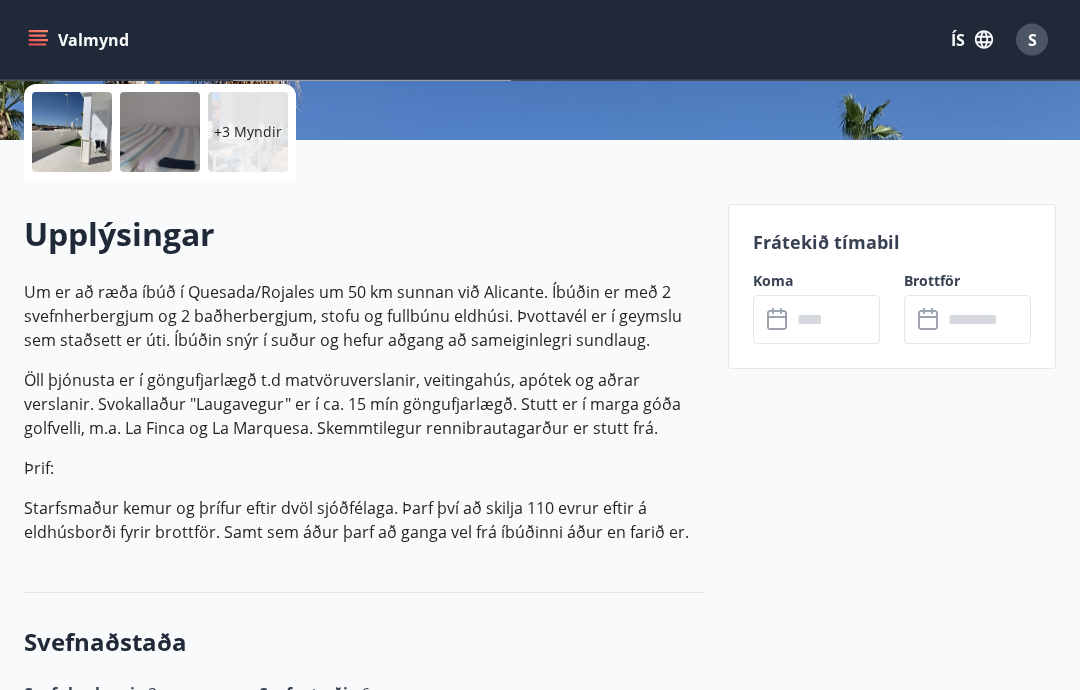 scroll, scrollTop: 460, scrollLeft: 0, axis: vertical 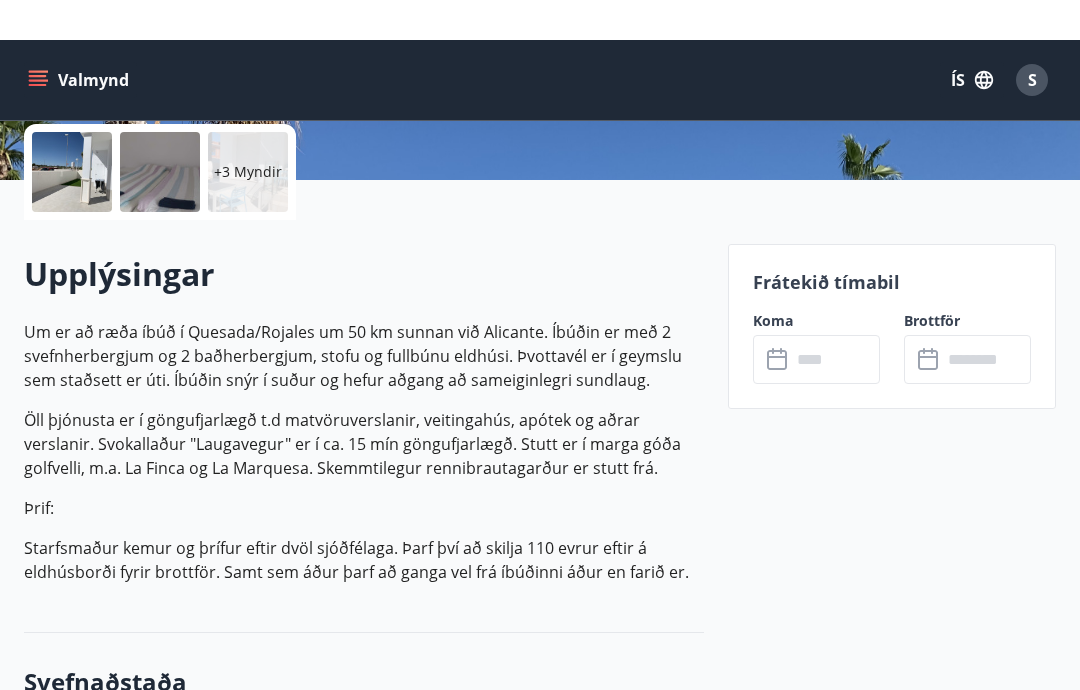 click at bounding box center (72, 132) 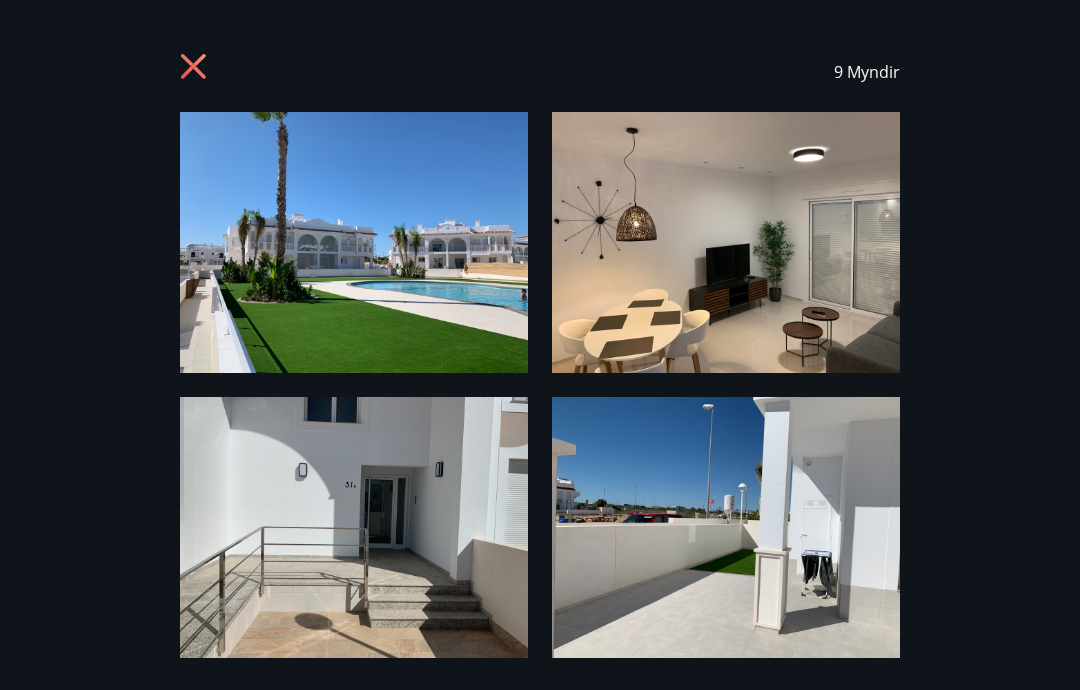 scroll, scrollTop: 0, scrollLeft: 0, axis: both 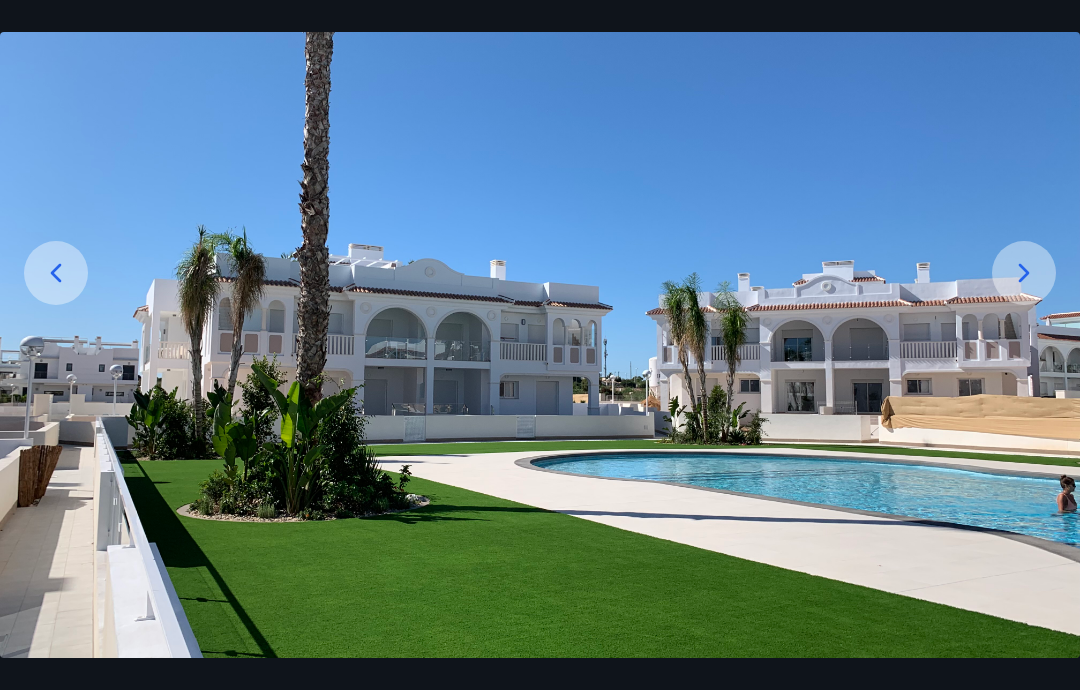 click 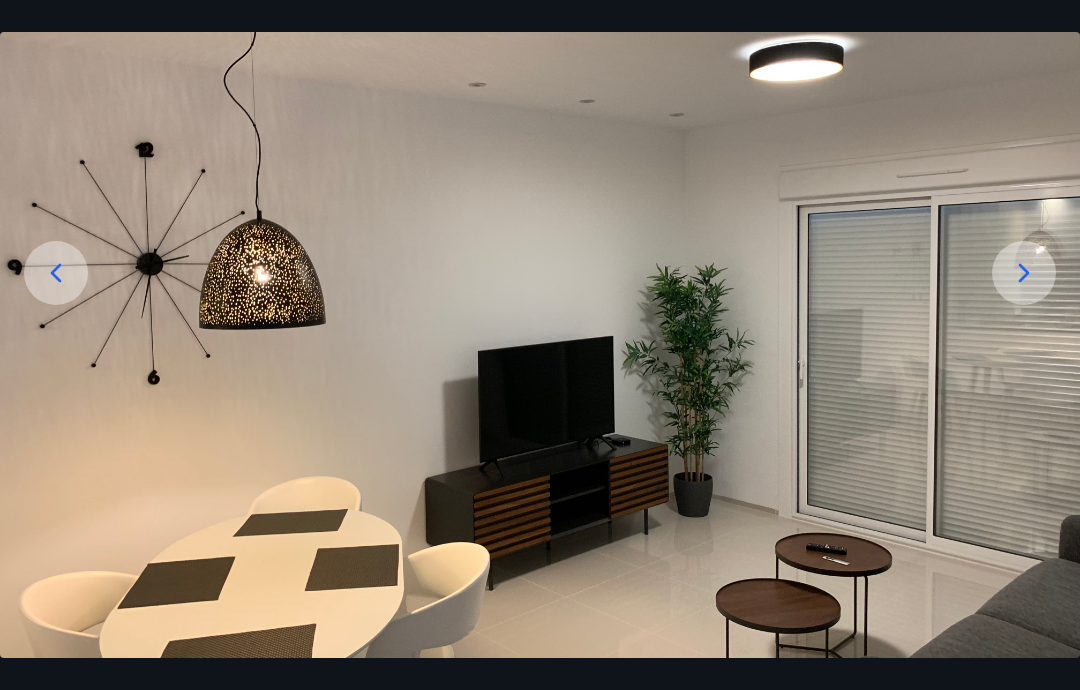 click 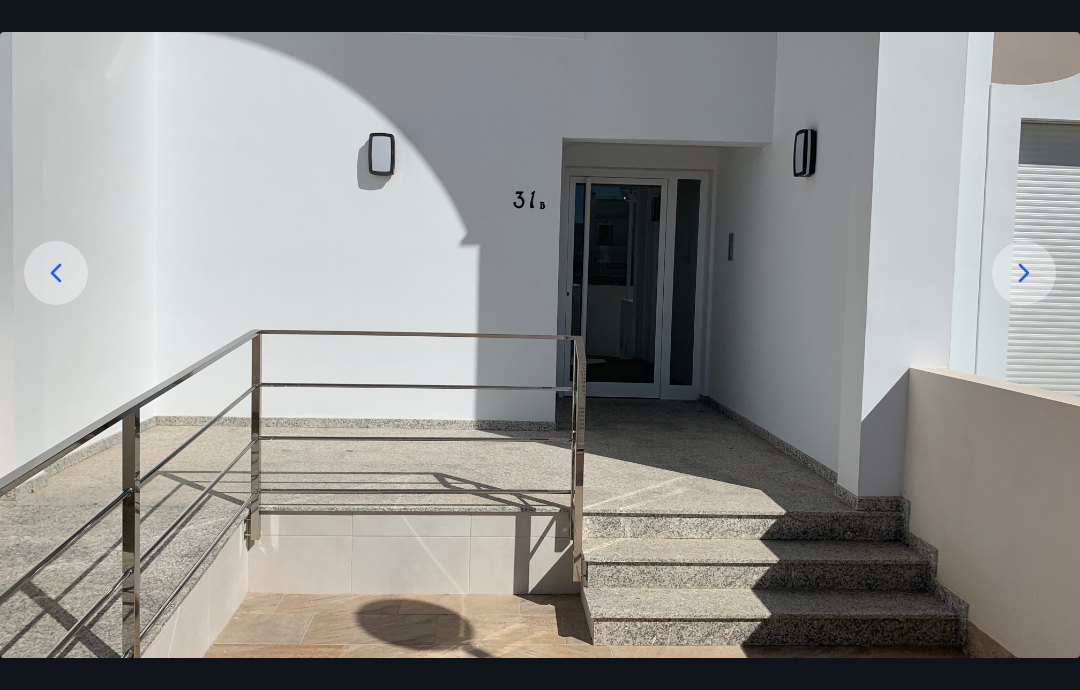 click 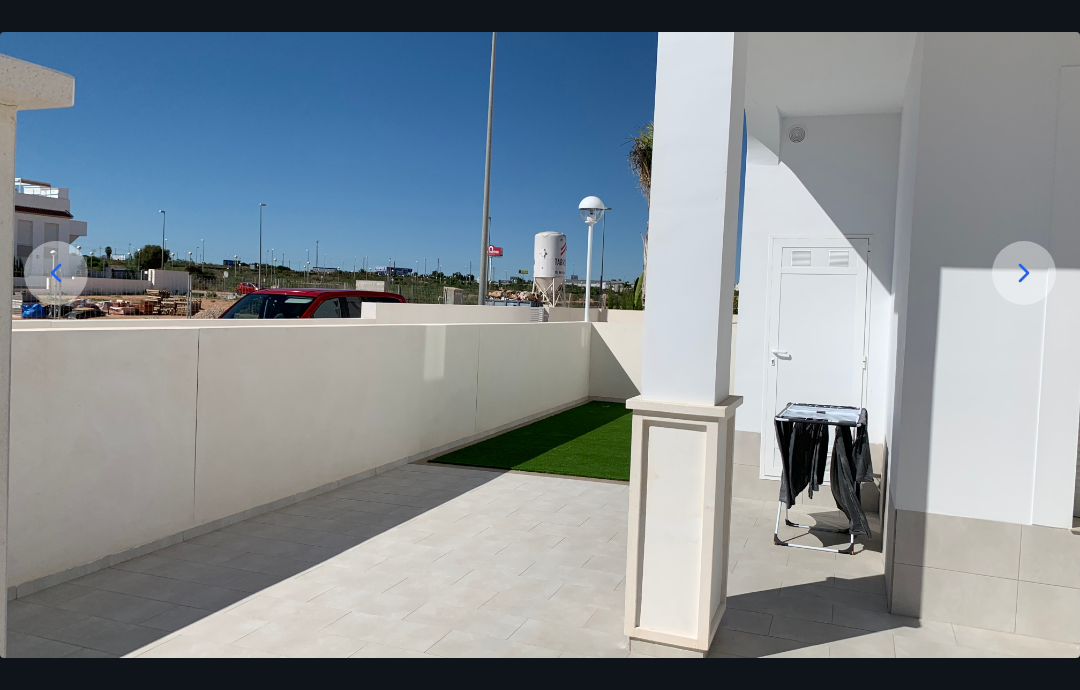 click at bounding box center (540, 333) 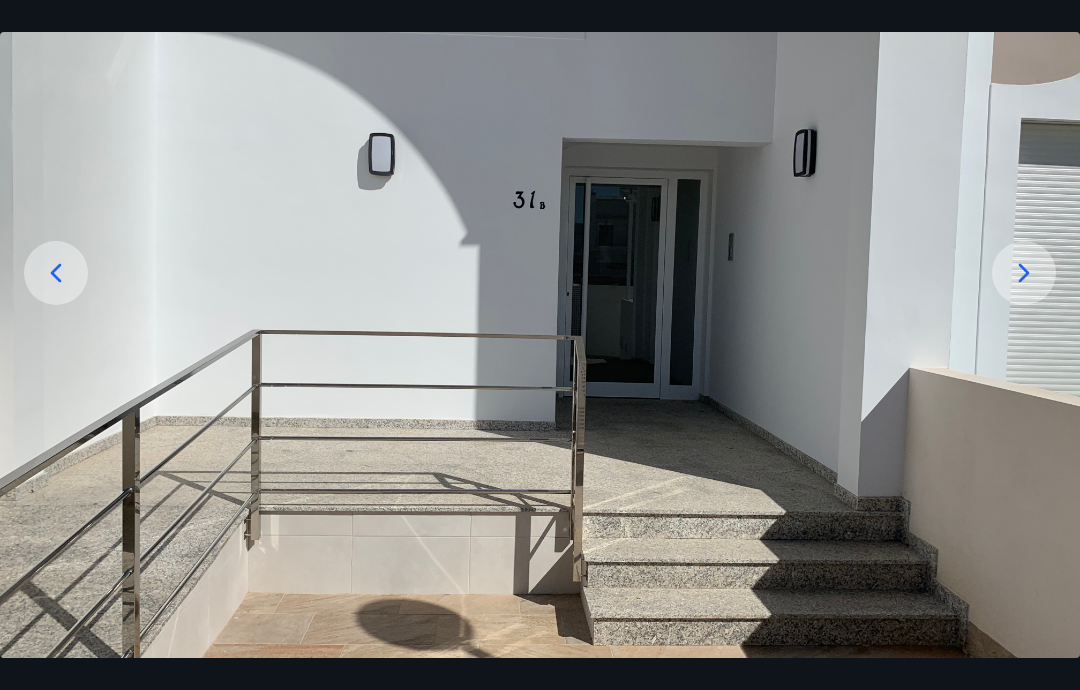 click 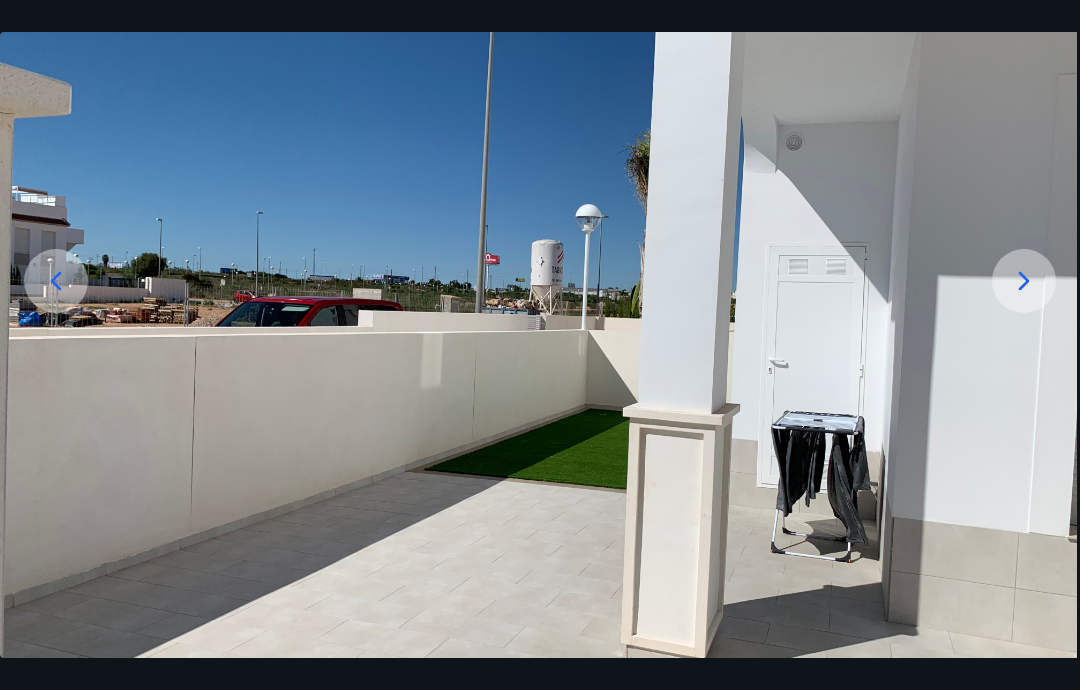 scroll, scrollTop: 180, scrollLeft: 0, axis: vertical 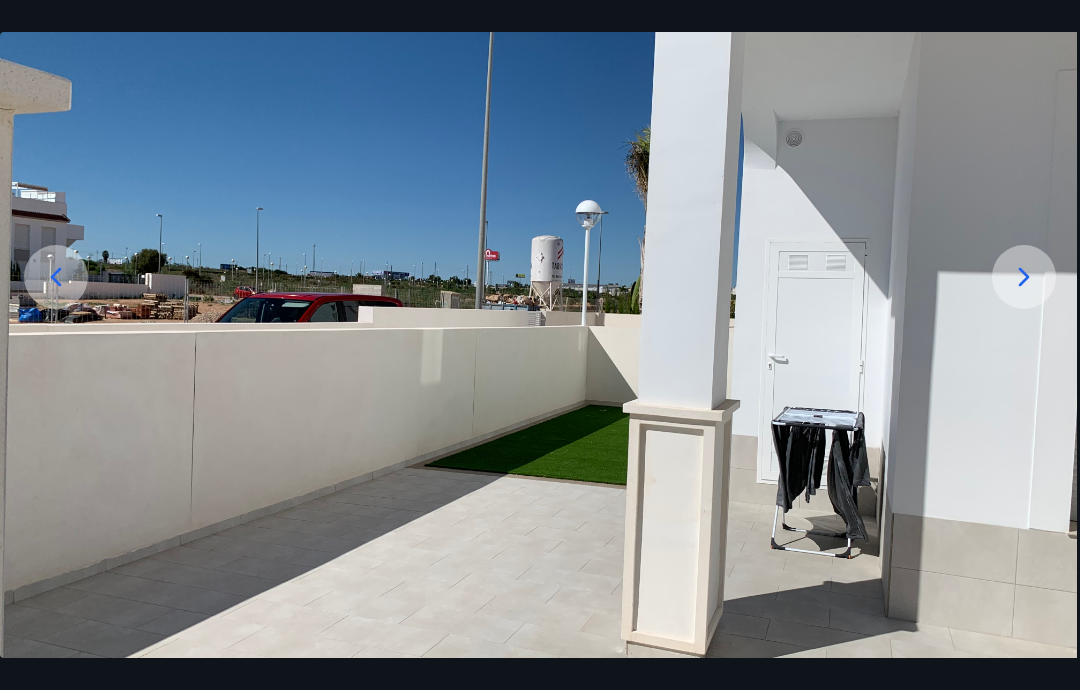 click at bounding box center (537, 337) 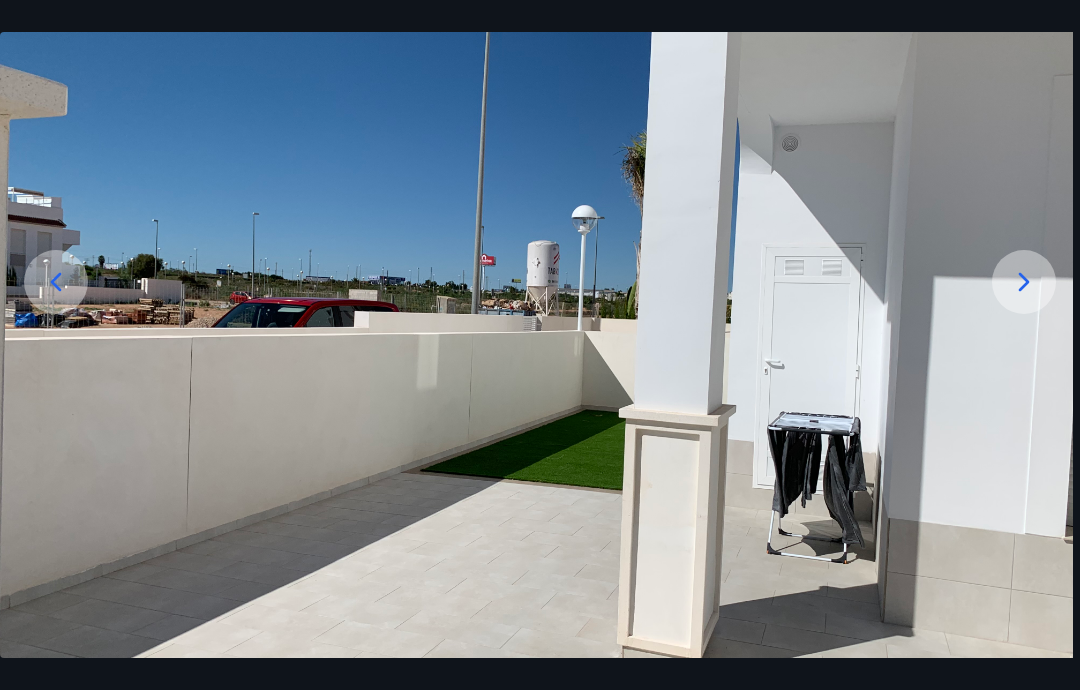 scroll, scrollTop: 170, scrollLeft: 0, axis: vertical 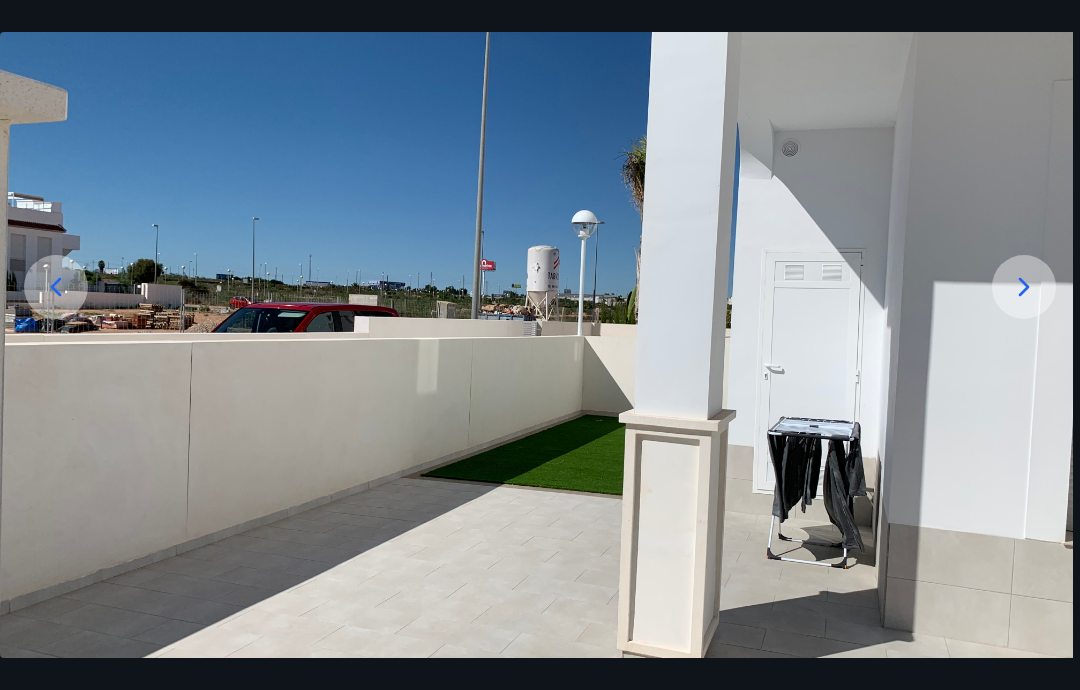 click 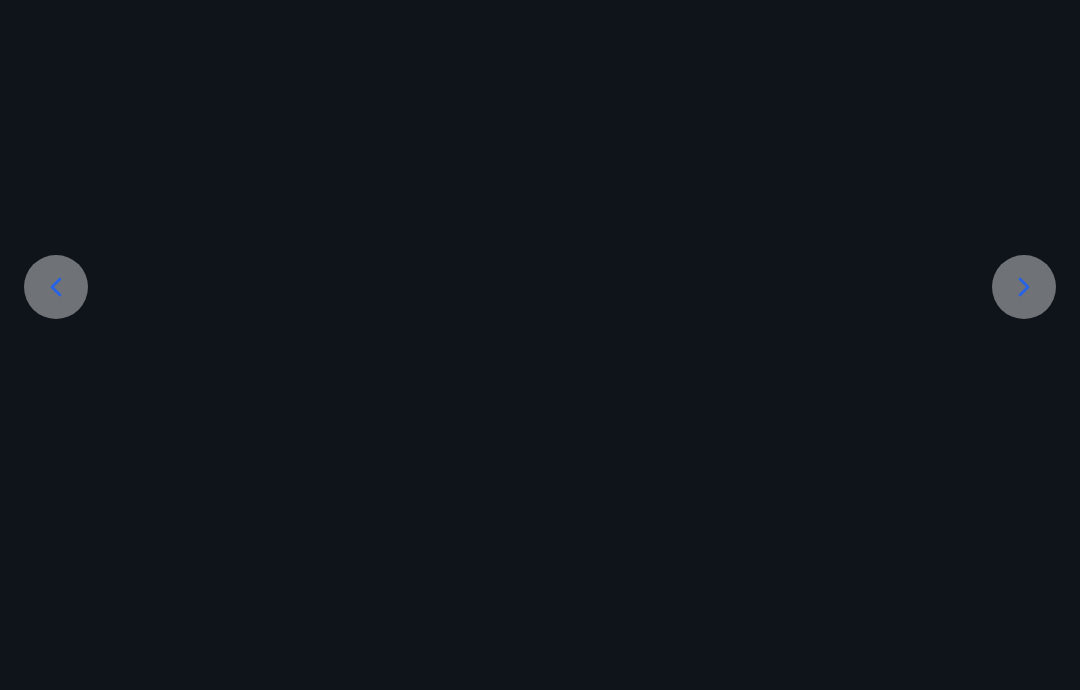 scroll, scrollTop: 0, scrollLeft: 0, axis: both 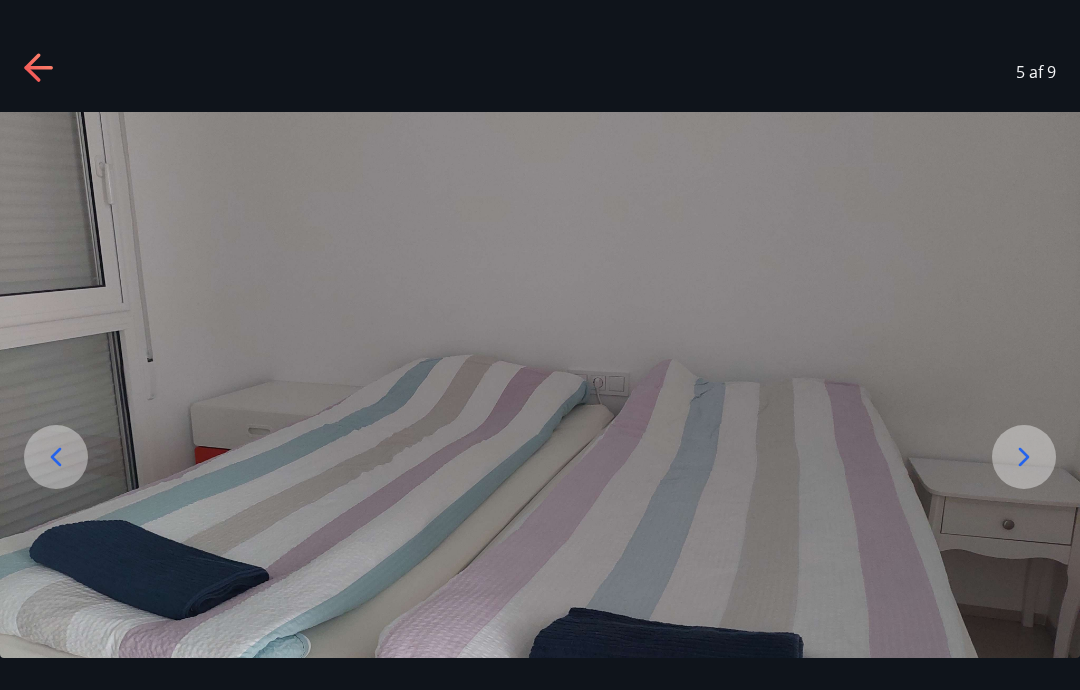 click 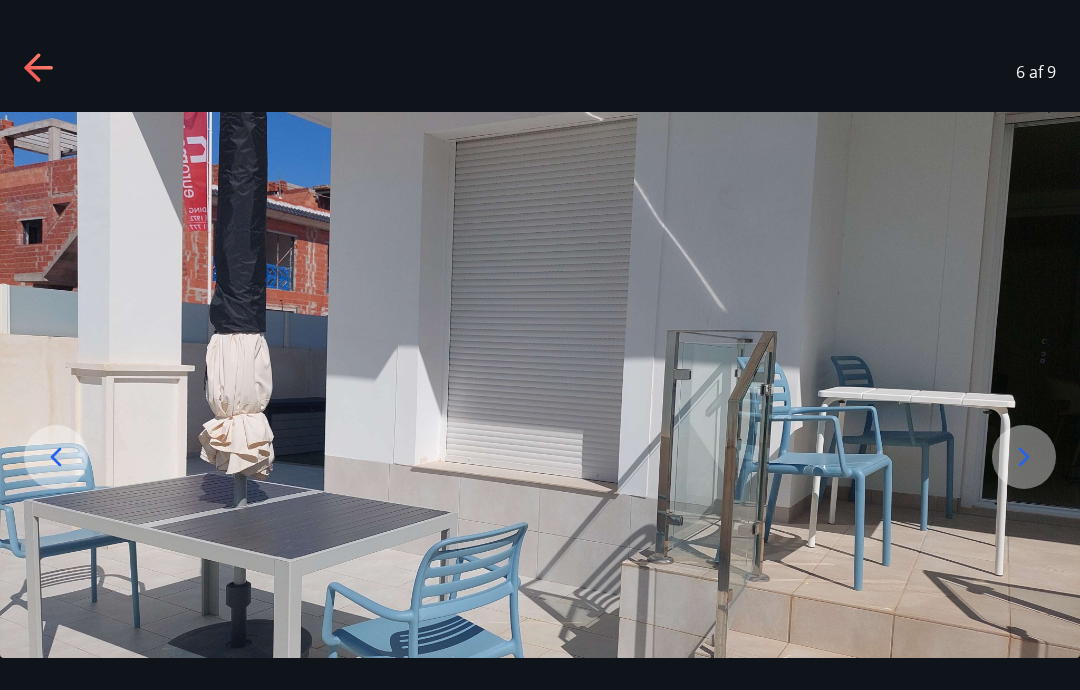 click 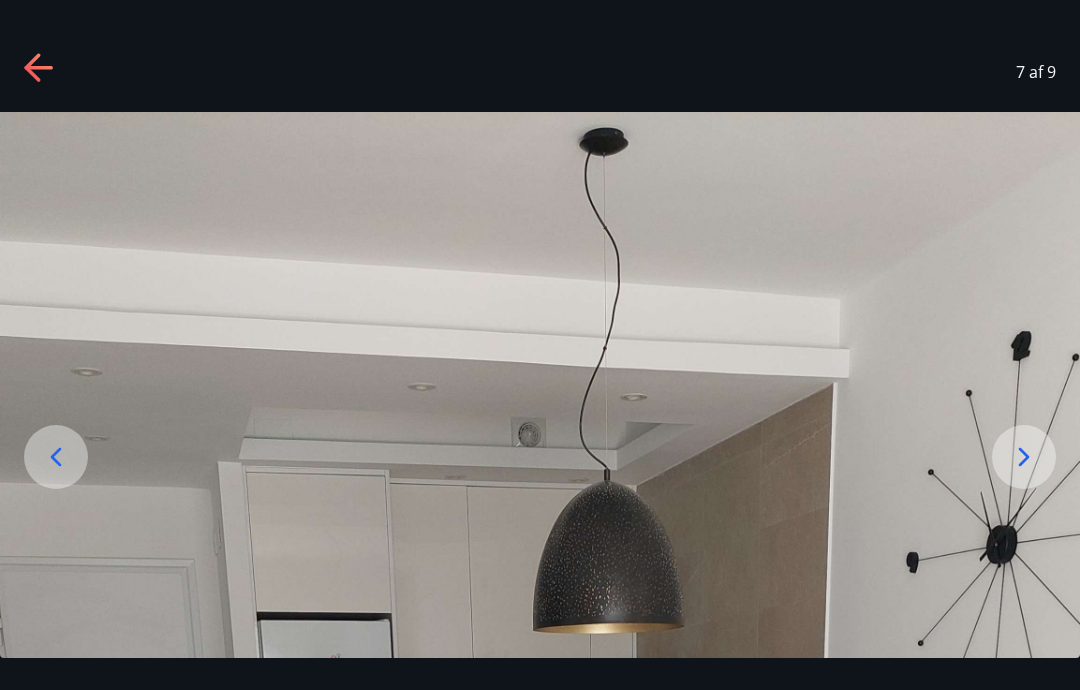 scroll, scrollTop: 0, scrollLeft: 0, axis: both 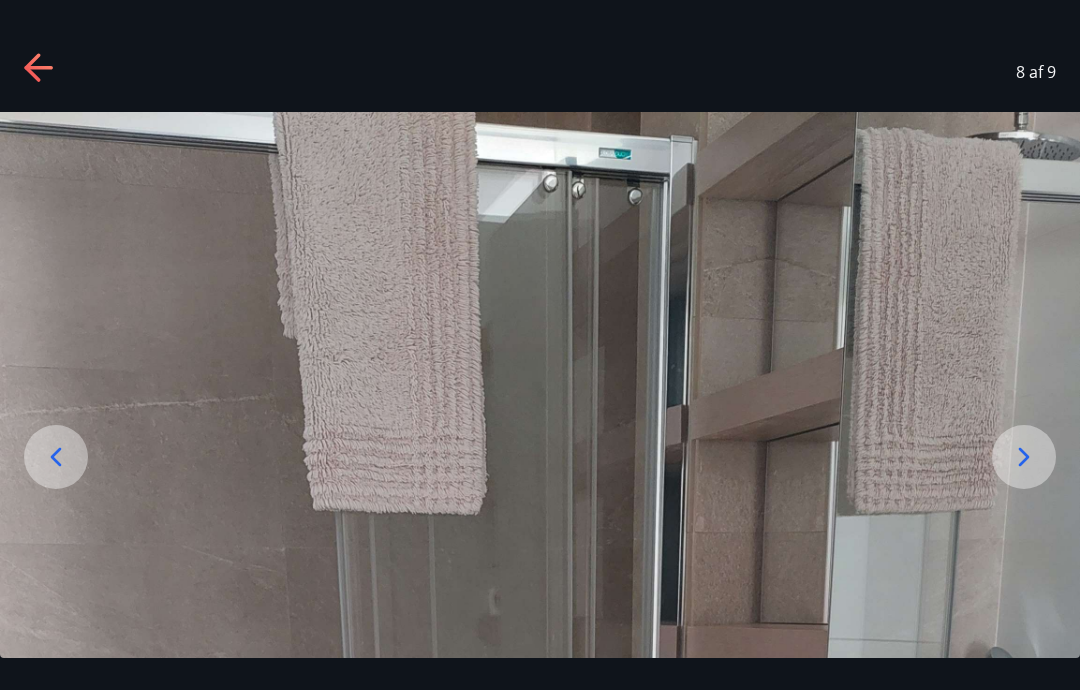 click 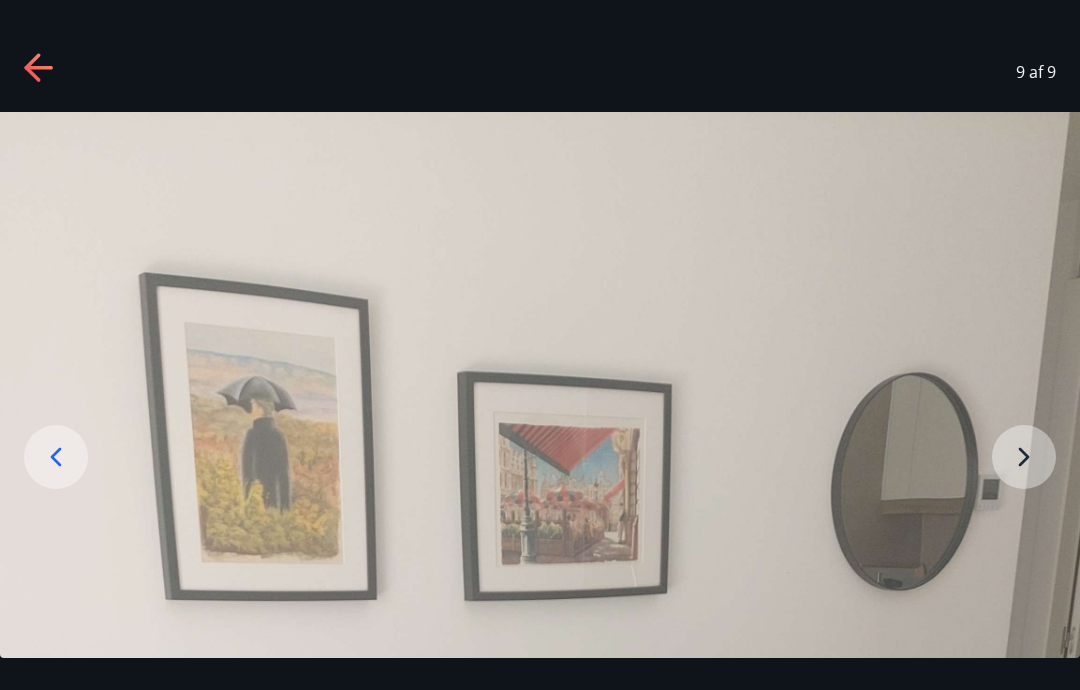 click at bounding box center (540, 1071) 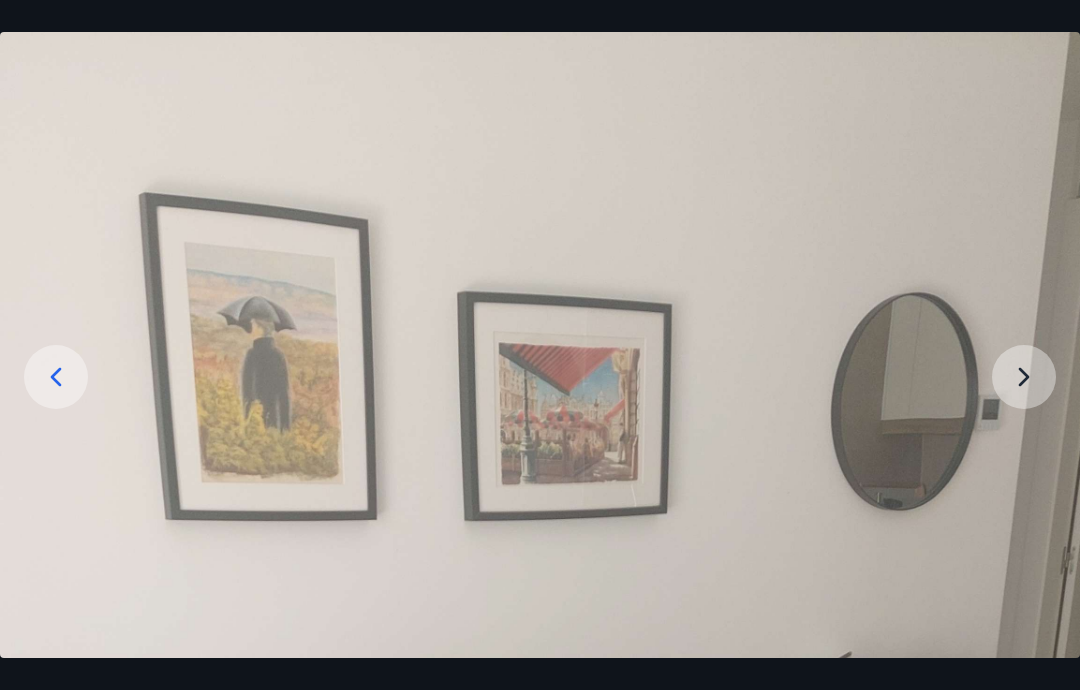 click at bounding box center [540, 991] 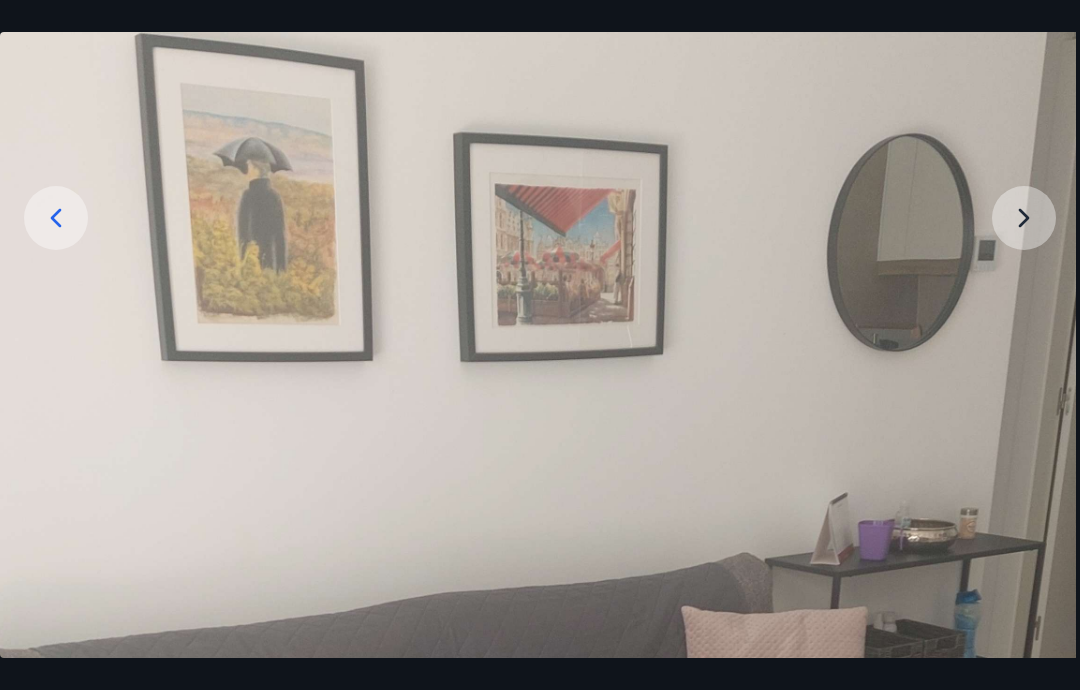 scroll, scrollTop: 235, scrollLeft: 0, axis: vertical 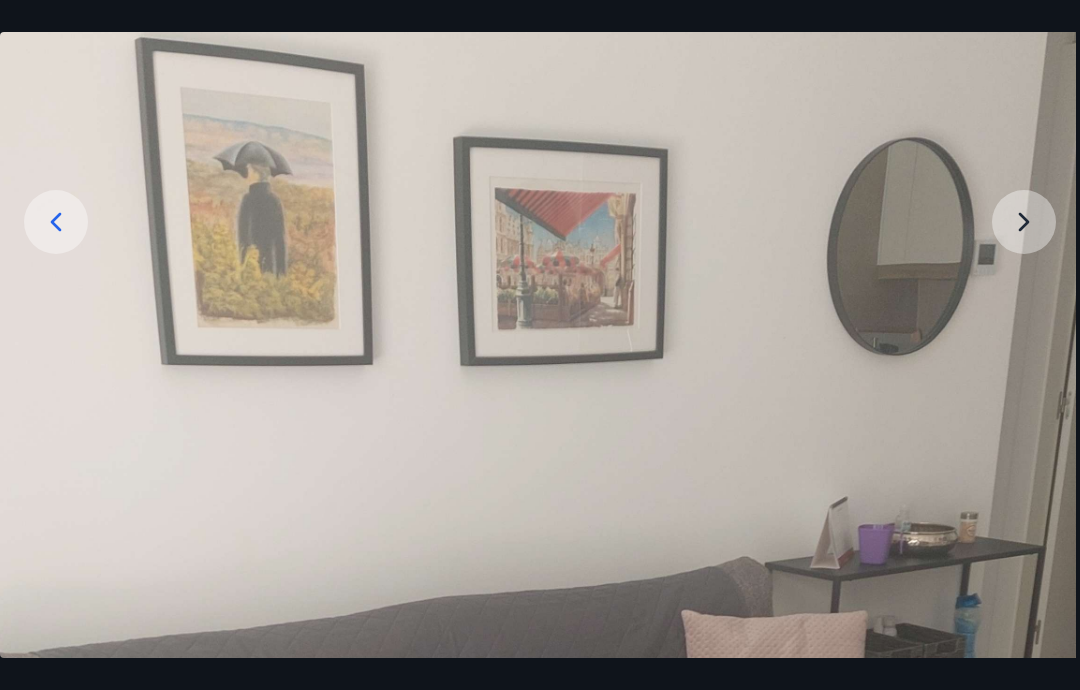 click 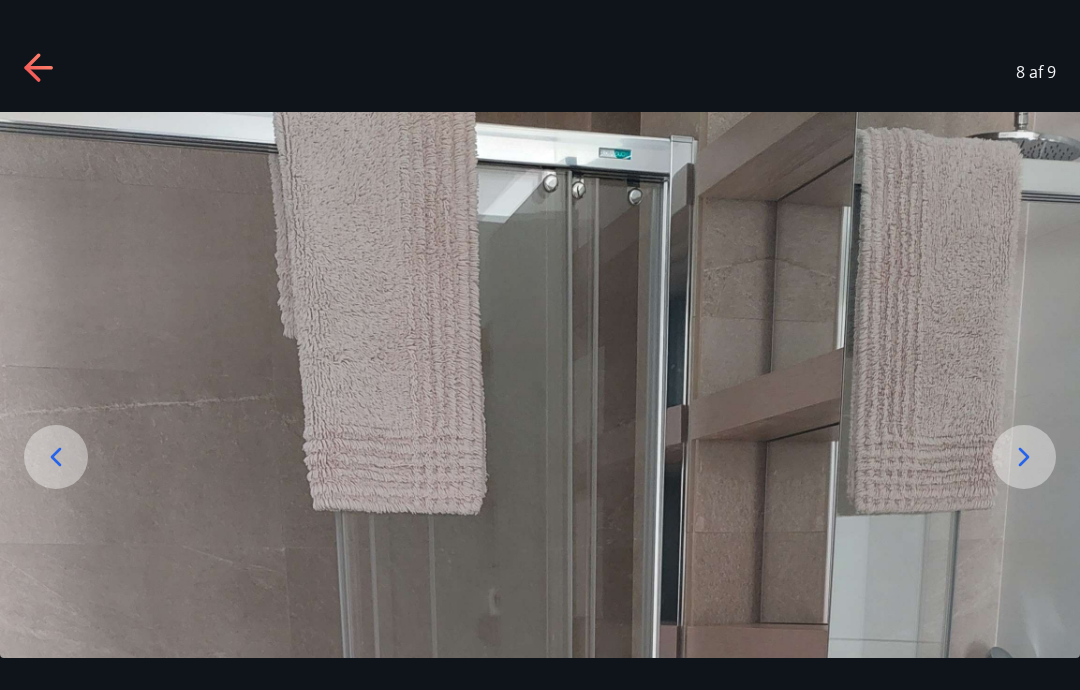 scroll, scrollTop: 0, scrollLeft: 0, axis: both 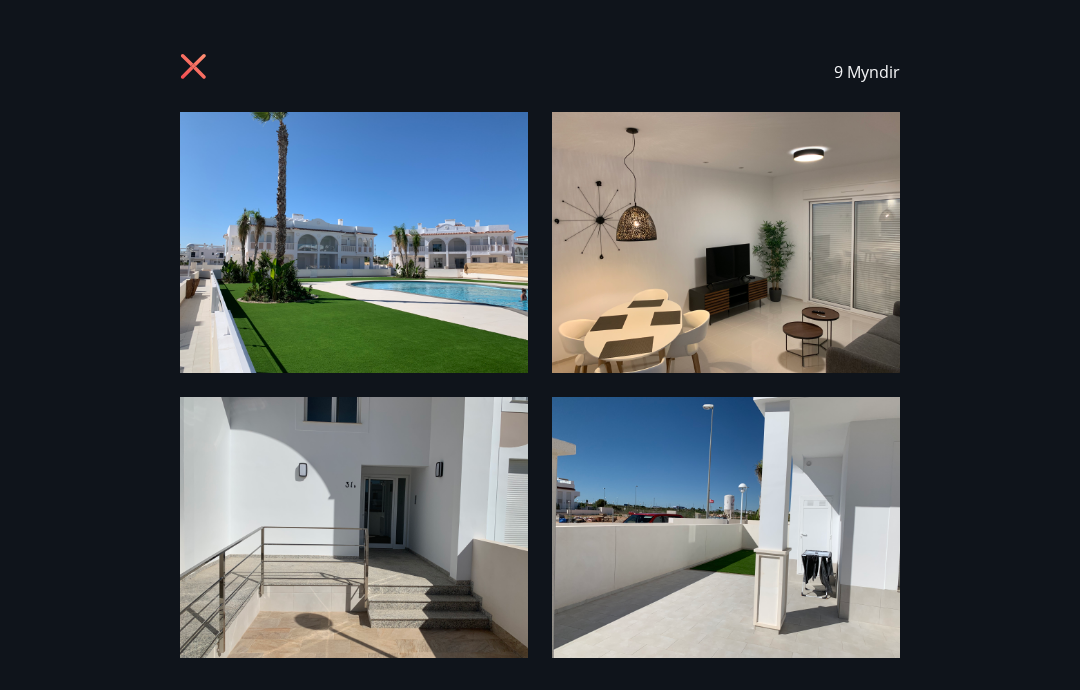 click 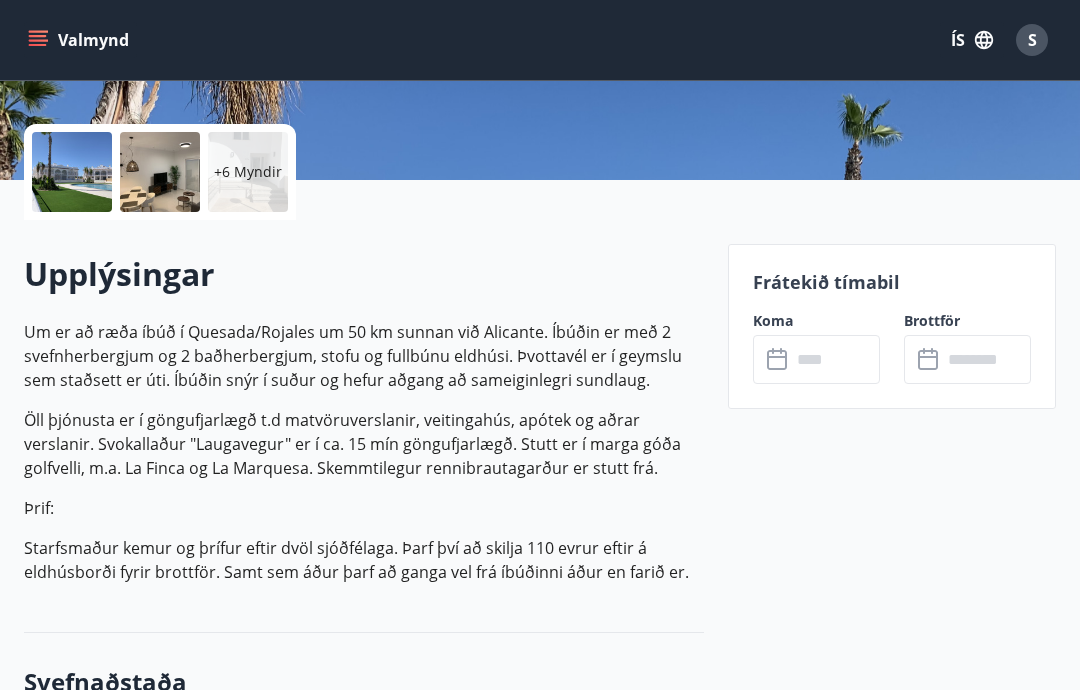 click at bounding box center (835, 359) 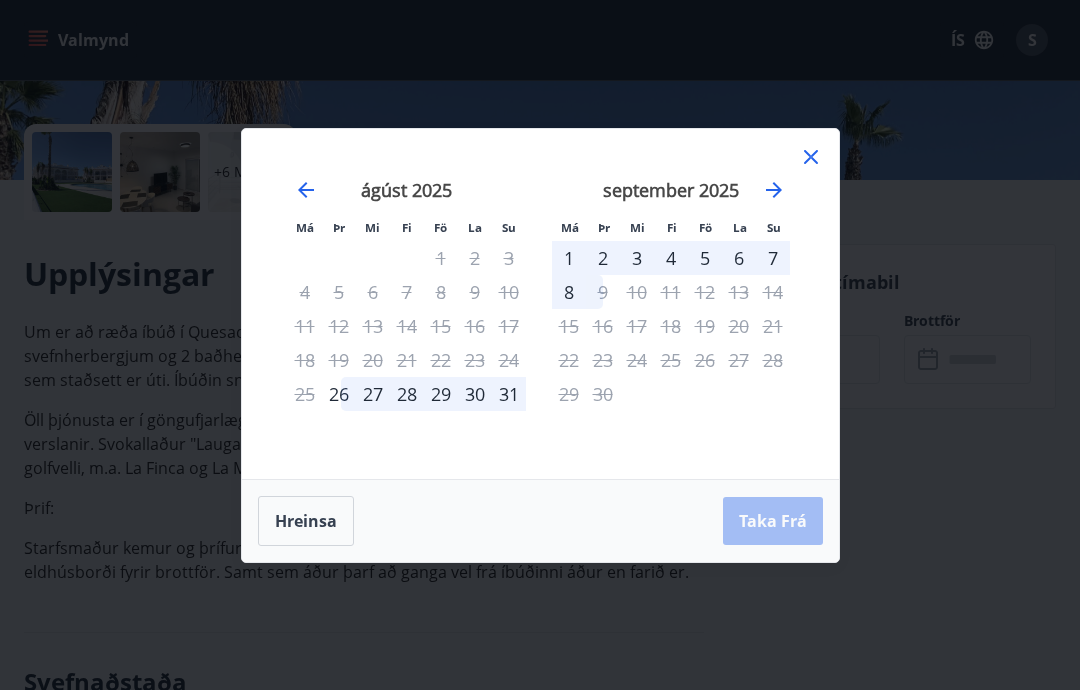 click 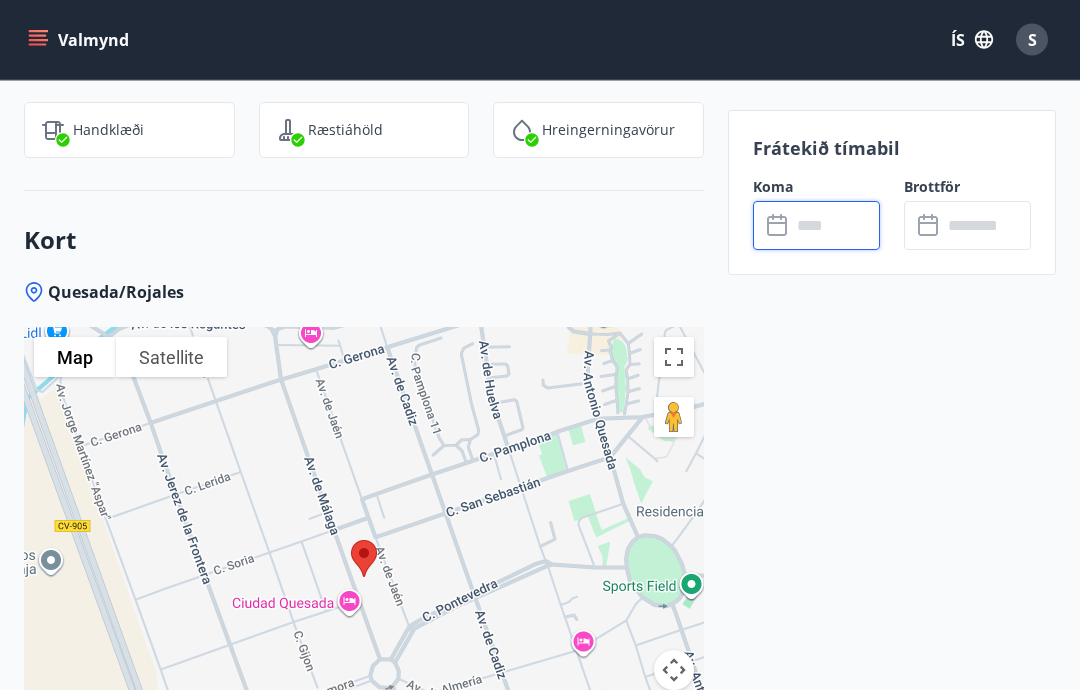 scroll, scrollTop: 2857, scrollLeft: 0, axis: vertical 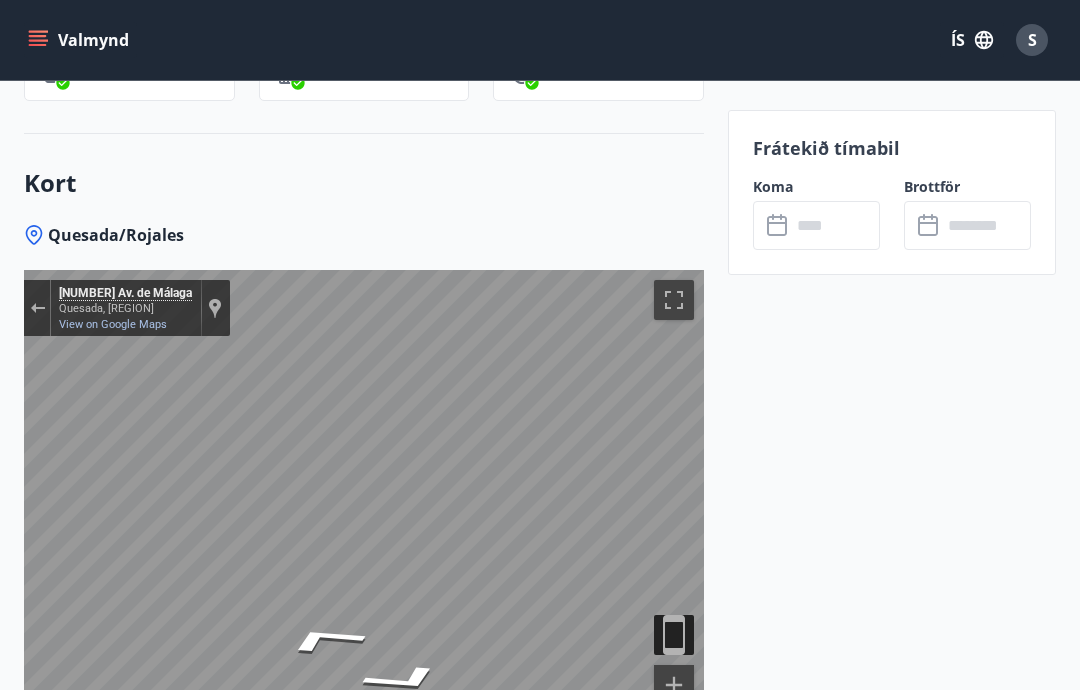 click on "View on Google Maps" at bounding box center (113, 324) 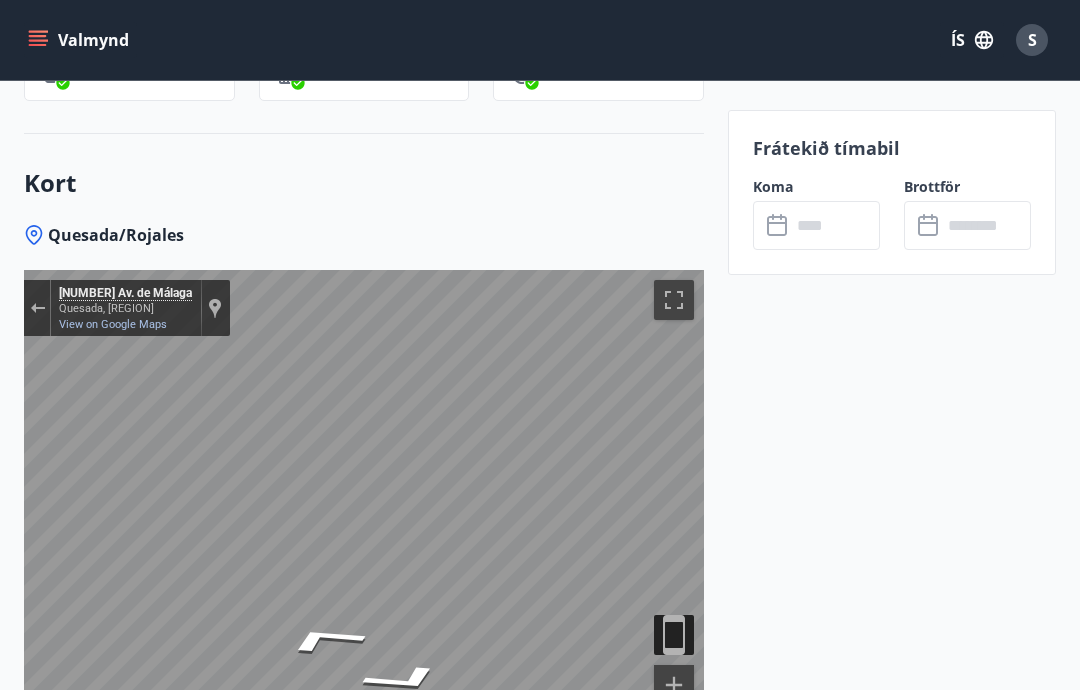 scroll, scrollTop: 2993, scrollLeft: 0, axis: vertical 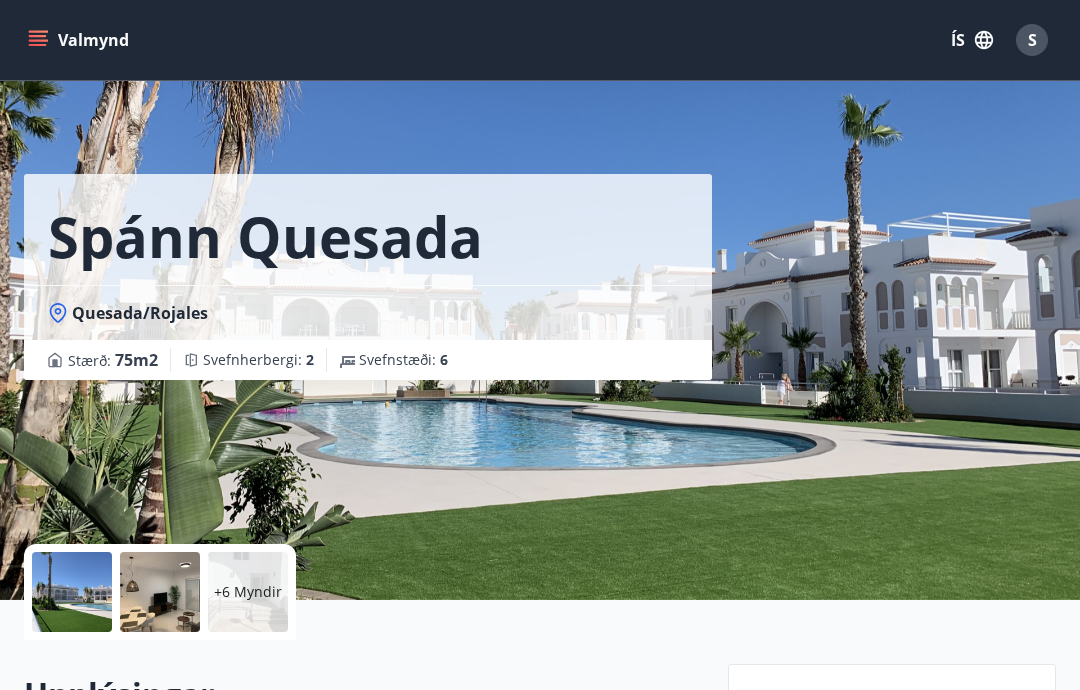 click at bounding box center (160, 592) 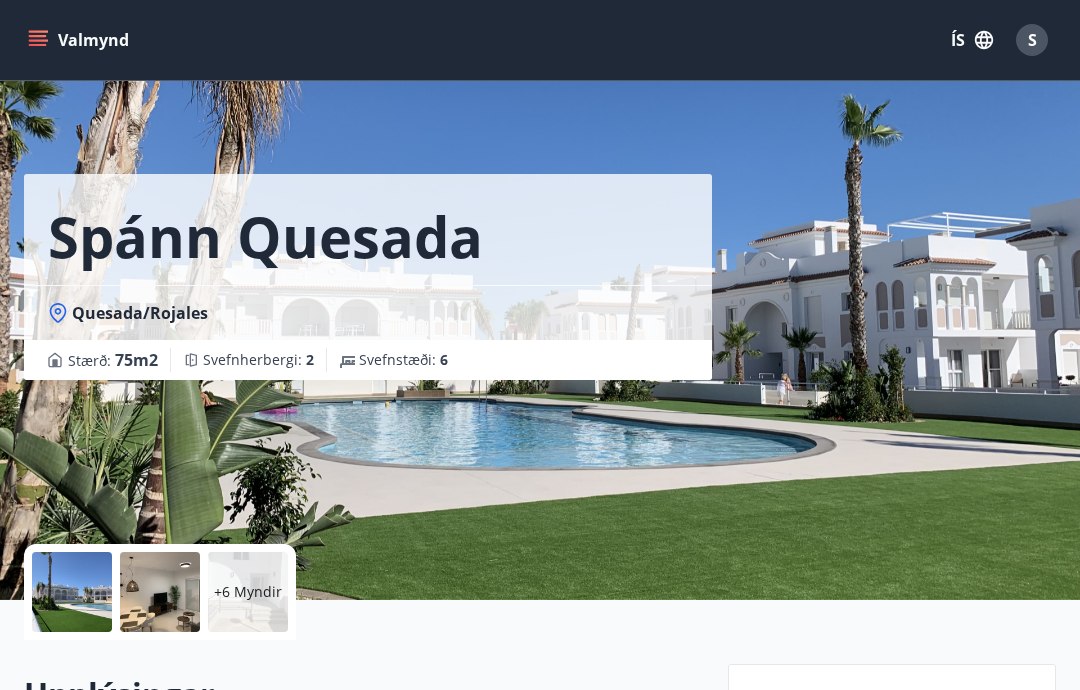 click at bounding box center [72, 592] 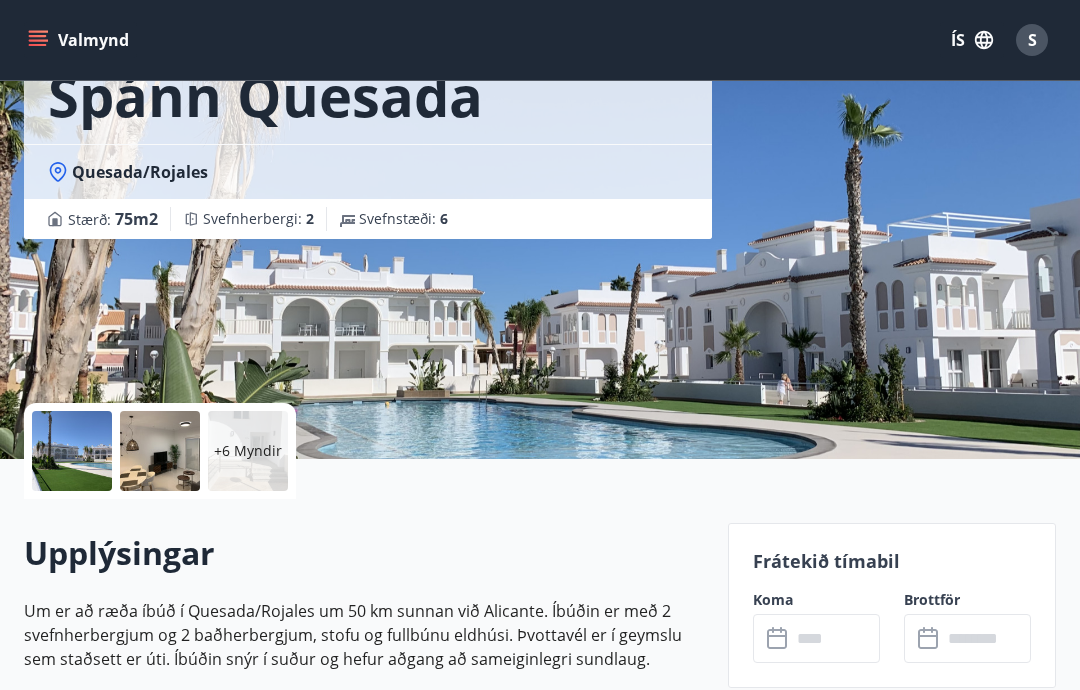 scroll, scrollTop: 140, scrollLeft: 0, axis: vertical 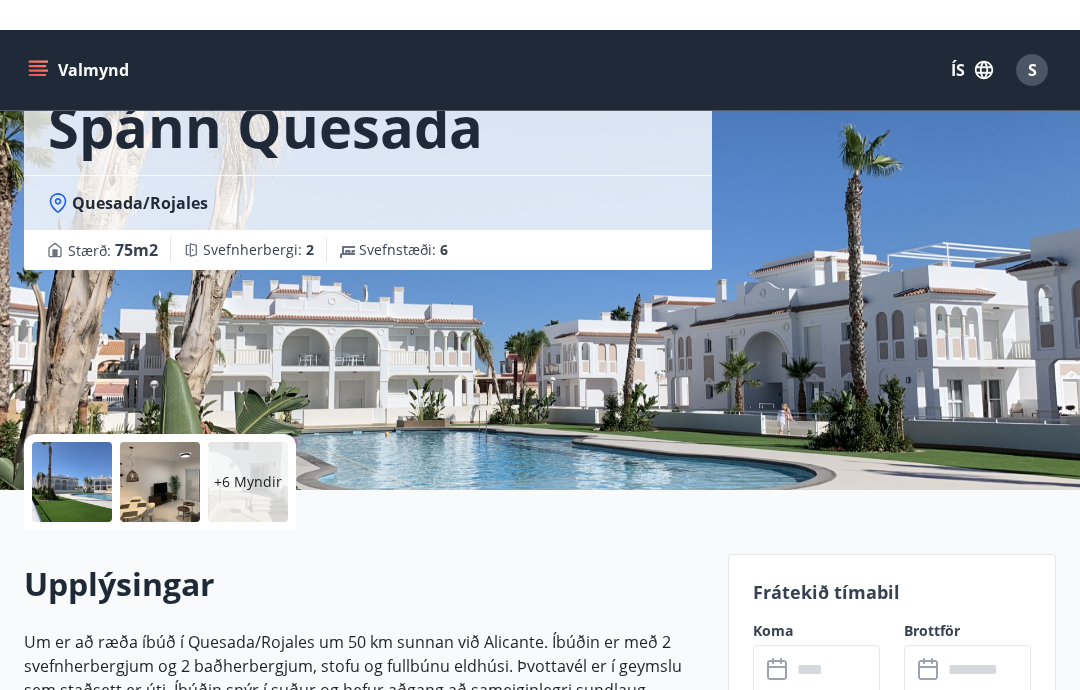 click at bounding box center (72, 452) 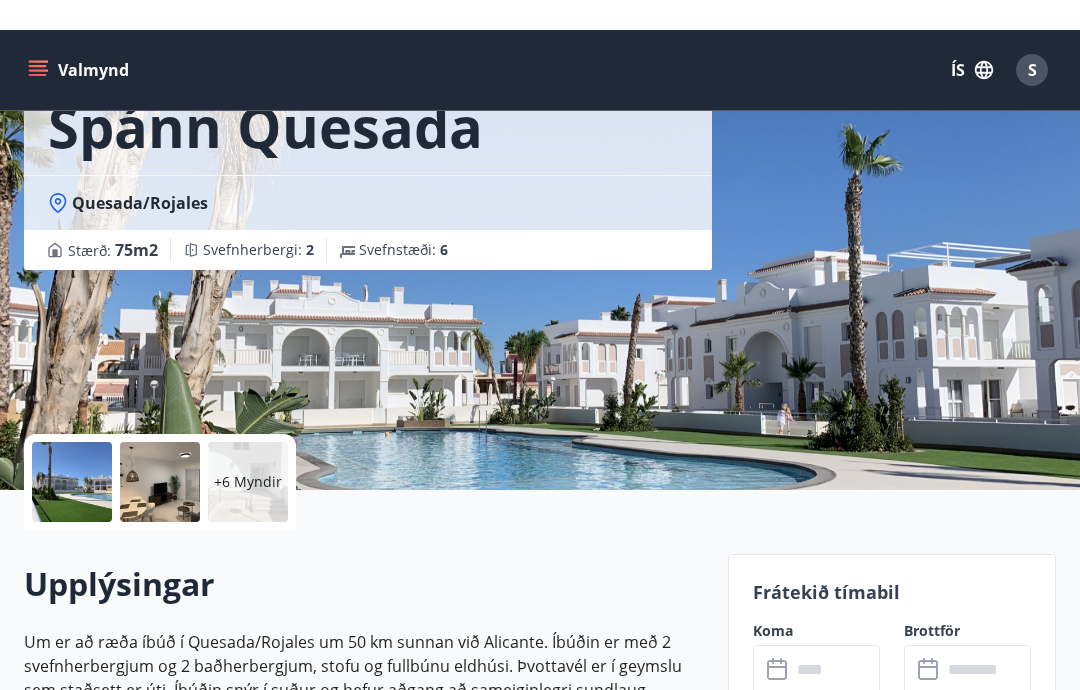 scroll, scrollTop: 149, scrollLeft: 0, axis: vertical 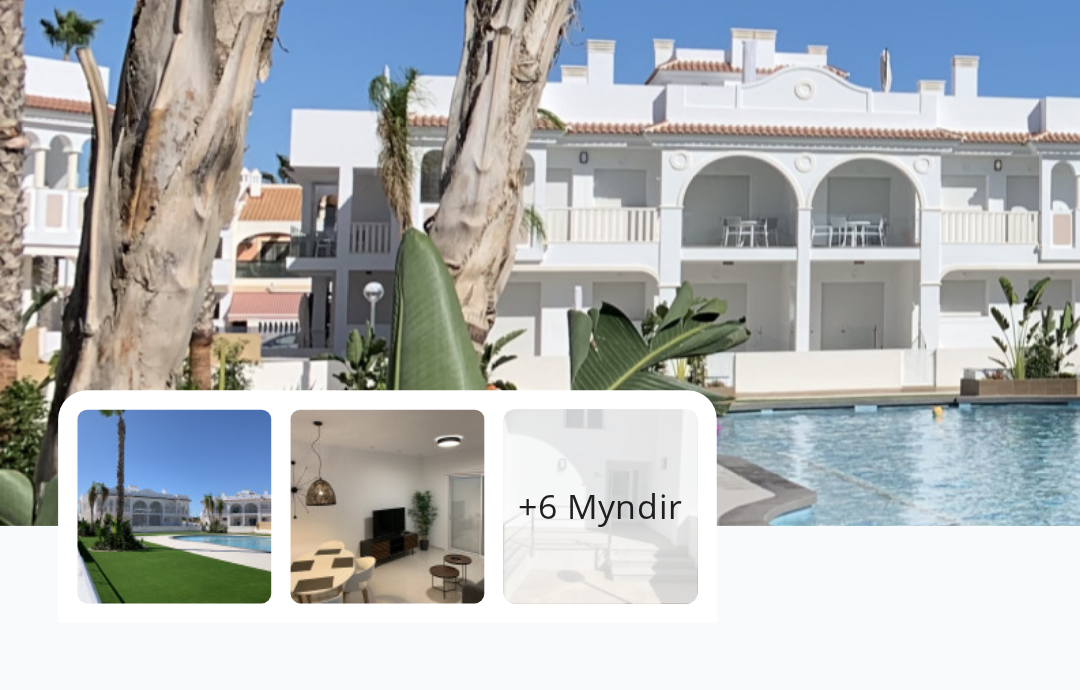 click on "+6 Myndir" at bounding box center [248, 443] 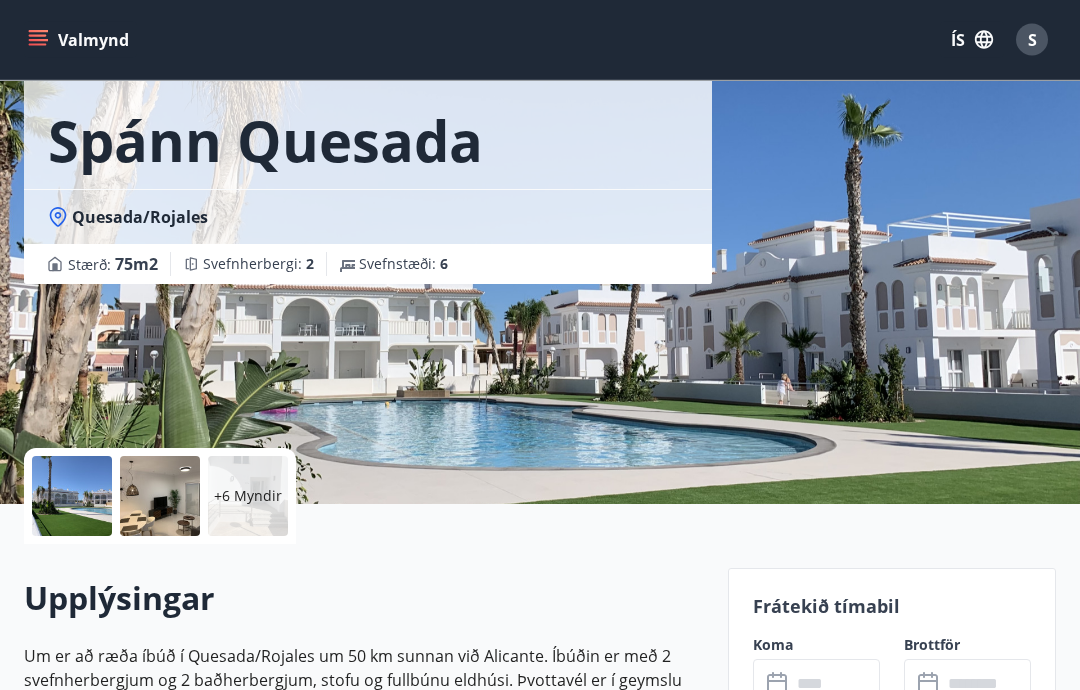 scroll, scrollTop: 100, scrollLeft: 0, axis: vertical 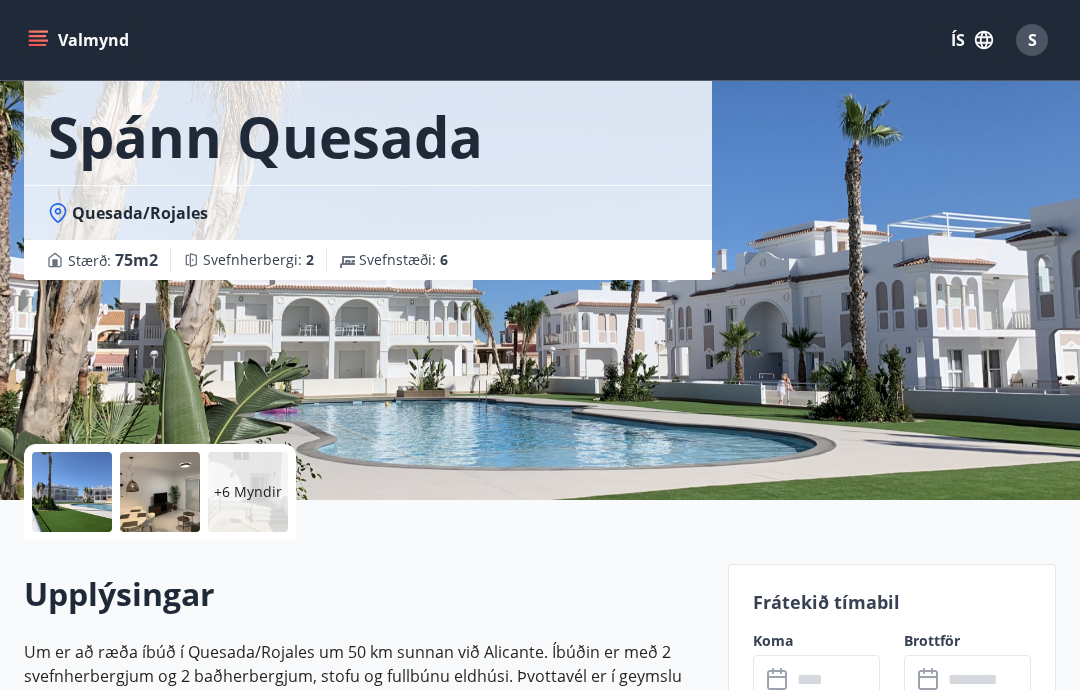 click at bounding box center (72, 492) 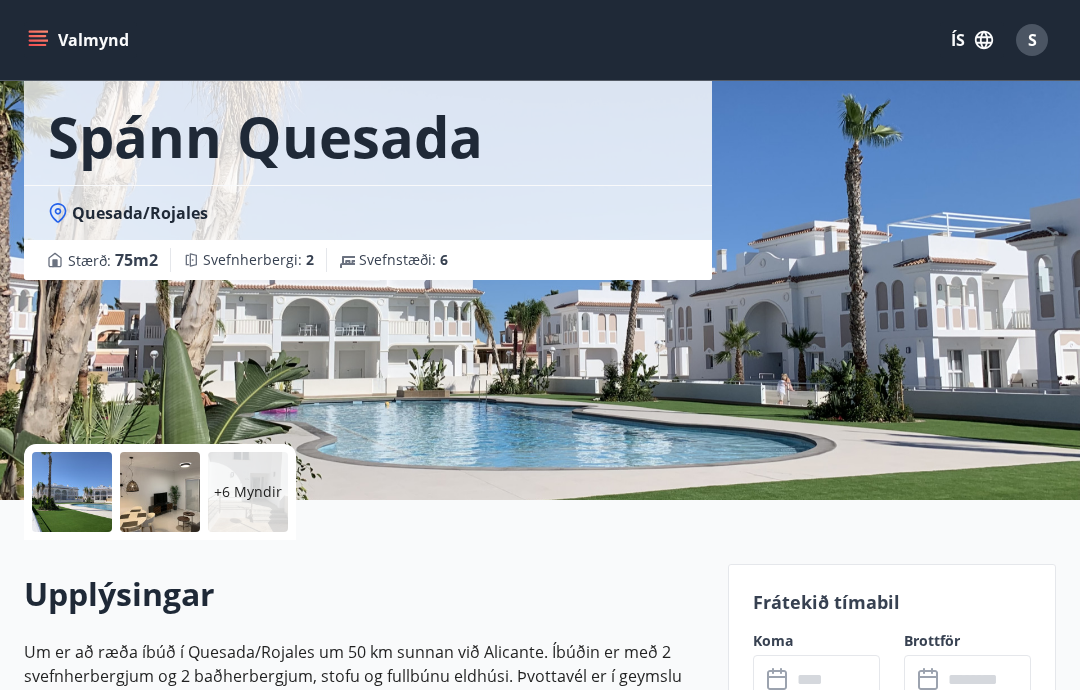click on "Spánn Quesada Quesada/Rojales Stærð : 75 m2 Svefnherbergi : 2 Svefnstæði : 6" at bounding box center [540, 200] 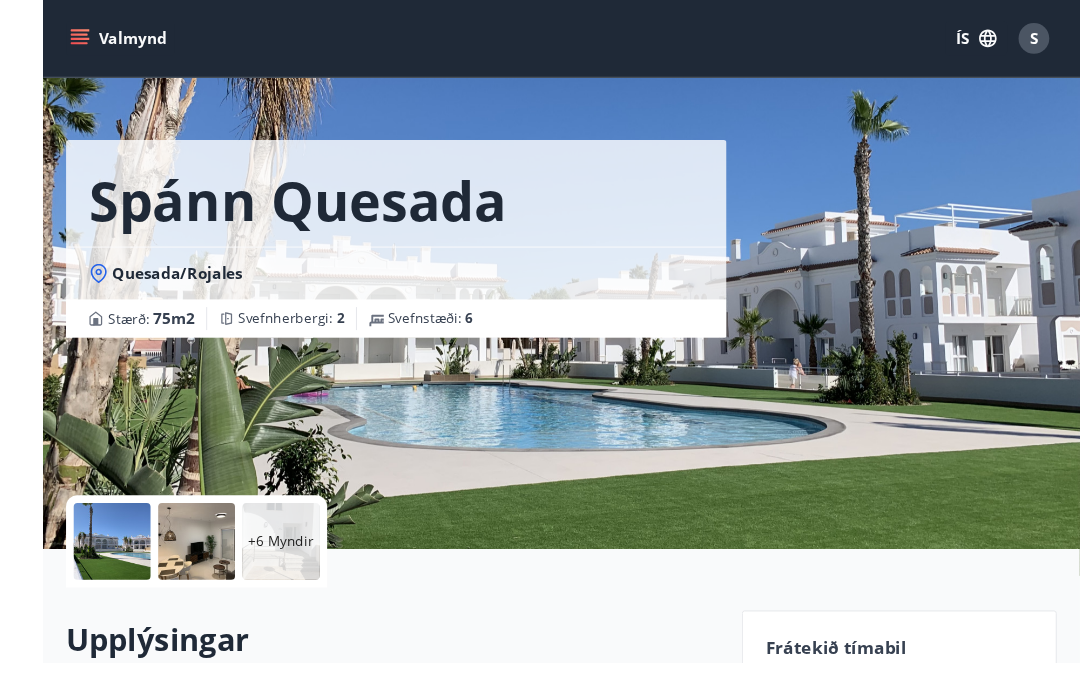 scroll, scrollTop: 0, scrollLeft: 0, axis: both 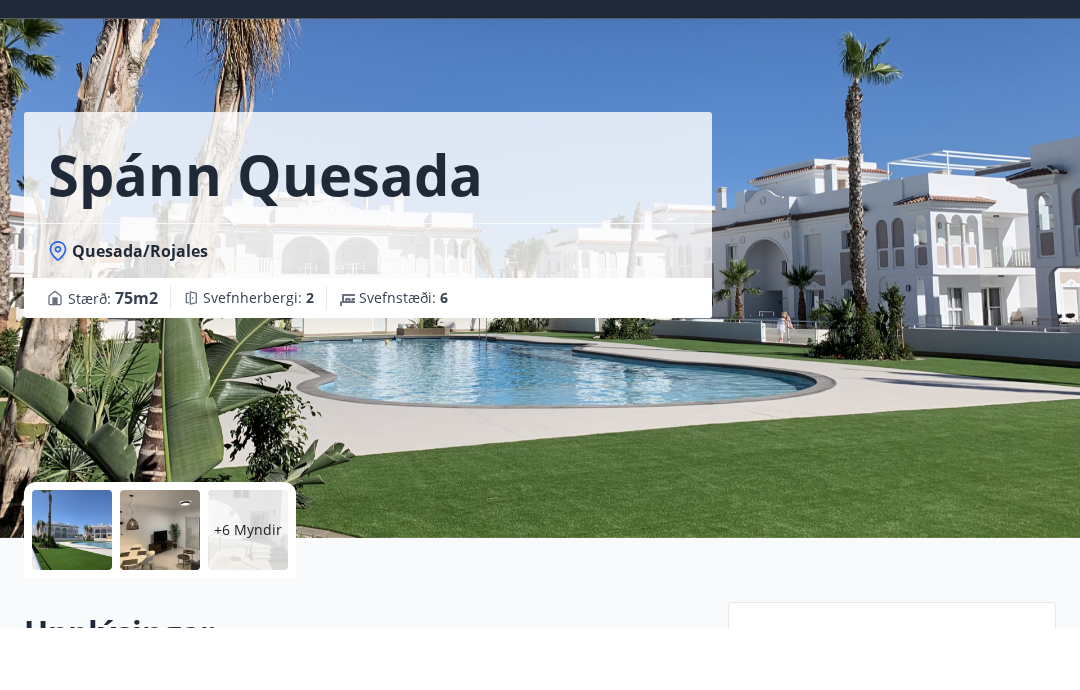 click on "Spánn Quesada Quesada/Rojales Stærð : 75 m2 Svefnherbergi : 2 Svefnstæði : 6" at bounding box center (368, 300) 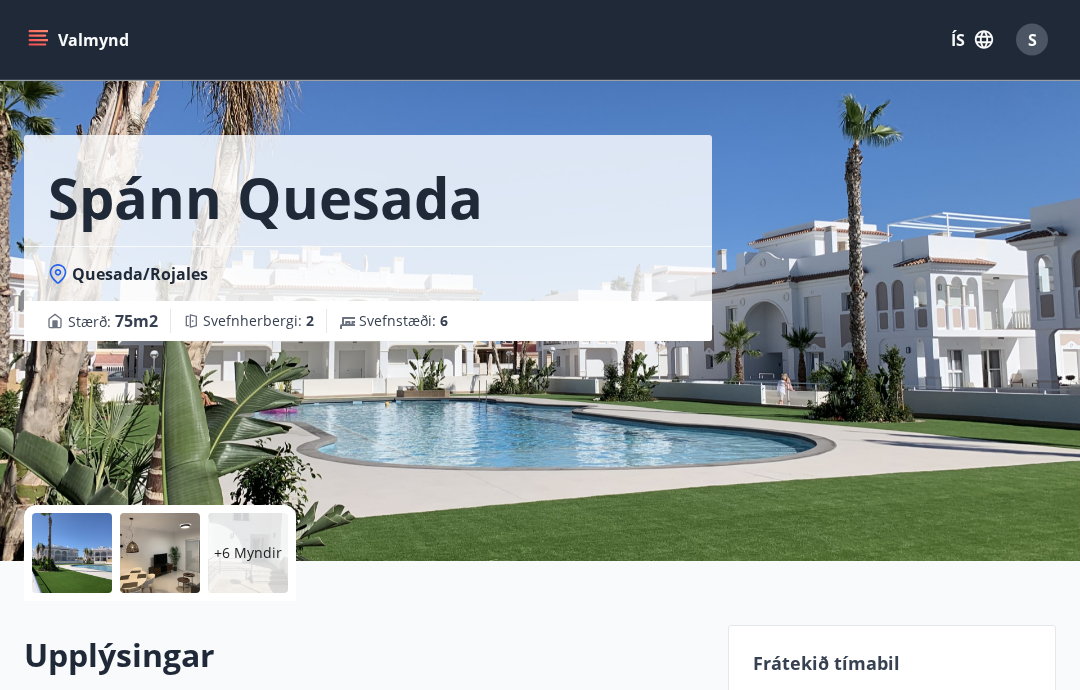 scroll, scrollTop: 0, scrollLeft: 0, axis: both 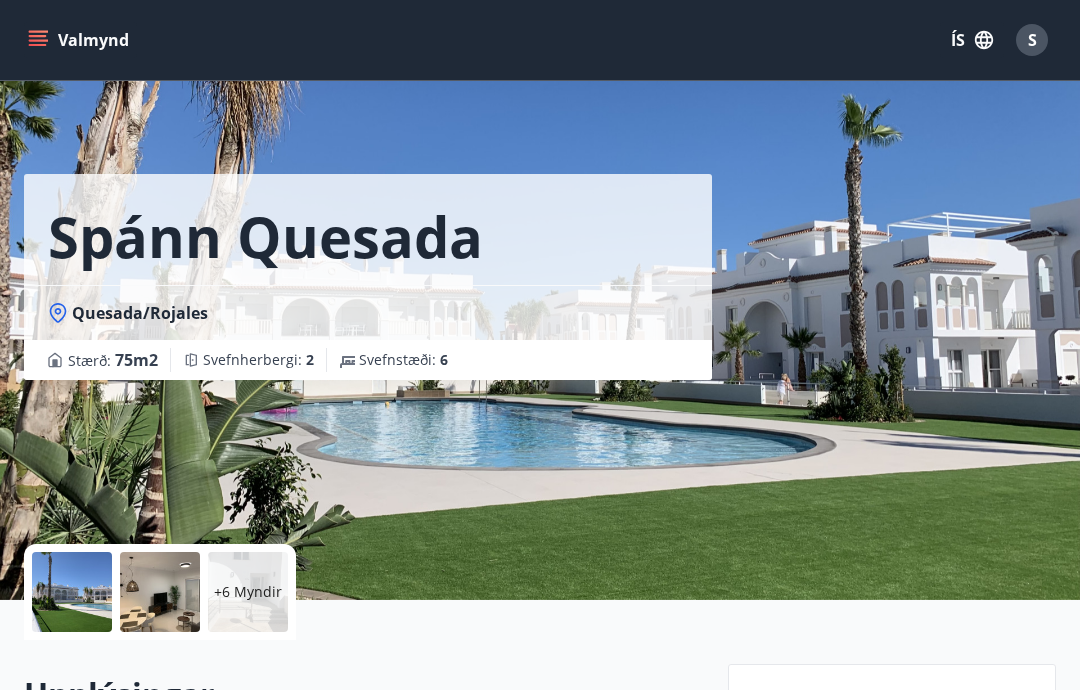 click on "75 m2" at bounding box center (136, 360) 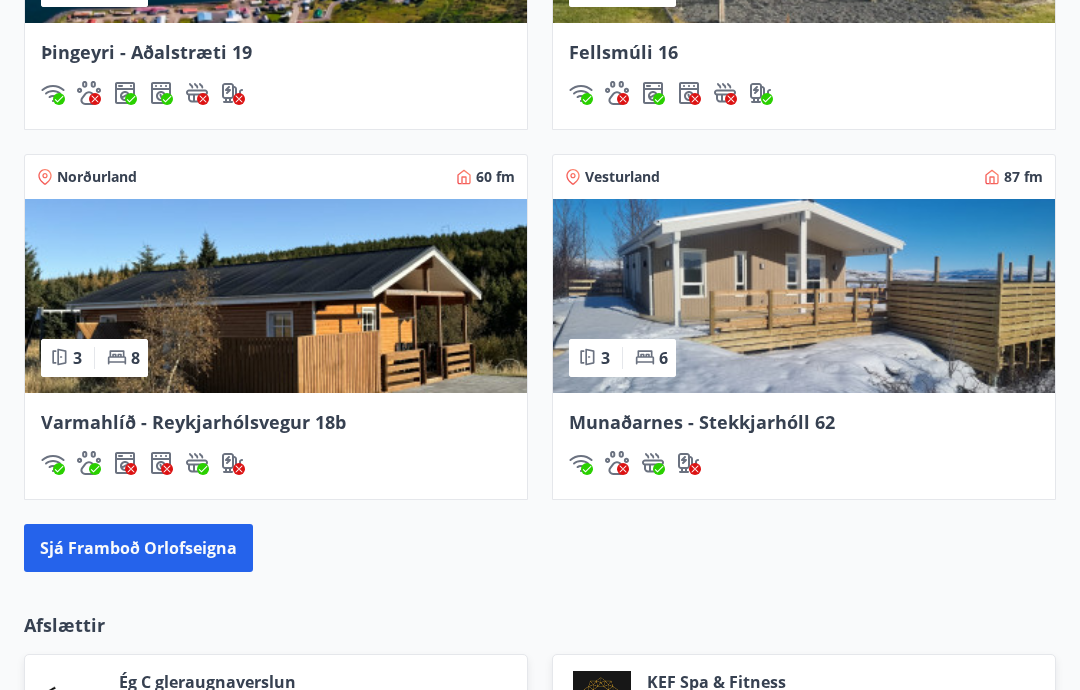 scroll, scrollTop: 1588, scrollLeft: 0, axis: vertical 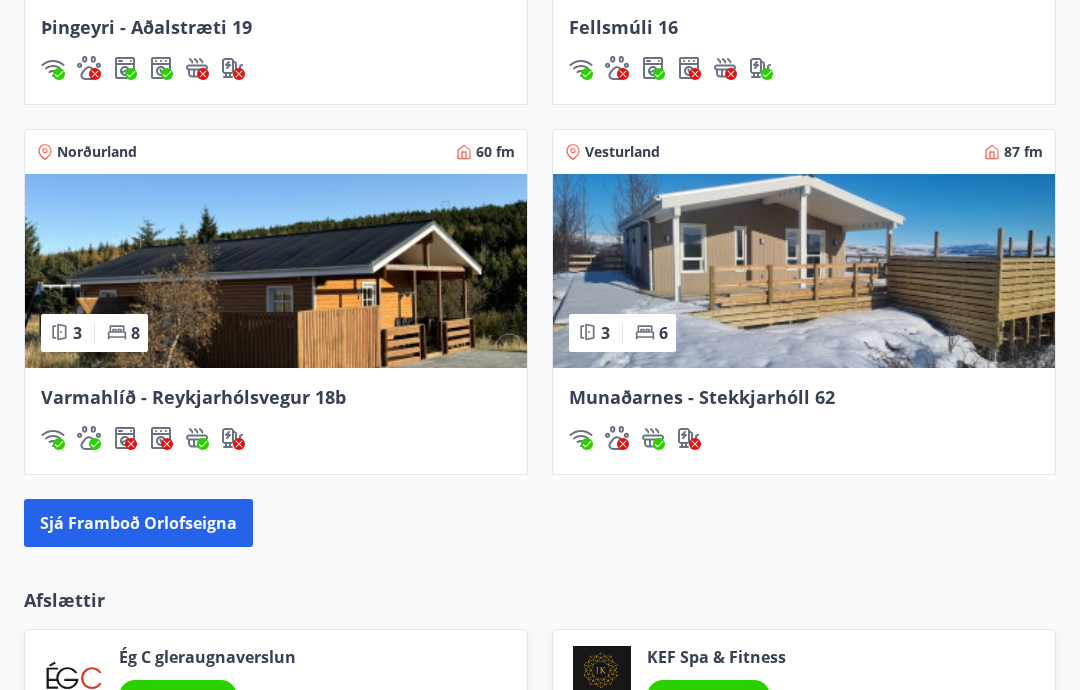 click on "Sjá framboð orlofseigna" at bounding box center [138, 523] 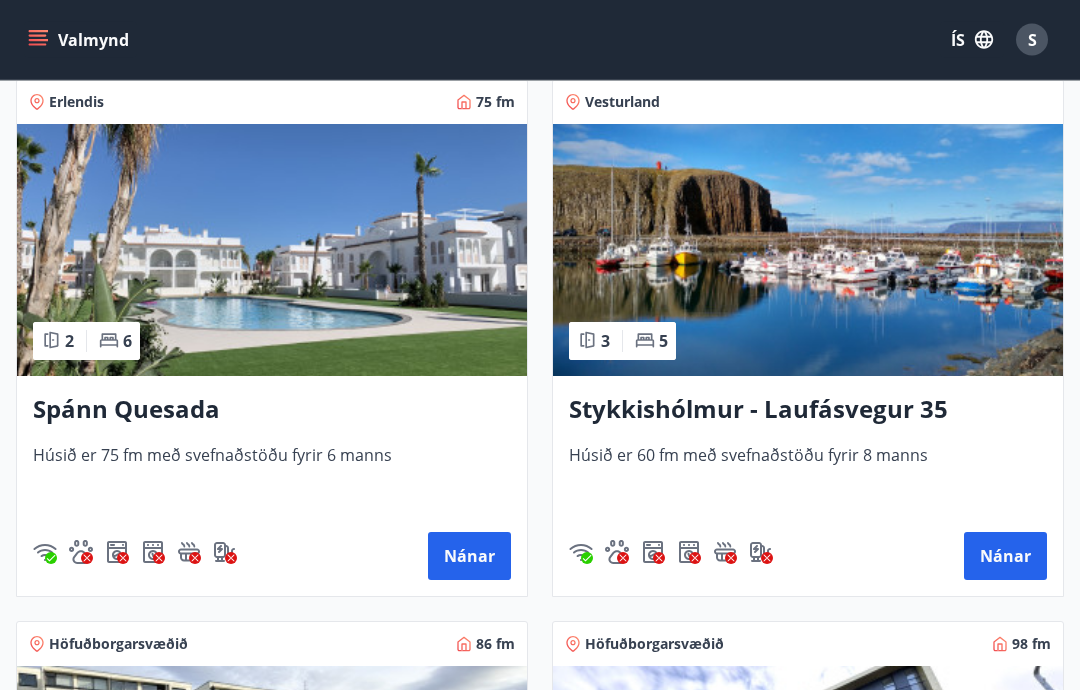 scroll, scrollTop: 1990, scrollLeft: 0, axis: vertical 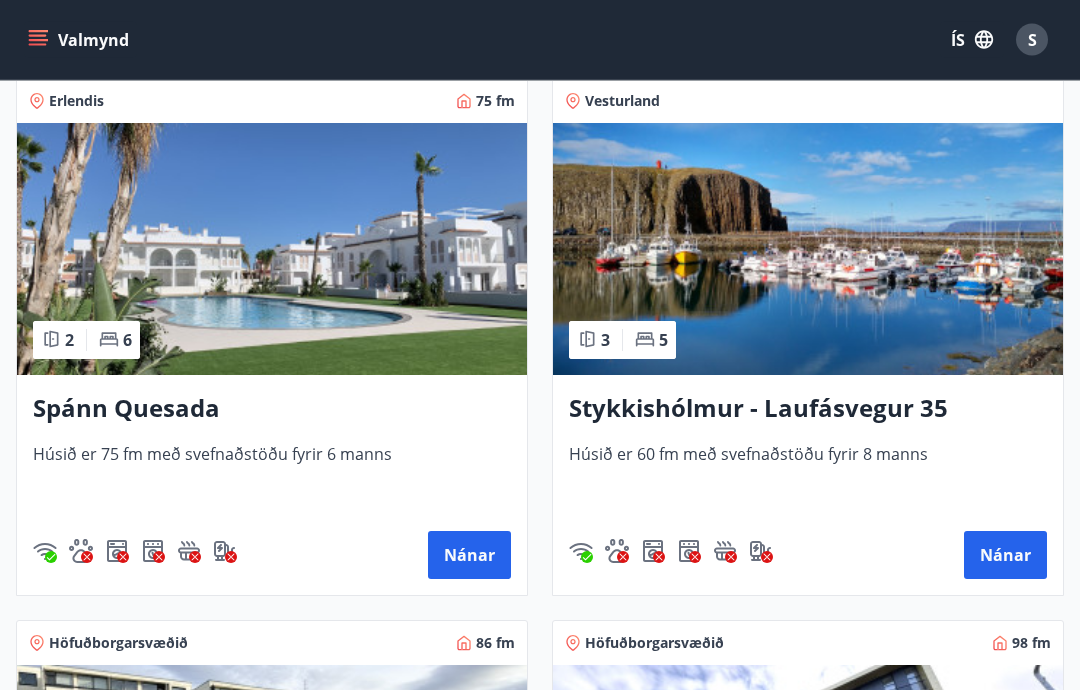 click on "Nánar" at bounding box center (469, 556) 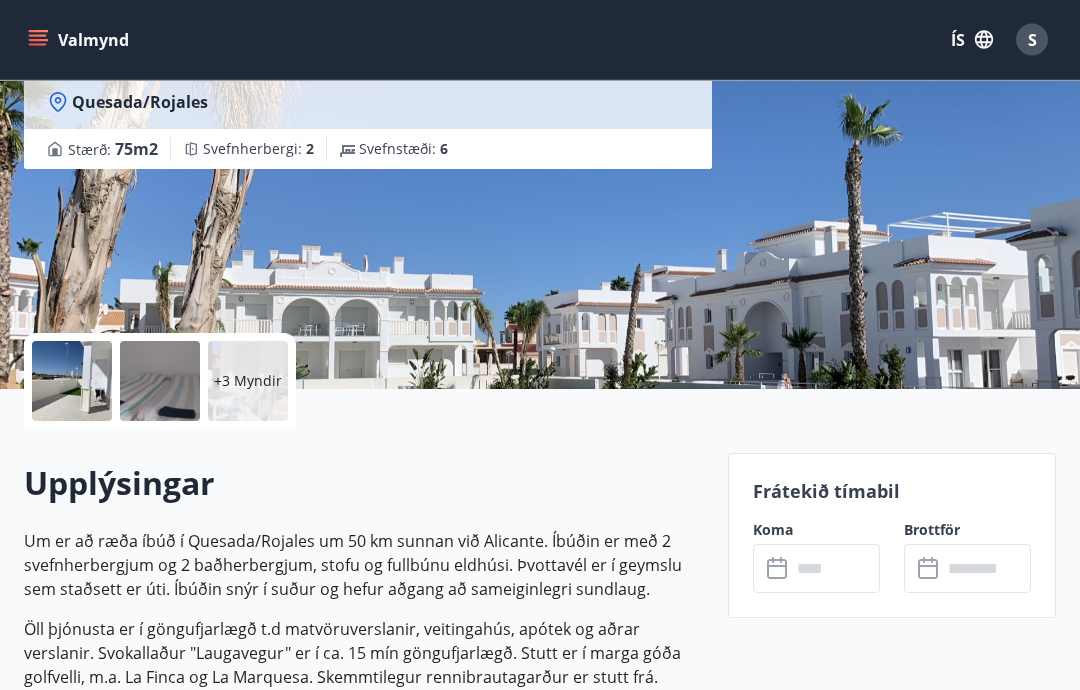 scroll, scrollTop: 211, scrollLeft: 0, axis: vertical 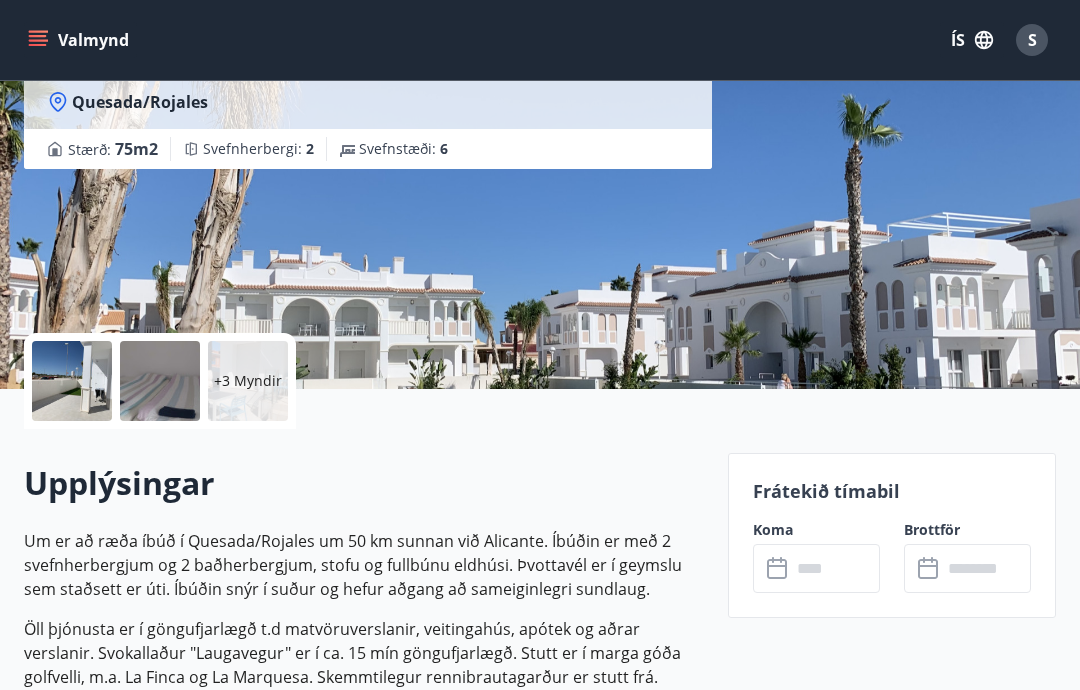 click at bounding box center [160, 381] 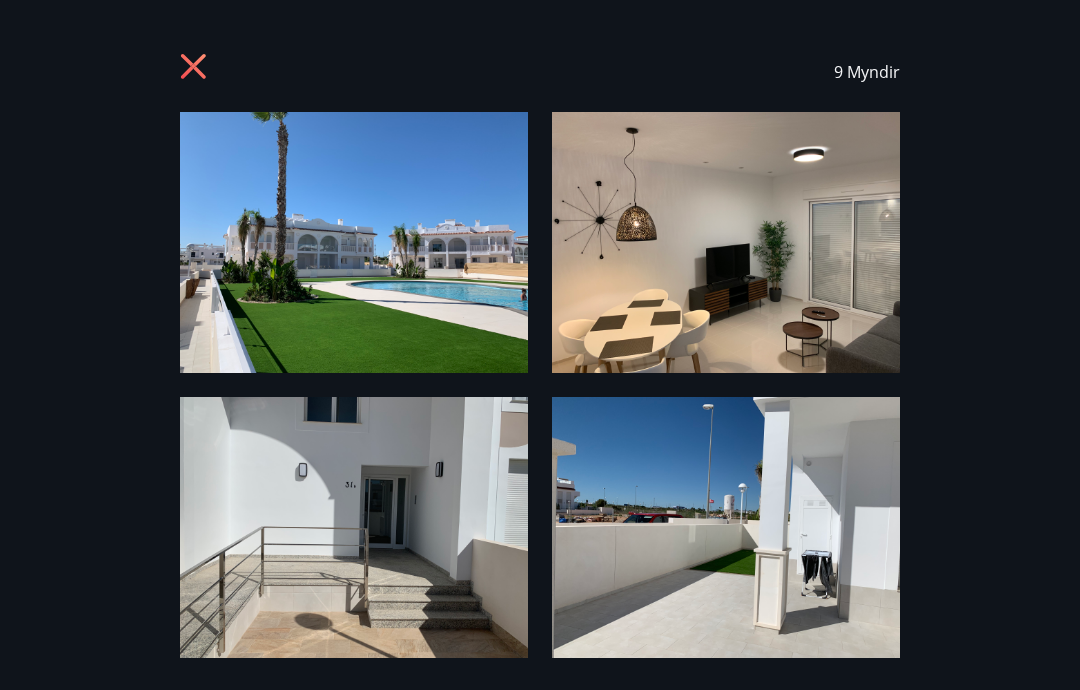 scroll, scrollTop: 265, scrollLeft: 0, axis: vertical 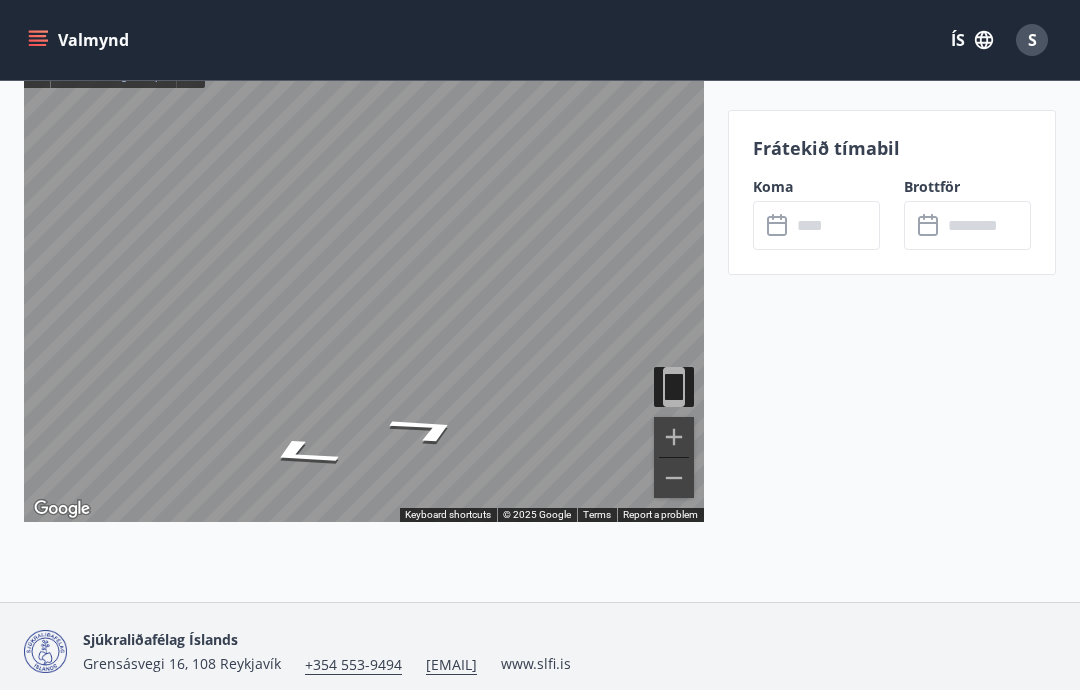 click at bounding box center (674, 437) 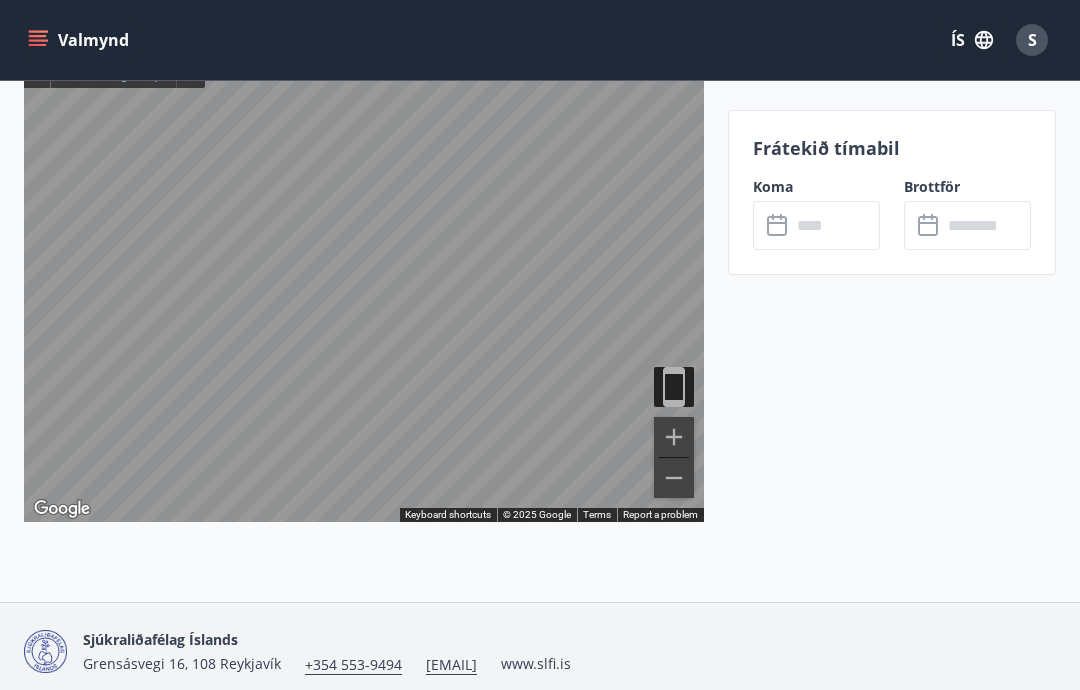 click at bounding box center [674, 478] 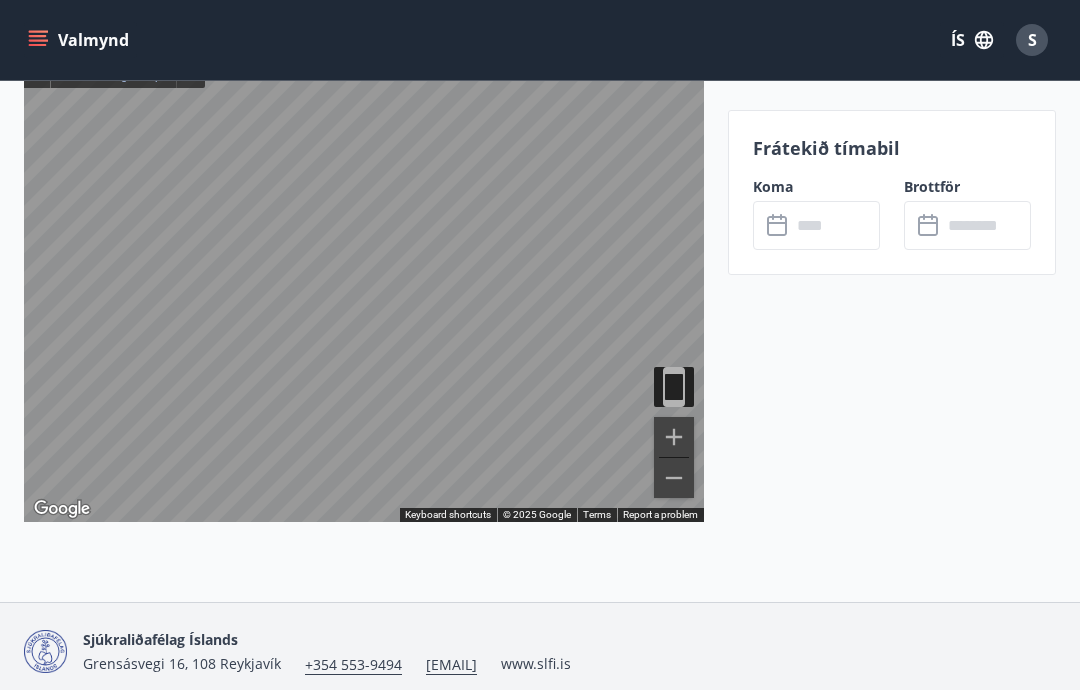 click at bounding box center [674, 478] 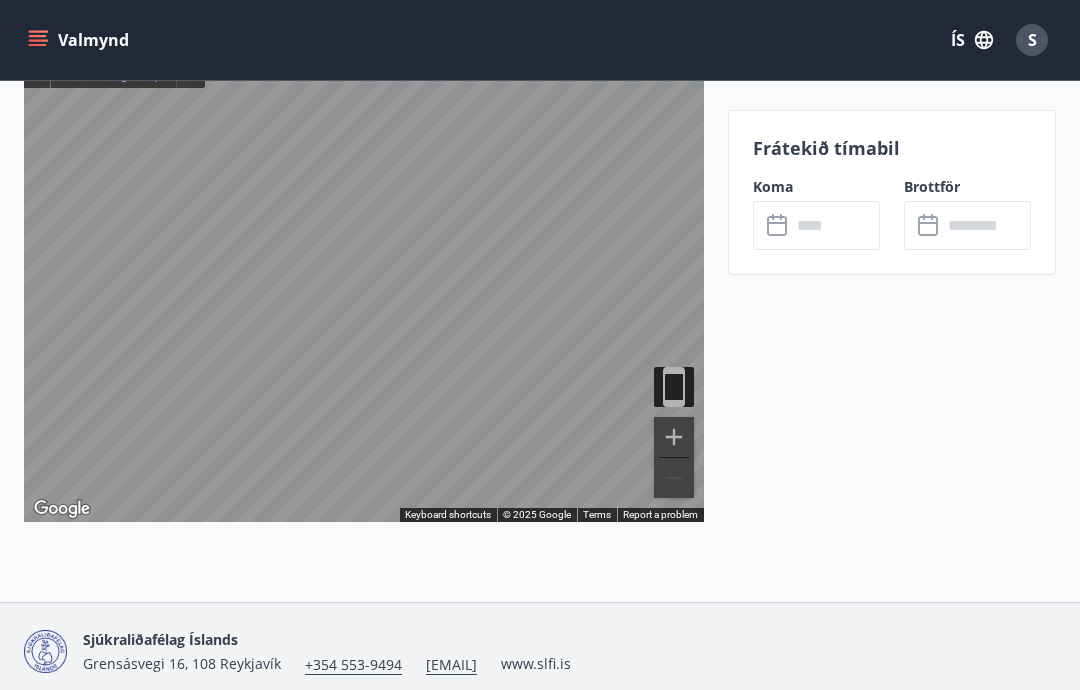 click at bounding box center [674, 387] 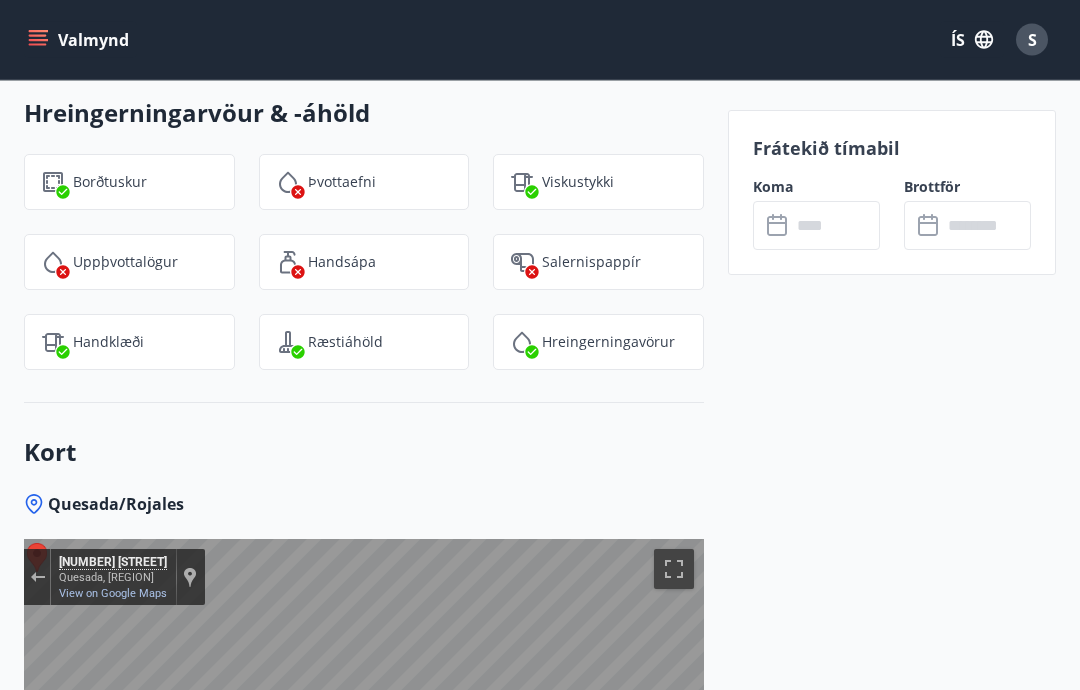 scroll, scrollTop: 2644, scrollLeft: 0, axis: vertical 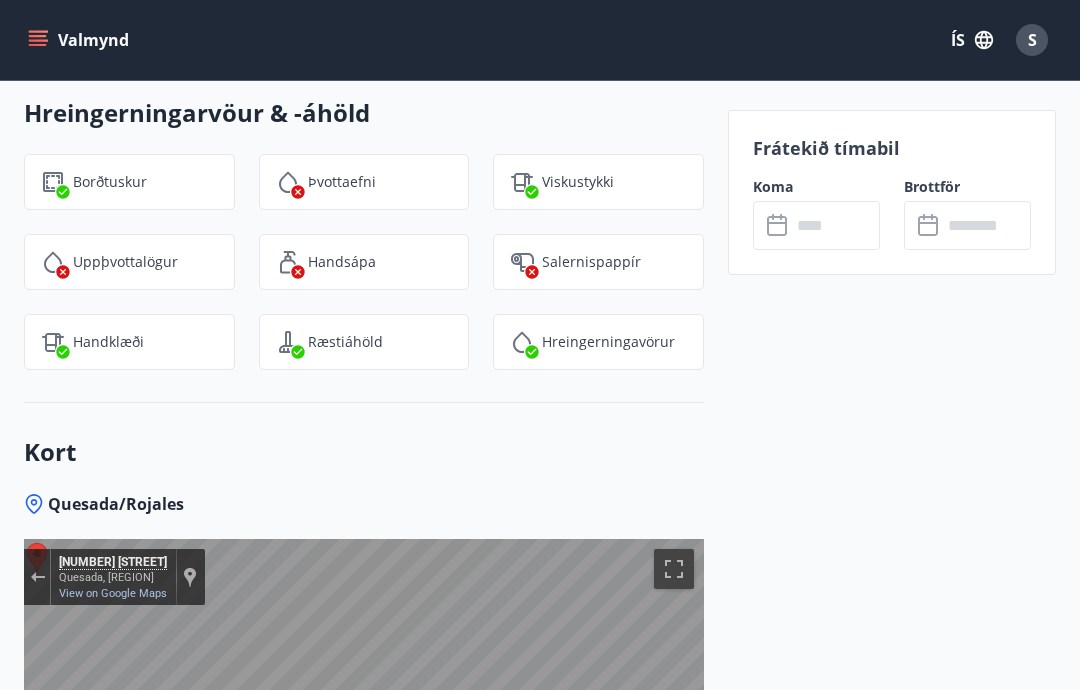 click on "[NUMBER] [STREET]   [CITY] , [REGION]       [NUMBER] [STREET]           View on Google Maps       Custom Imagery" at bounding box center (128, 577) 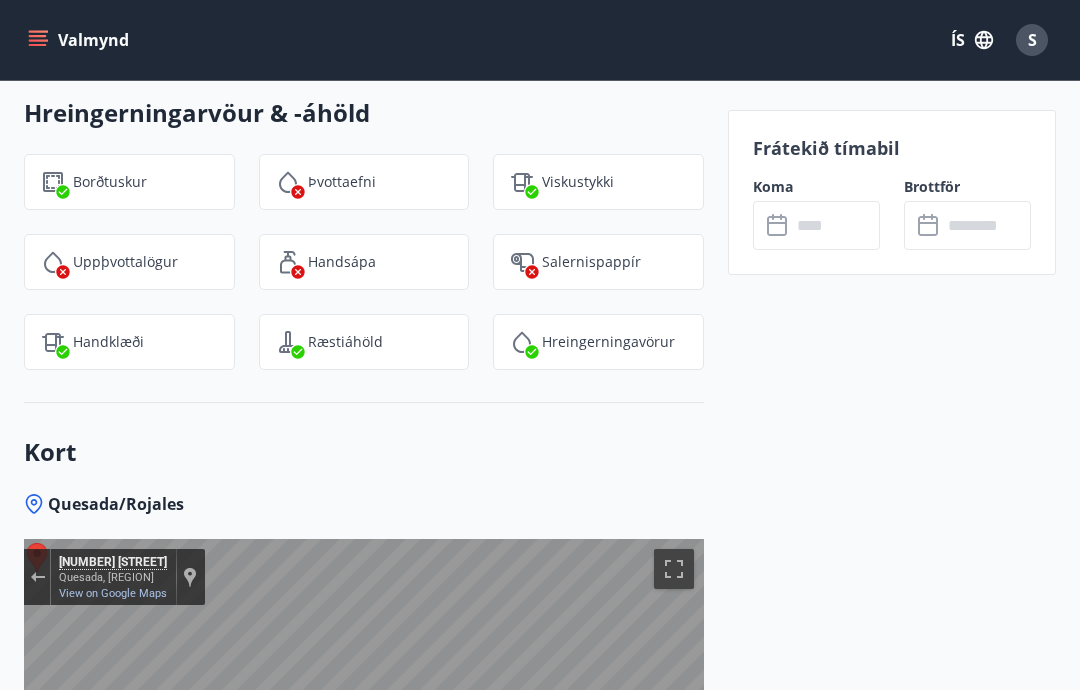 click at bounding box center (190, 577) 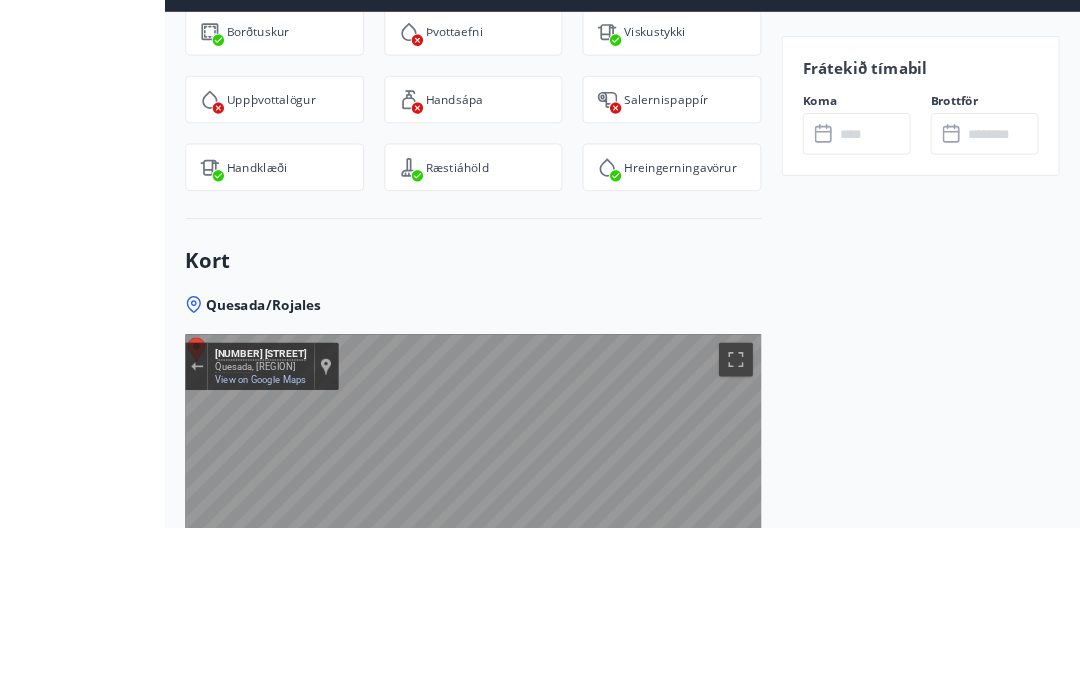 scroll, scrollTop: 3047, scrollLeft: 0, axis: vertical 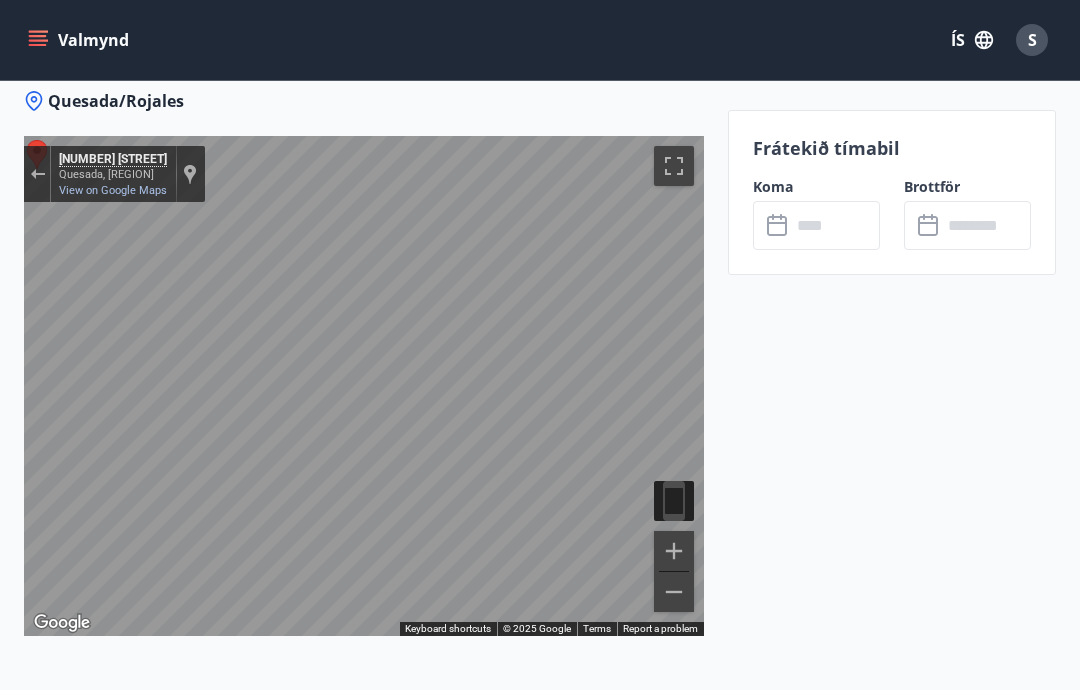 click at bounding box center [674, 166] 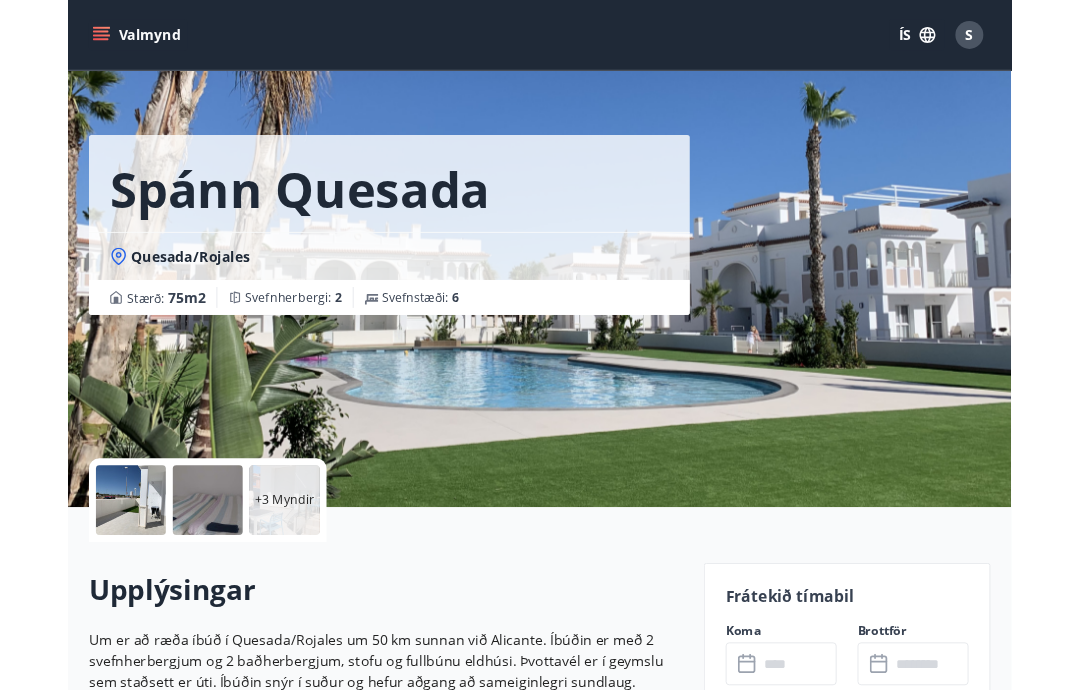 scroll, scrollTop: 3047, scrollLeft: 0, axis: vertical 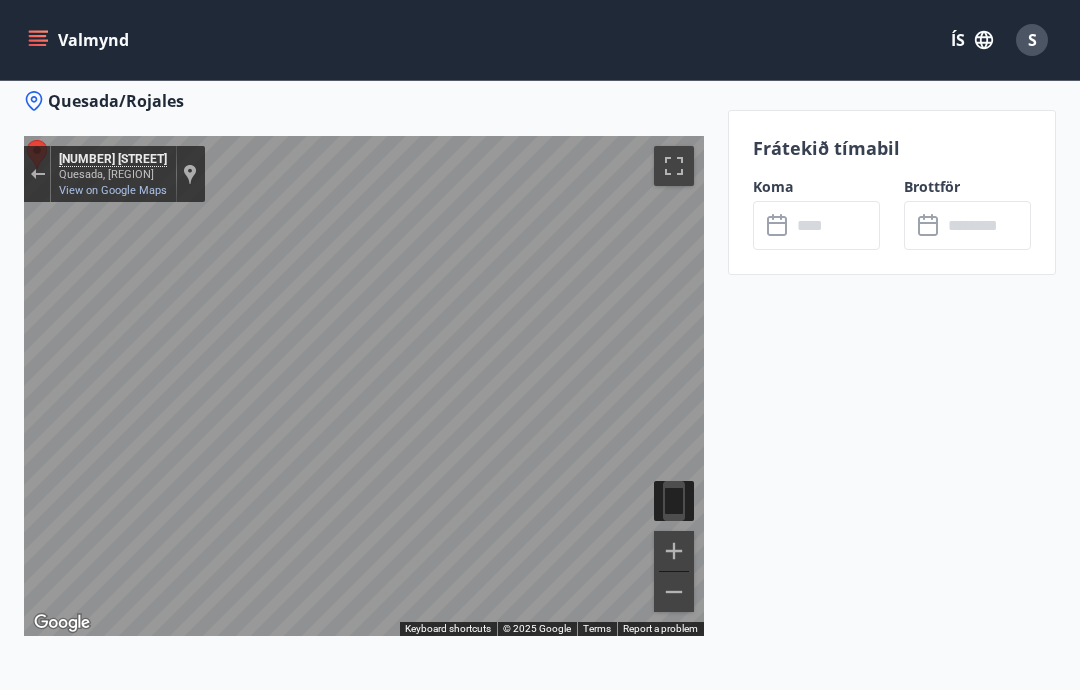 click at bounding box center (674, 592) 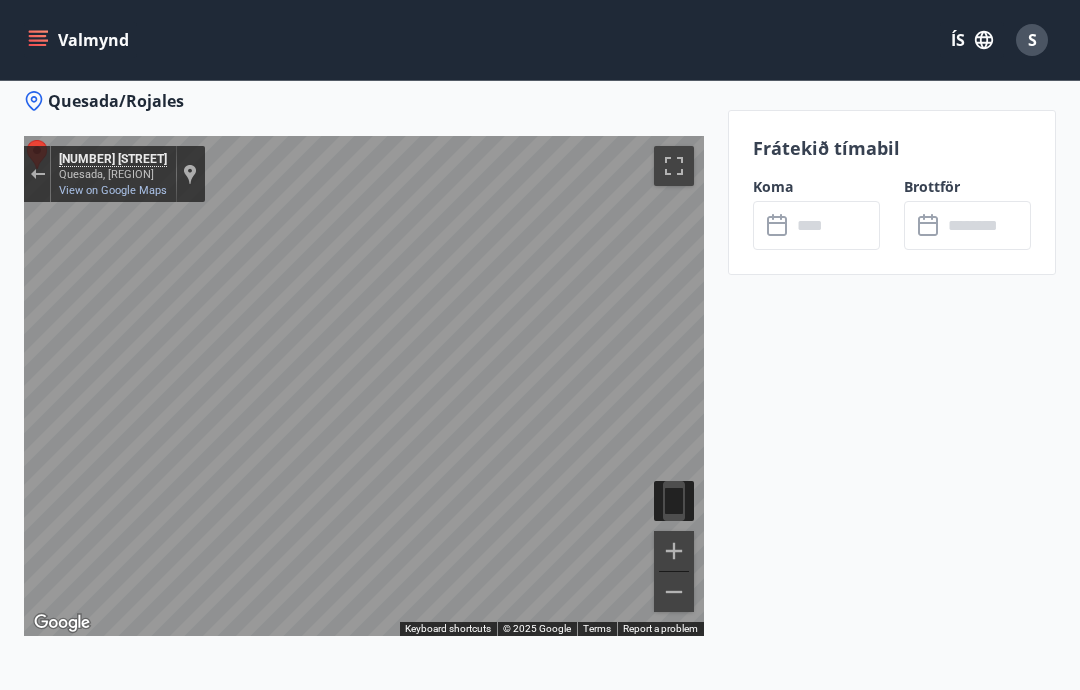 click on "Quesada/Rojales To navigate the map with touch gestures double-tap and hold your finger on the map, then drag the map. ← Move left → Move right ↑ Move up ↓ Move down + Zoom in - Zoom out Home Jump left by 75% End Jump right by 75% Page Up Jump up by 75% Page Down Jump down by 75% To activate drag with keyboard, press Alt + Enter. Once in keyboard drag state, use the arrow keys to move the marker. To complete the drag, press the Enter key. To cancel, press Escape. Loading... Use two fingers to move the map Map Terrain Satellite Labels Keyboard shortcuts Map Data Map data ©2025 Google, Inst. Geogr. Nacional Map data ©2025 Google, Inst. Geogr. Nacional 50 m  Click to toggle between metric and imperial units Terms Report a map error                 ← Move left → Move right ↑ Move up ↓ Move down + Zoom in - Zoom out             29 Av. de Málaga   Quesada , Valencian Community       29 Av. de Málaga           View on Google Maps       Custom Imagery                 Keyboard shortcuts Map Data" at bounding box center [364, 403] 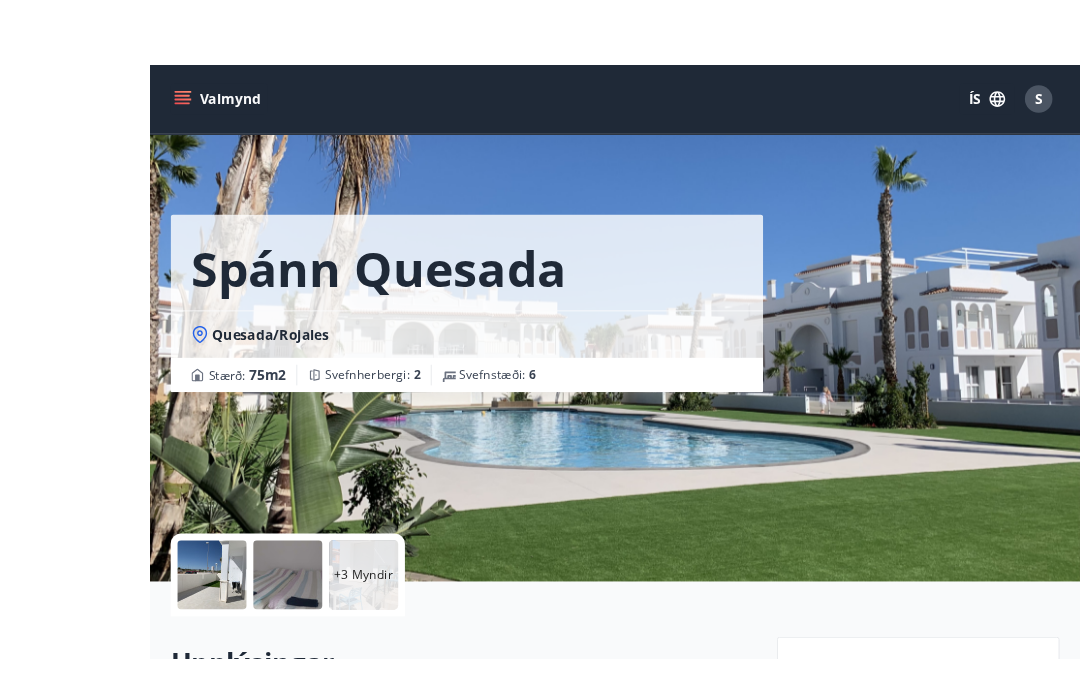 scroll, scrollTop: 213, scrollLeft: 0, axis: vertical 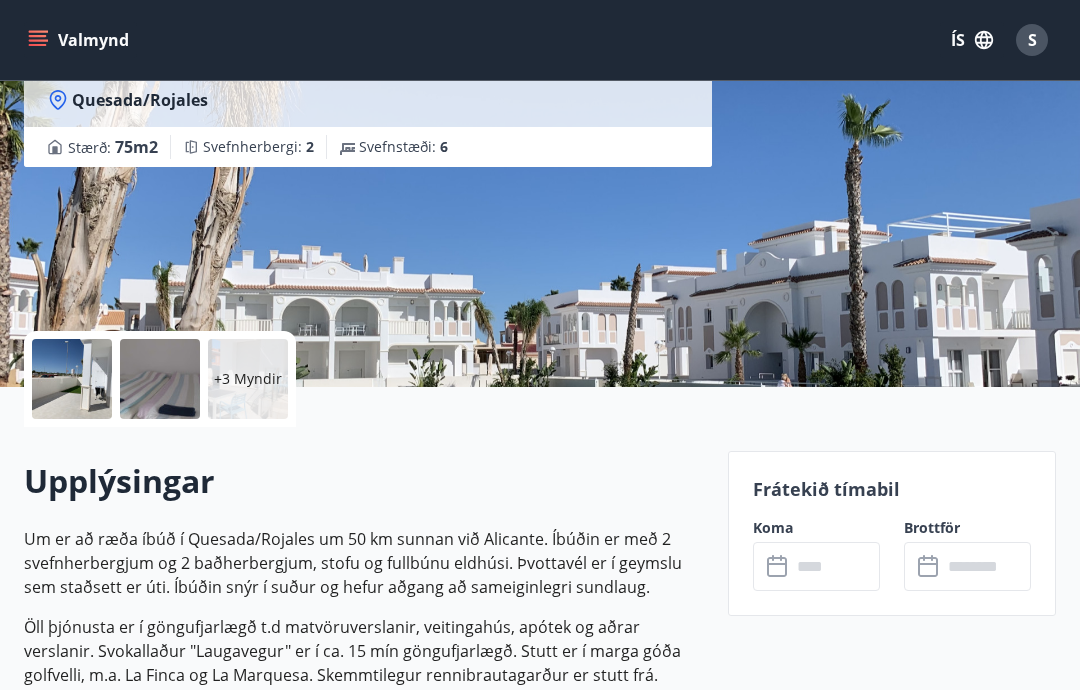 click at bounding box center [160, 379] 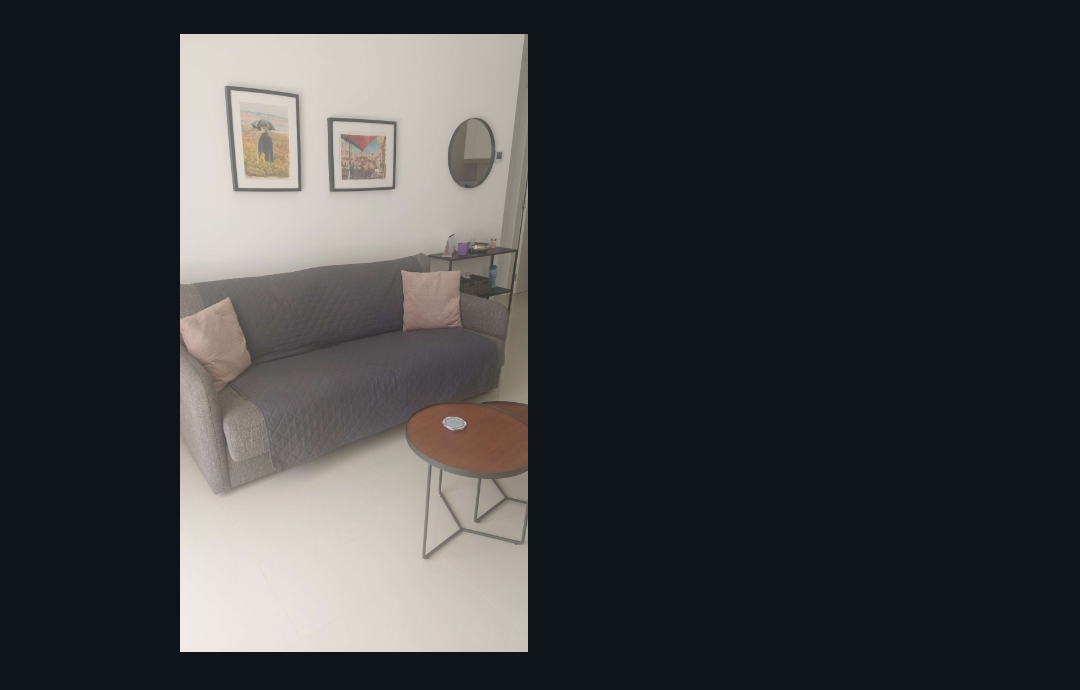 scroll, scrollTop: 1510, scrollLeft: 0, axis: vertical 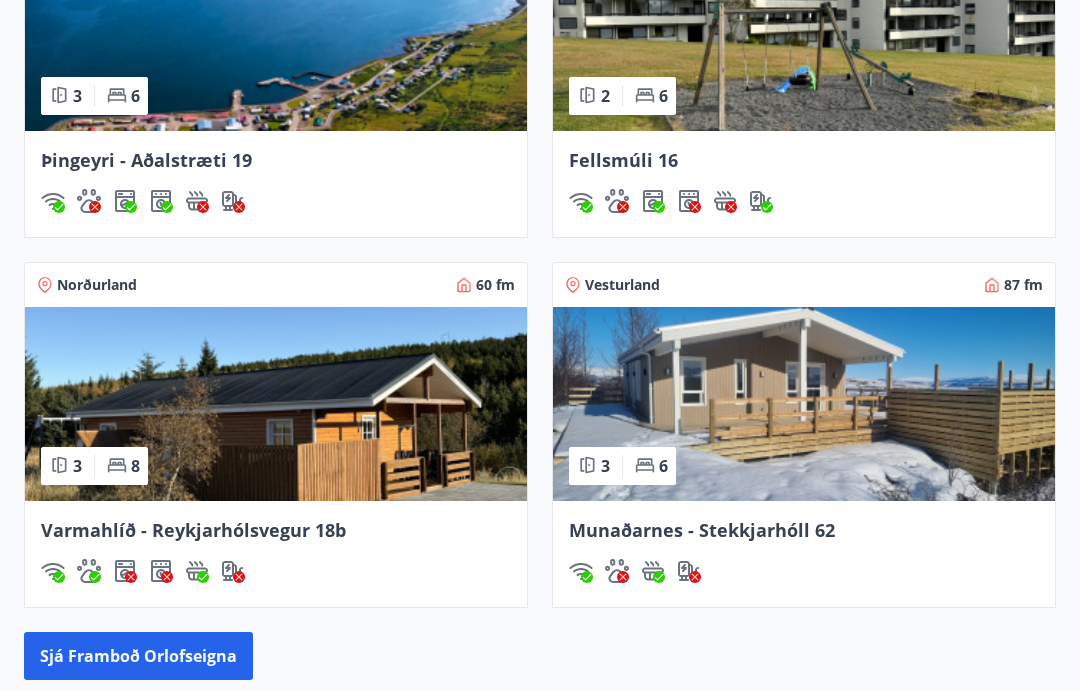 click on "Sjá framboð orlofseigna" at bounding box center [138, 657] 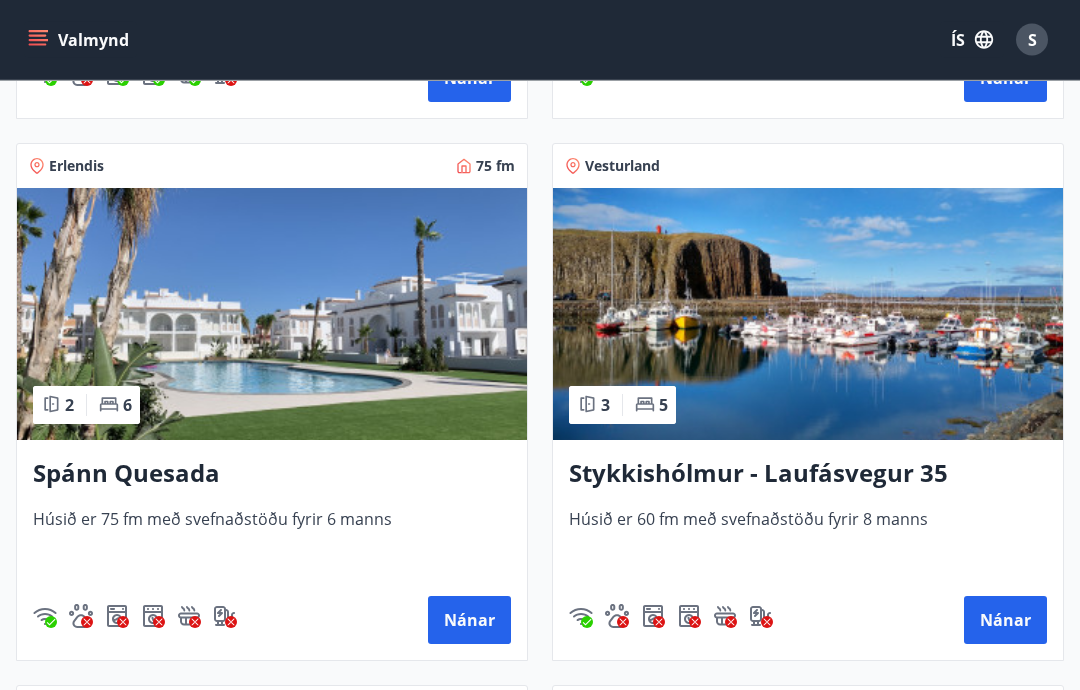 scroll, scrollTop: 1926, scrollLeft: 0, axis: vertical 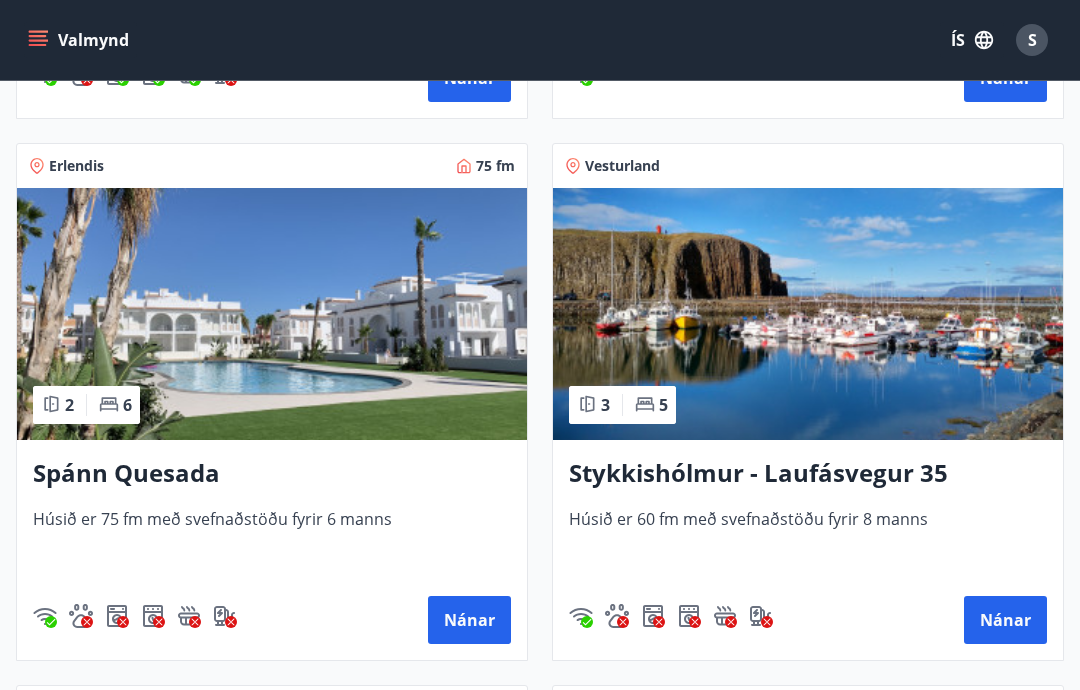 click on "Spánn Quesada" at bounding box center [272, 474] 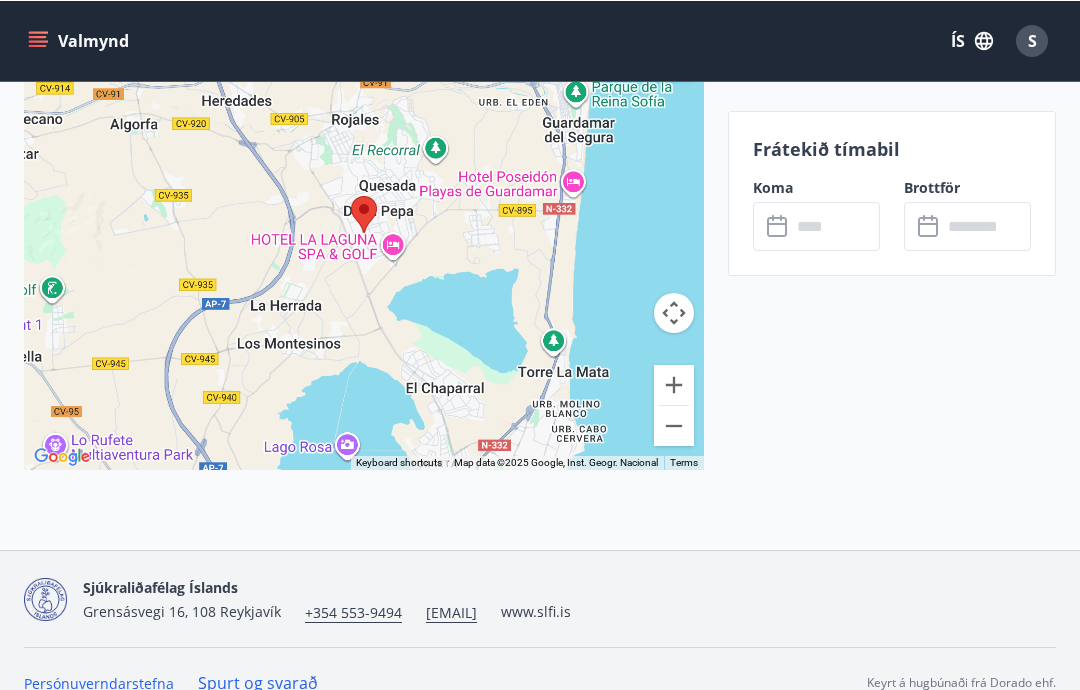 scroll, scrollTop: 3213, scrollLeft: 0, axis: vertical 